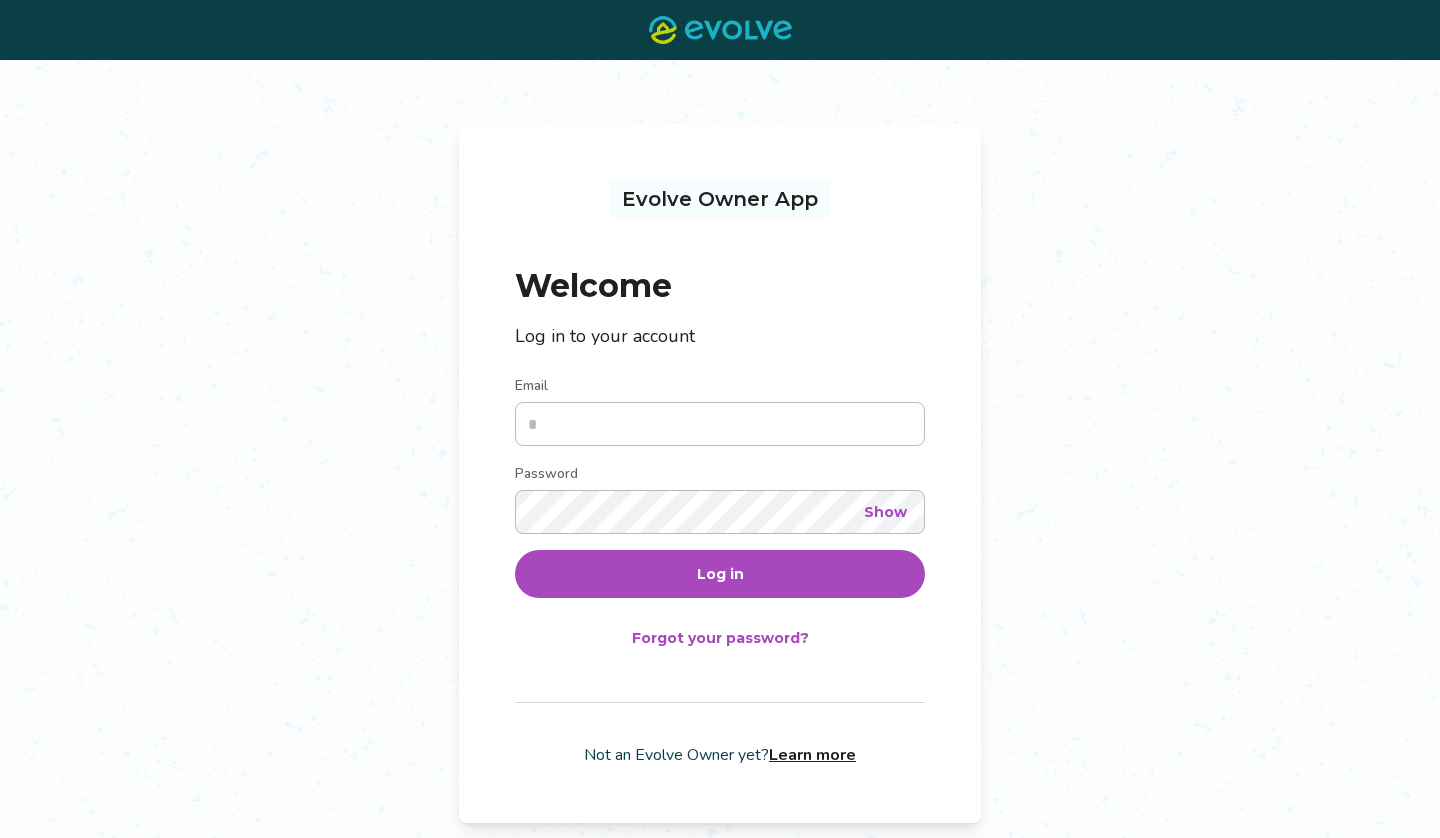 scroll, scrollTop: 0, scrollLeft: 0, axis: both 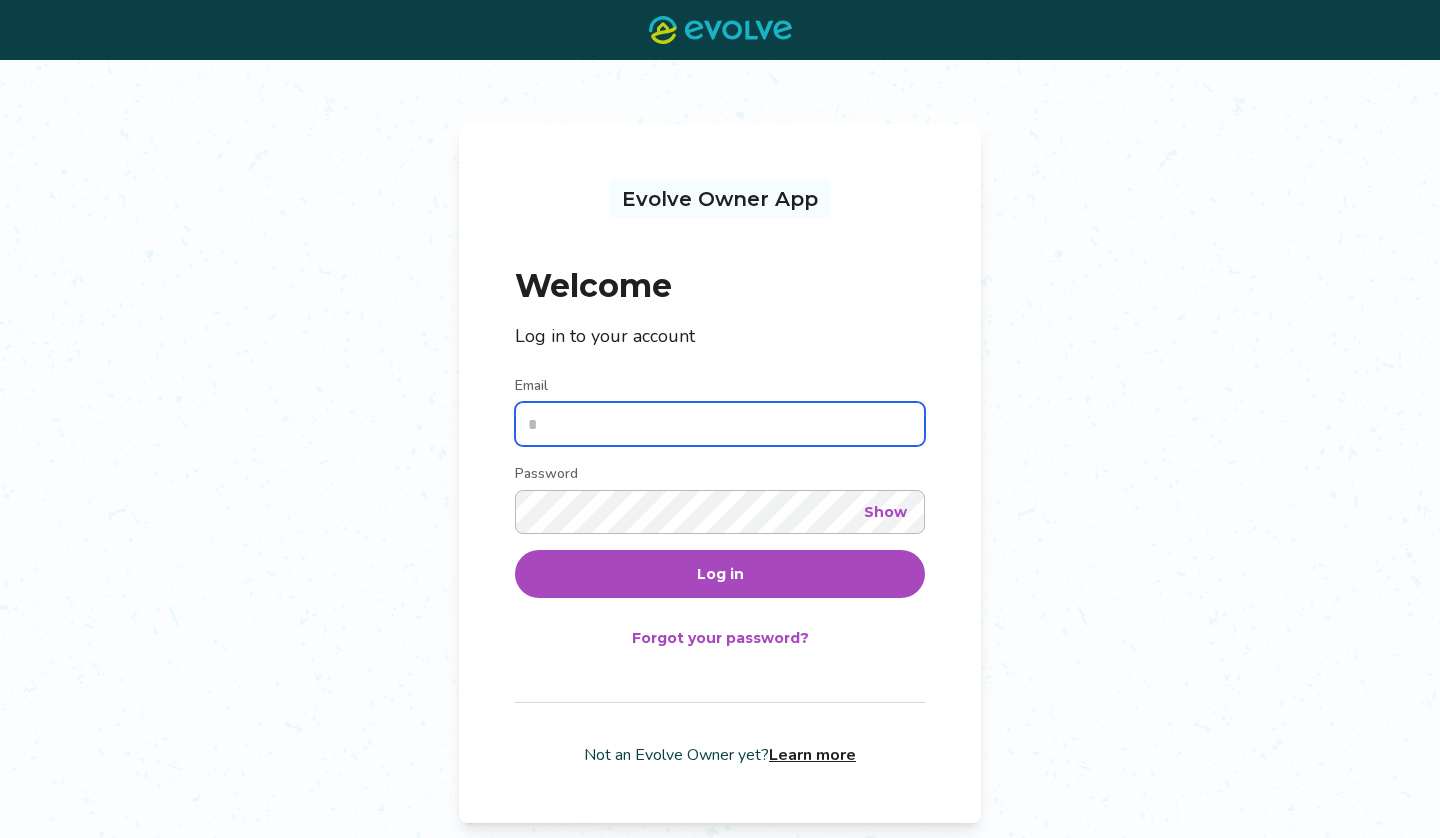 type on "**********" 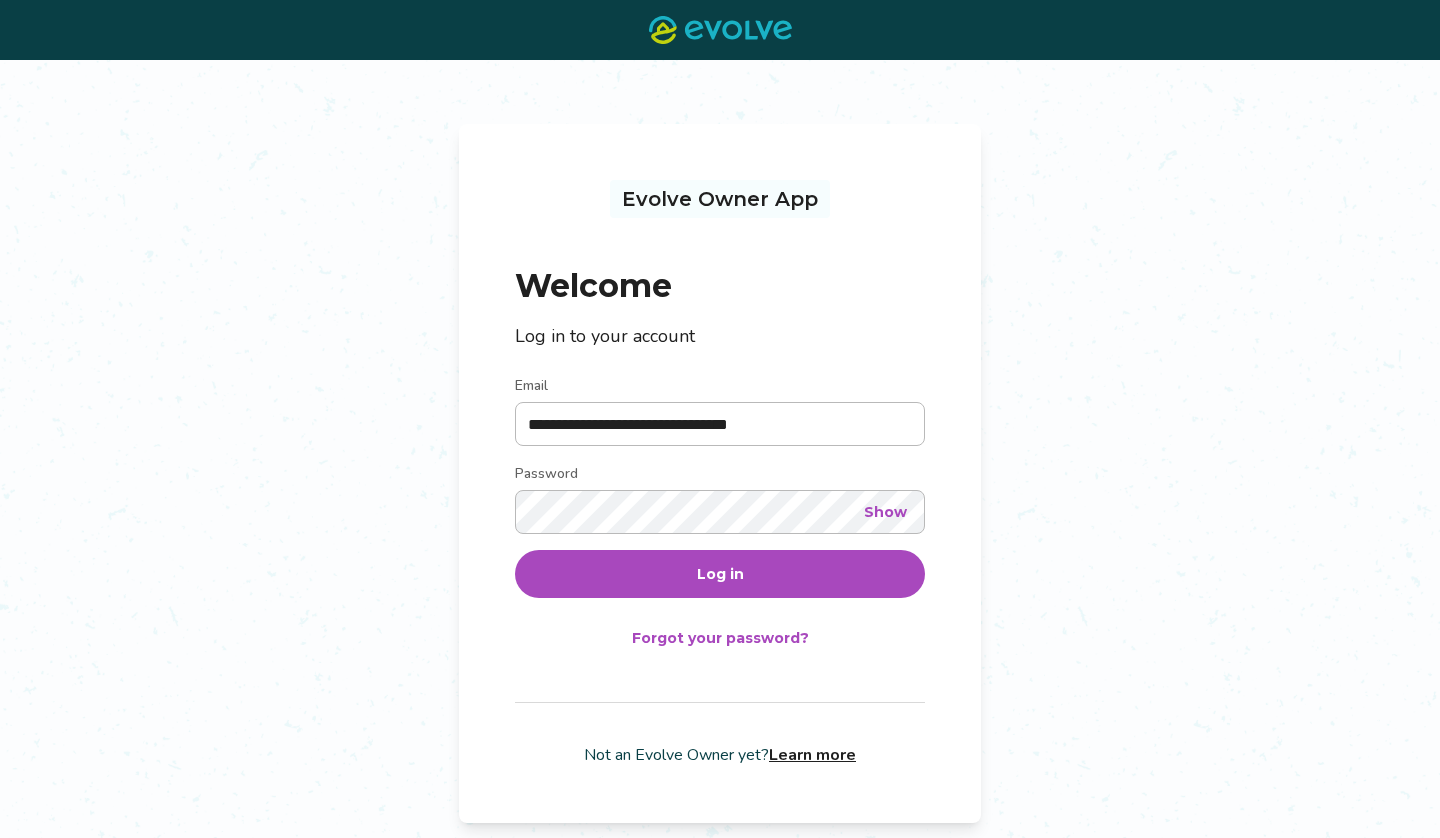 click on "Log in" at bounding box center [720, 574] 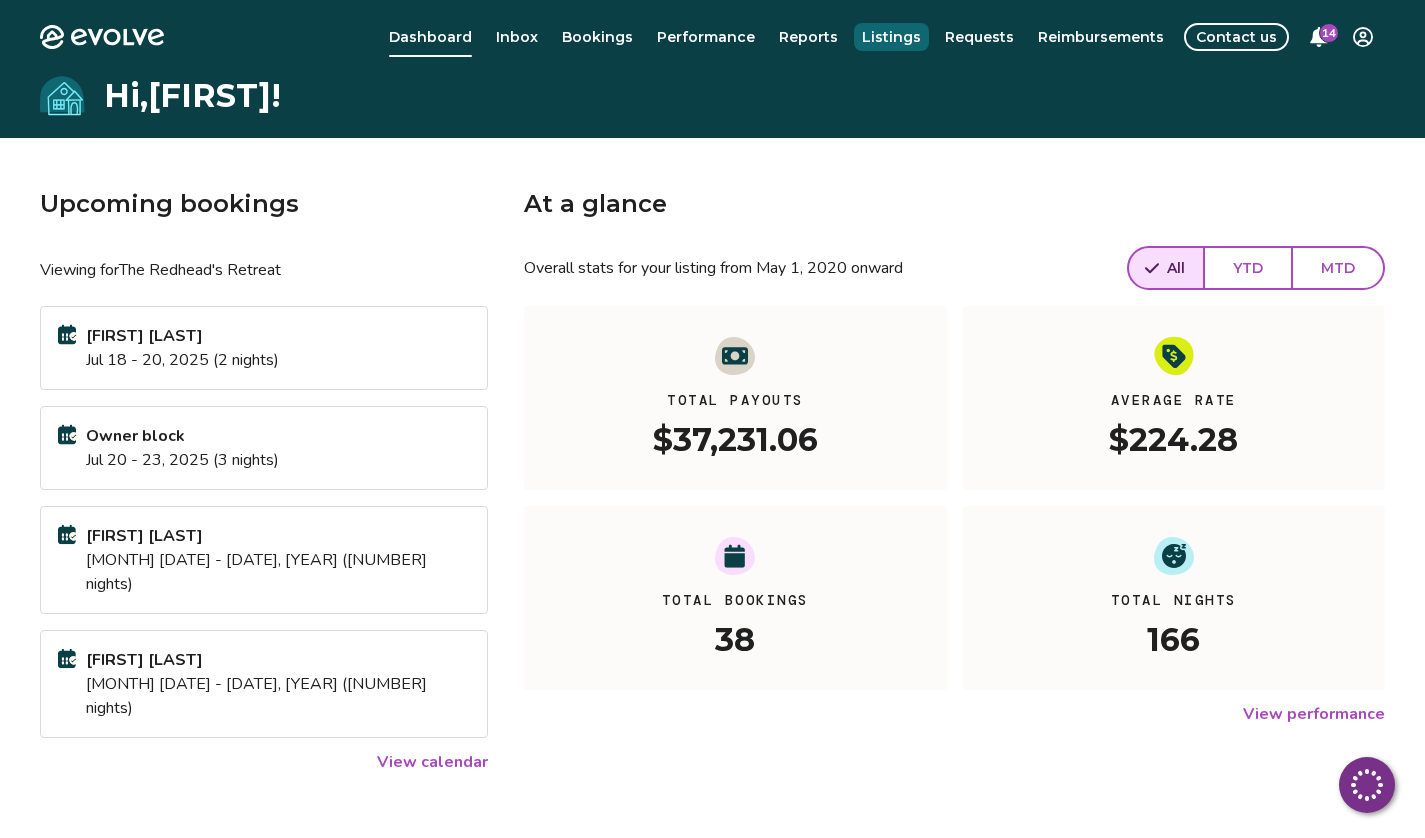 click on "Listings" at bounding box center [891, 37] 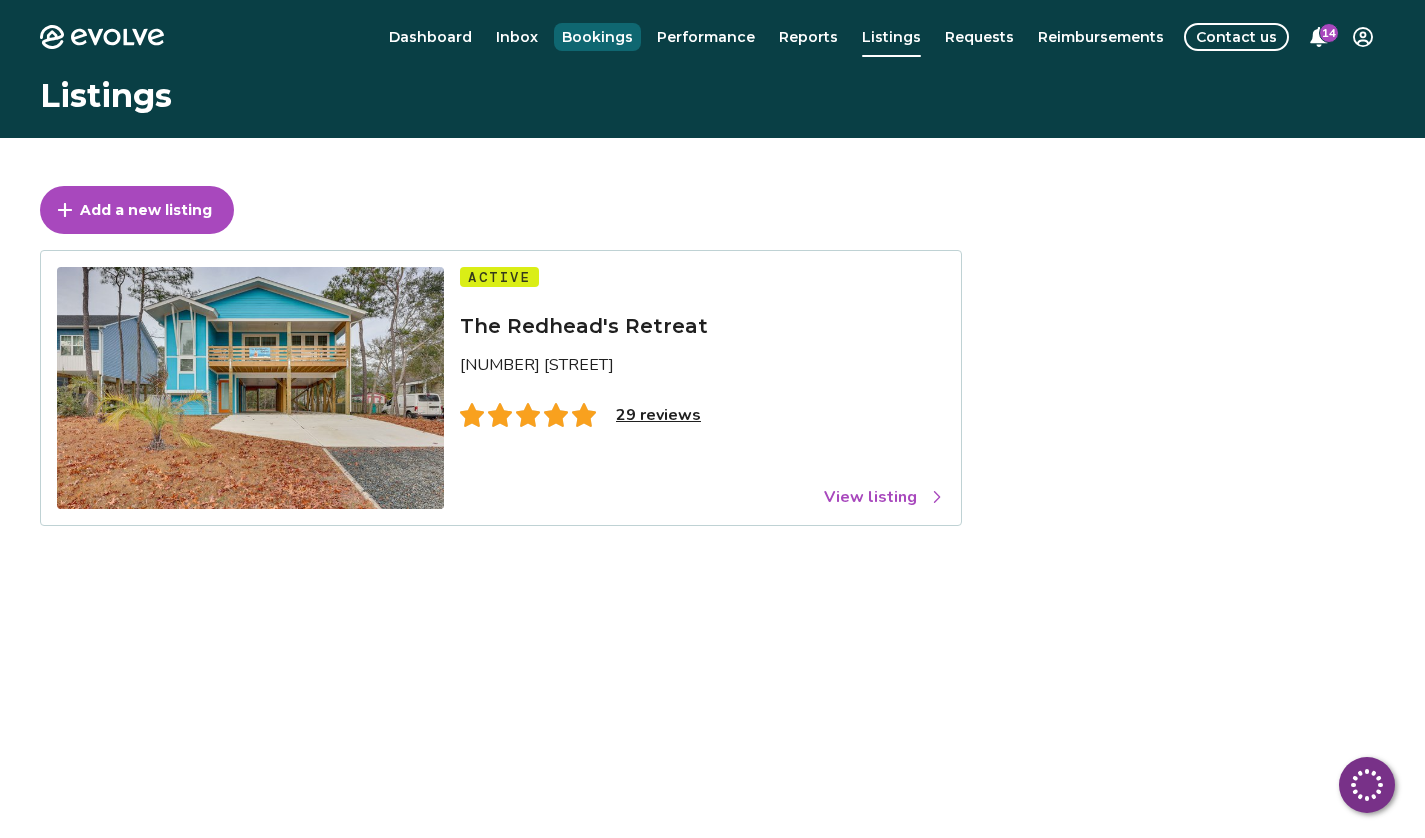 click on "Bookings" at bounding box center (597, 37) 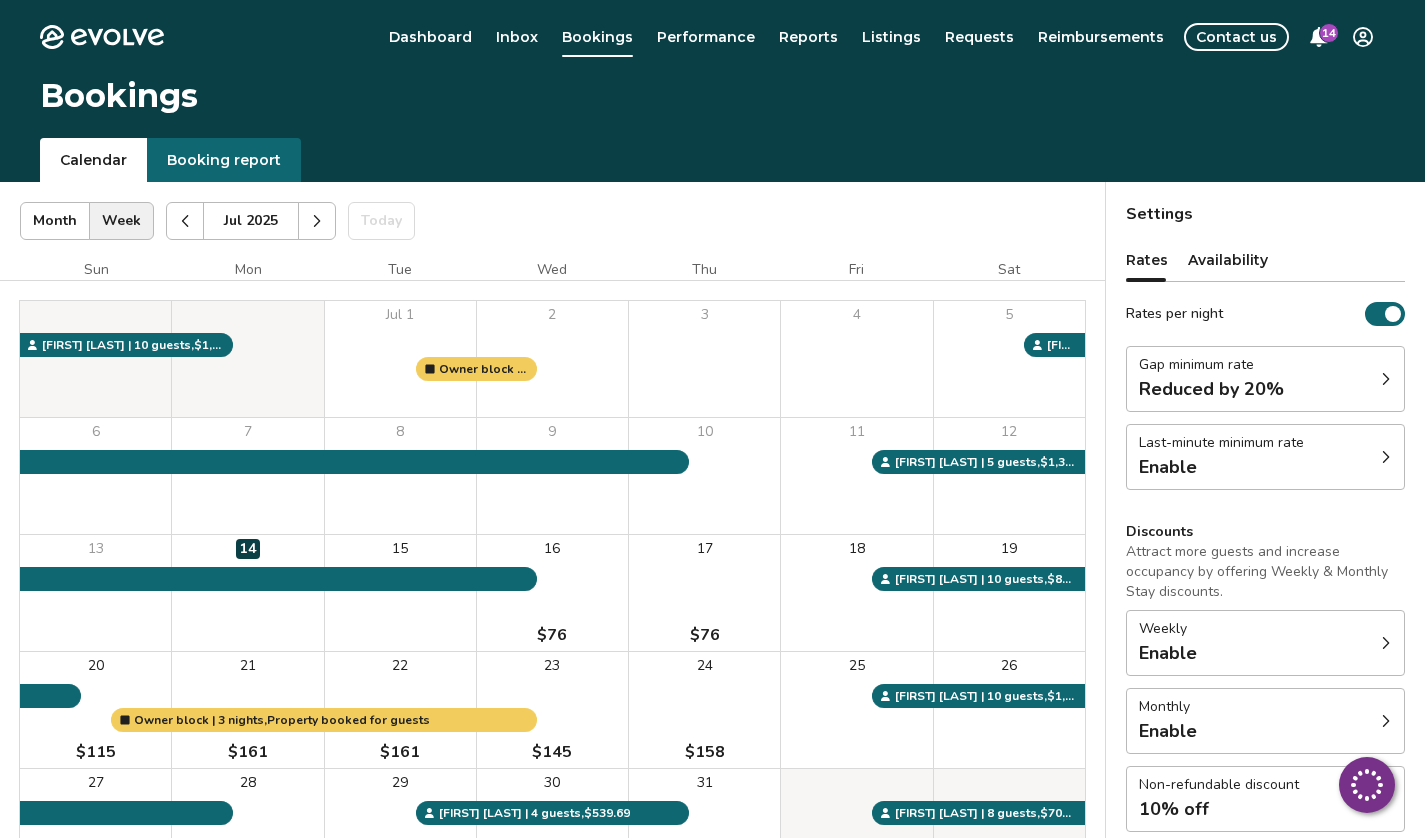 click on "17 $76" at bounding box center [704, 593] 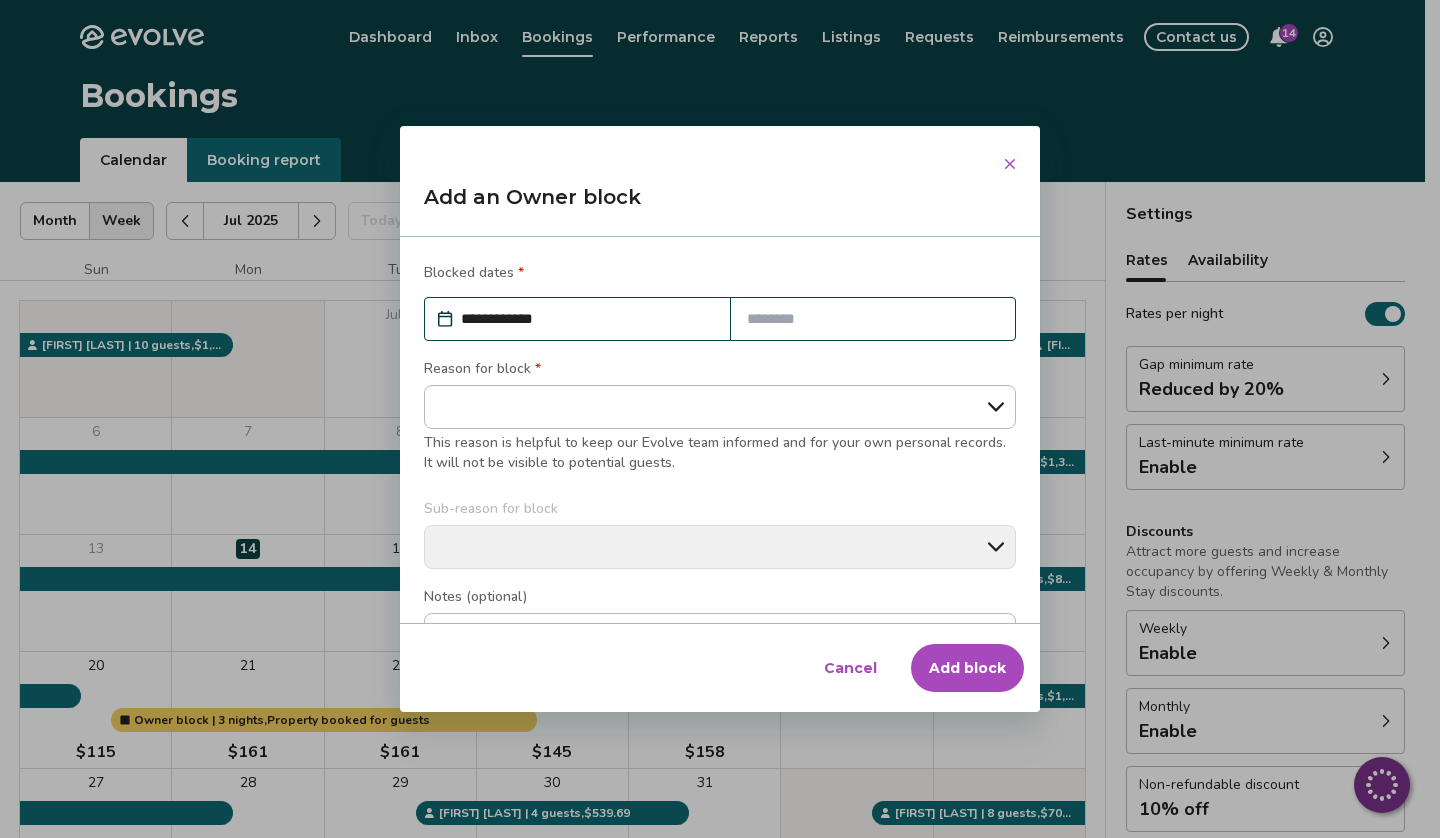 click at bounding box center [873, 319] 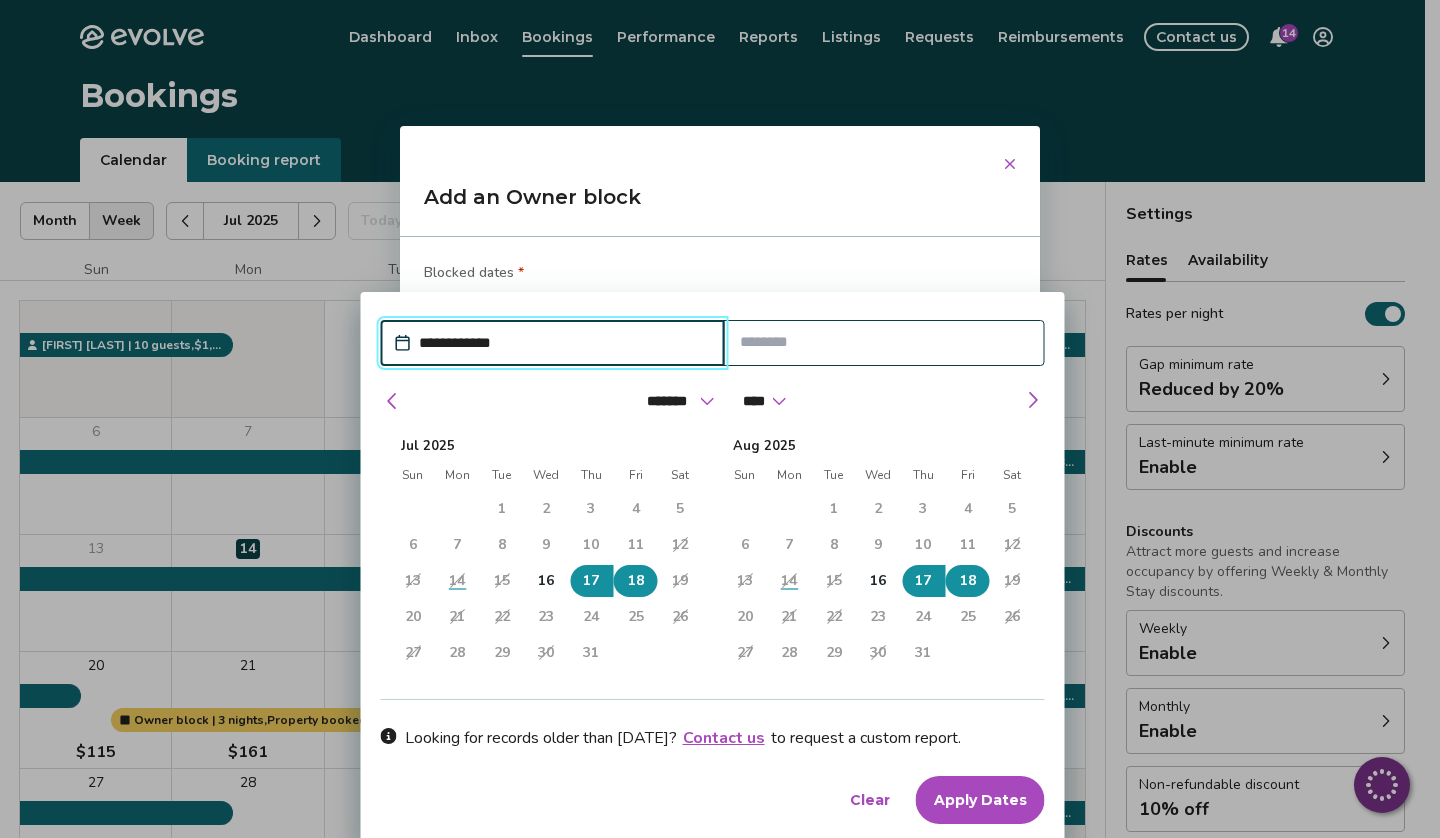 click on "18" at bounding box center [968, 581] 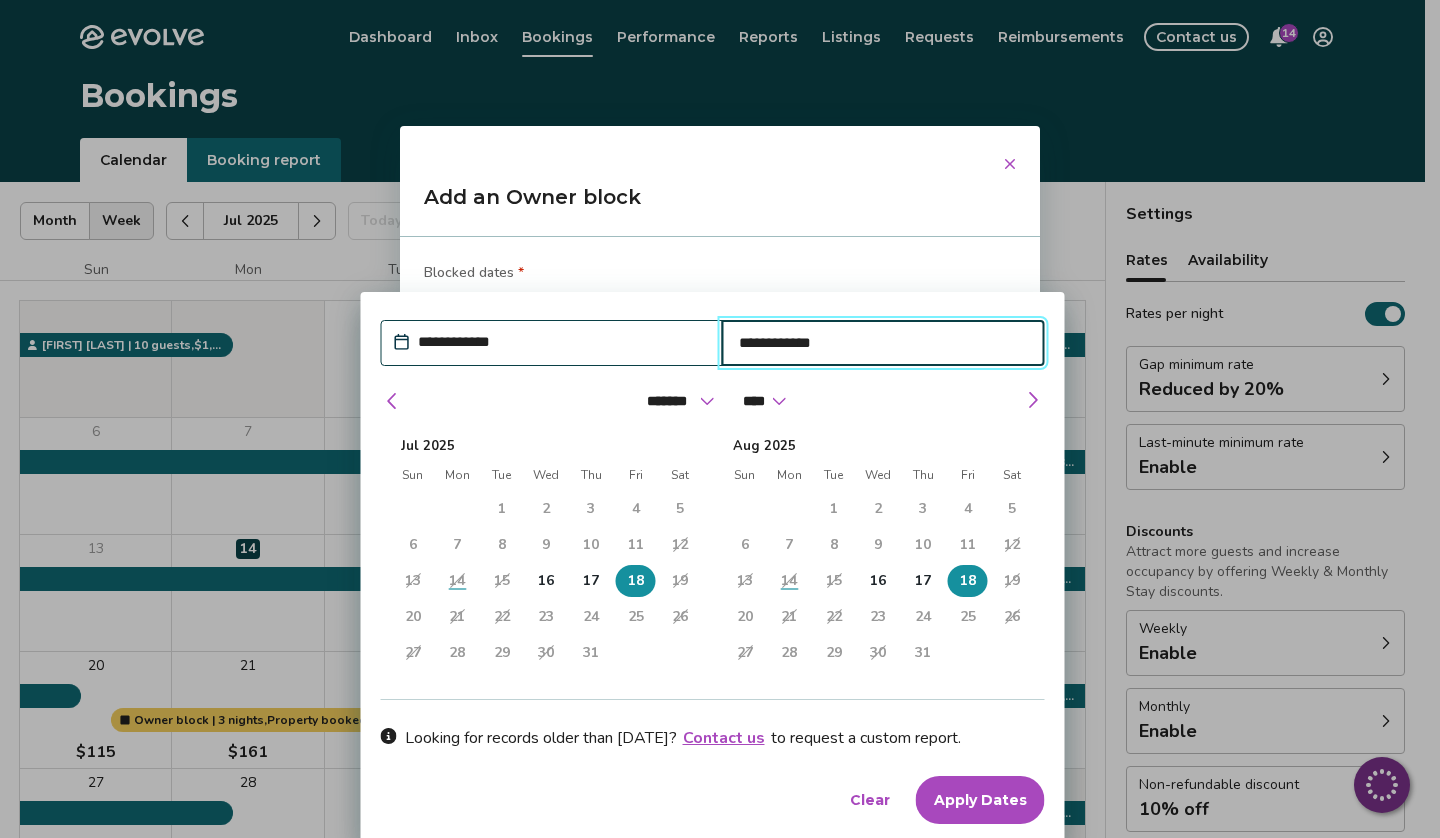 type on "*" 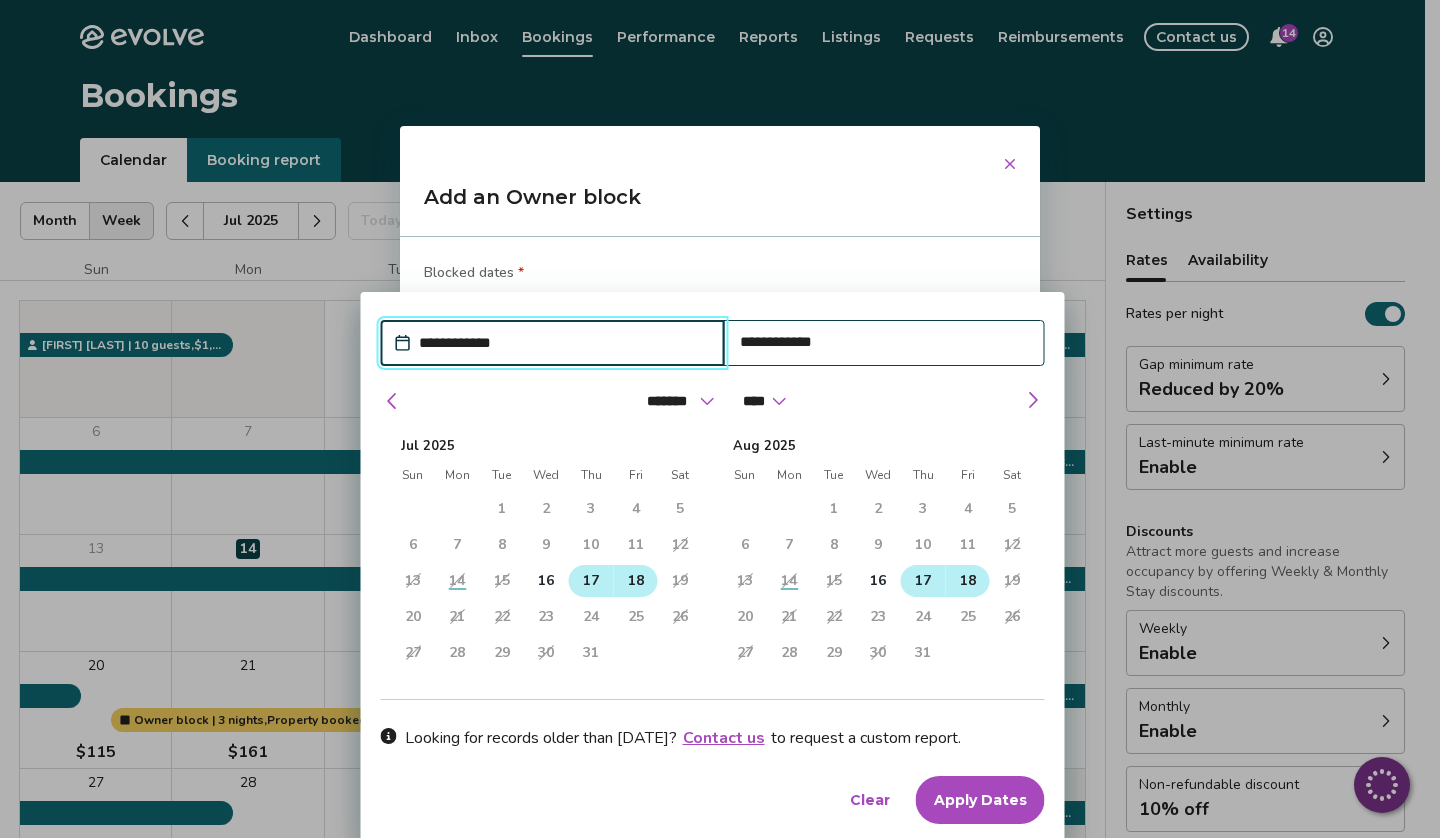click on "17" at bounding box center (923, 581) 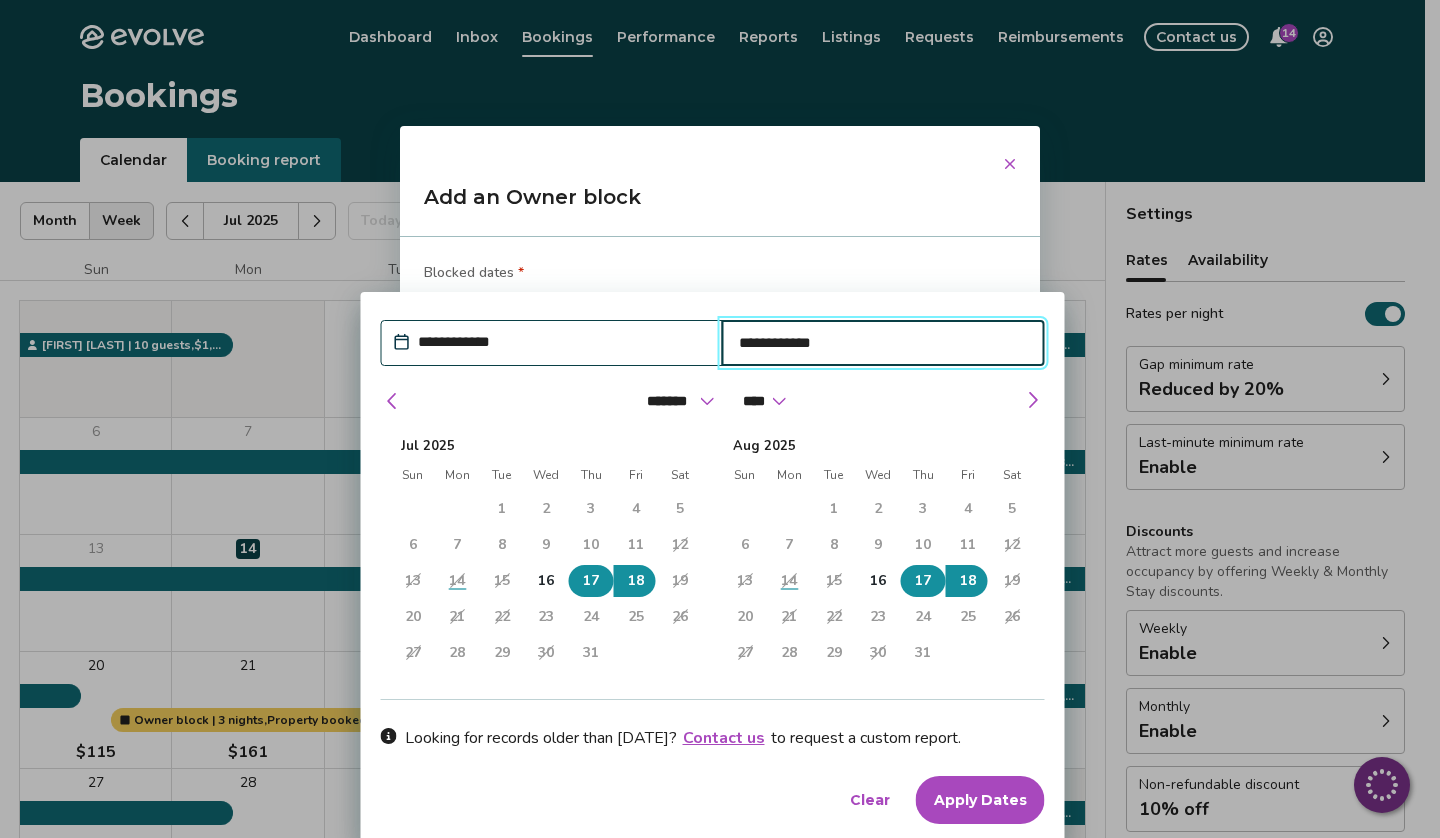 click on "17" at bounding box center (923, 581) 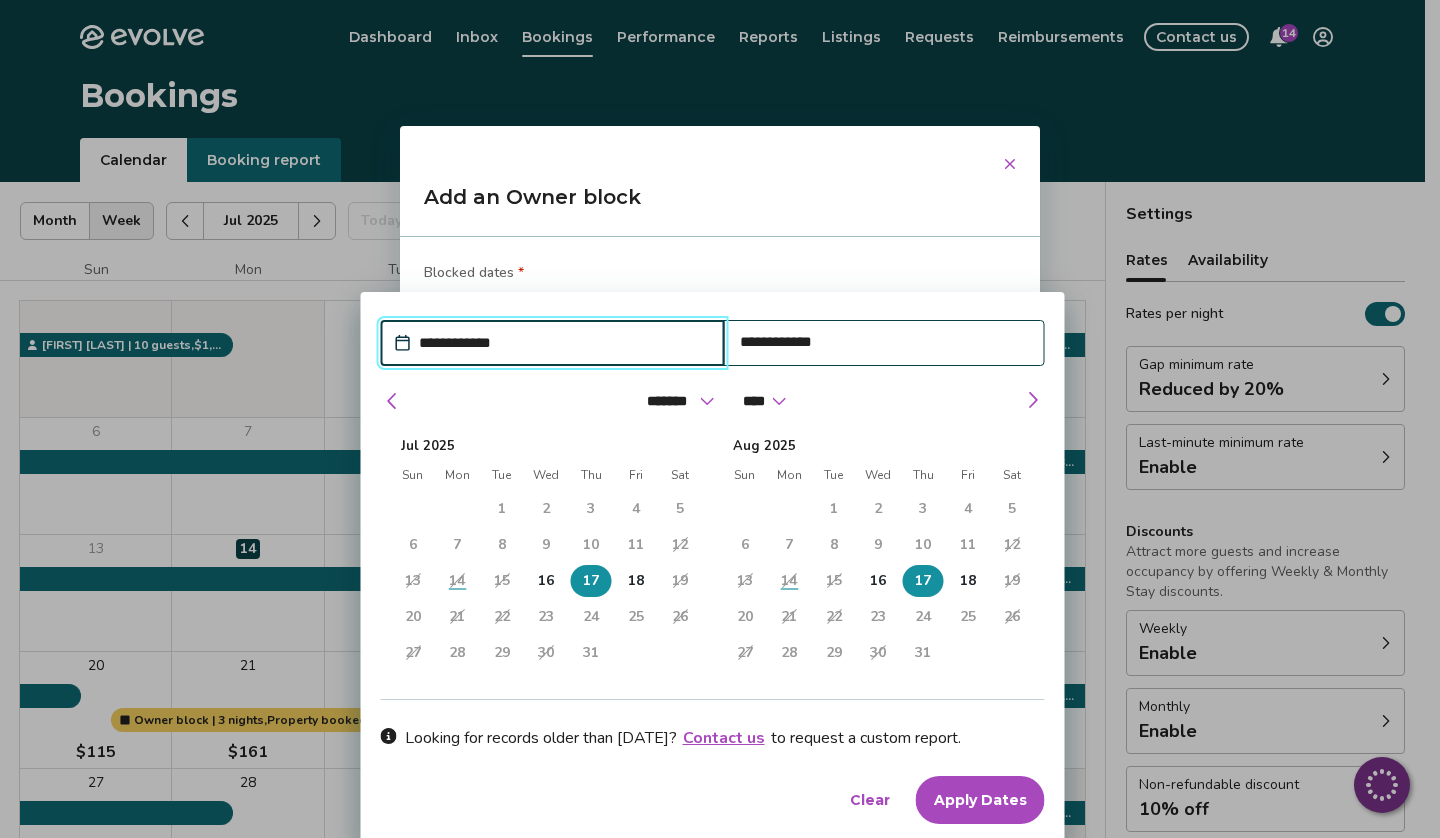 type on "*" 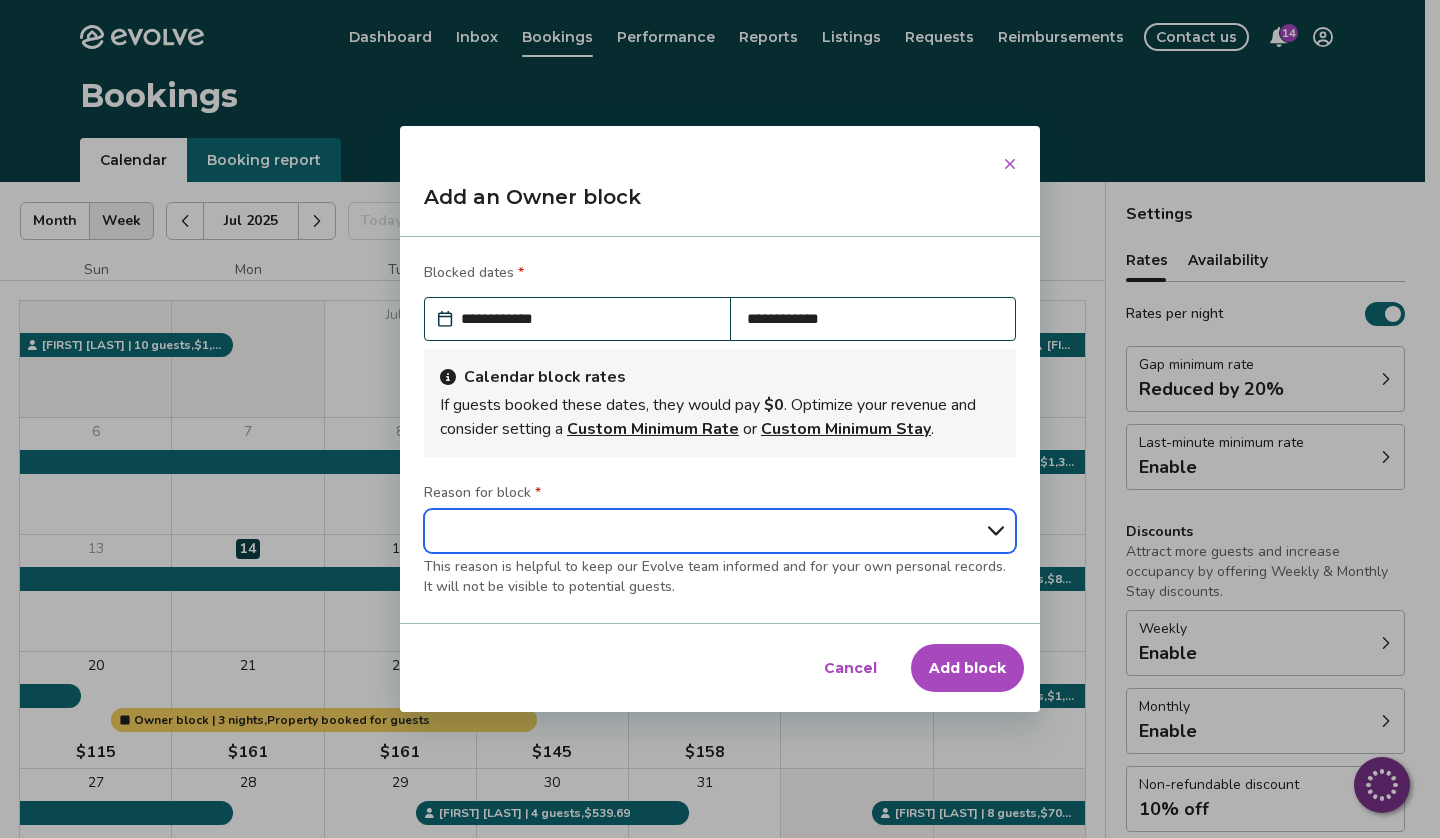 click on "**********" at bounding box center (720, 531) 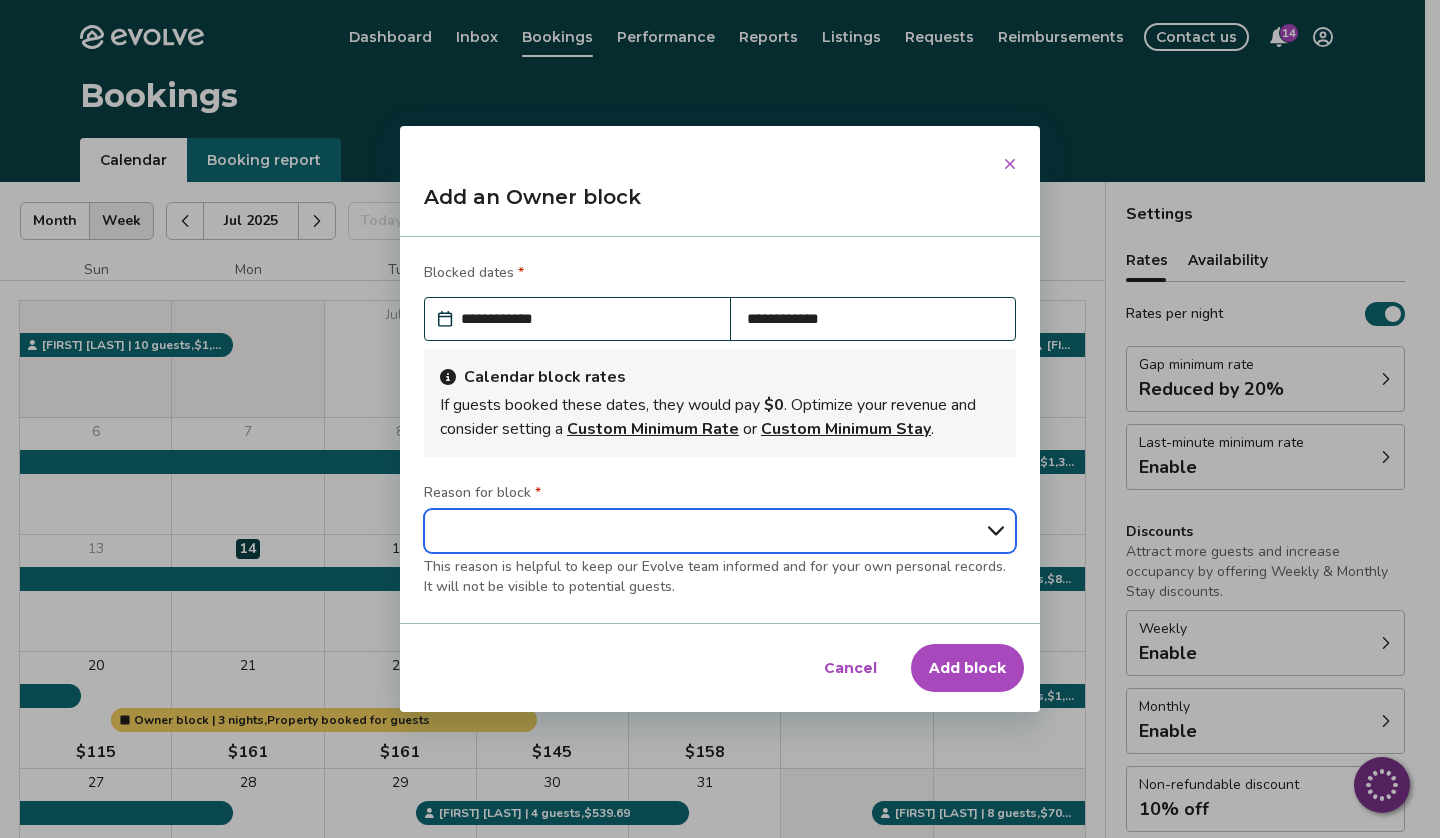 select on "**********" 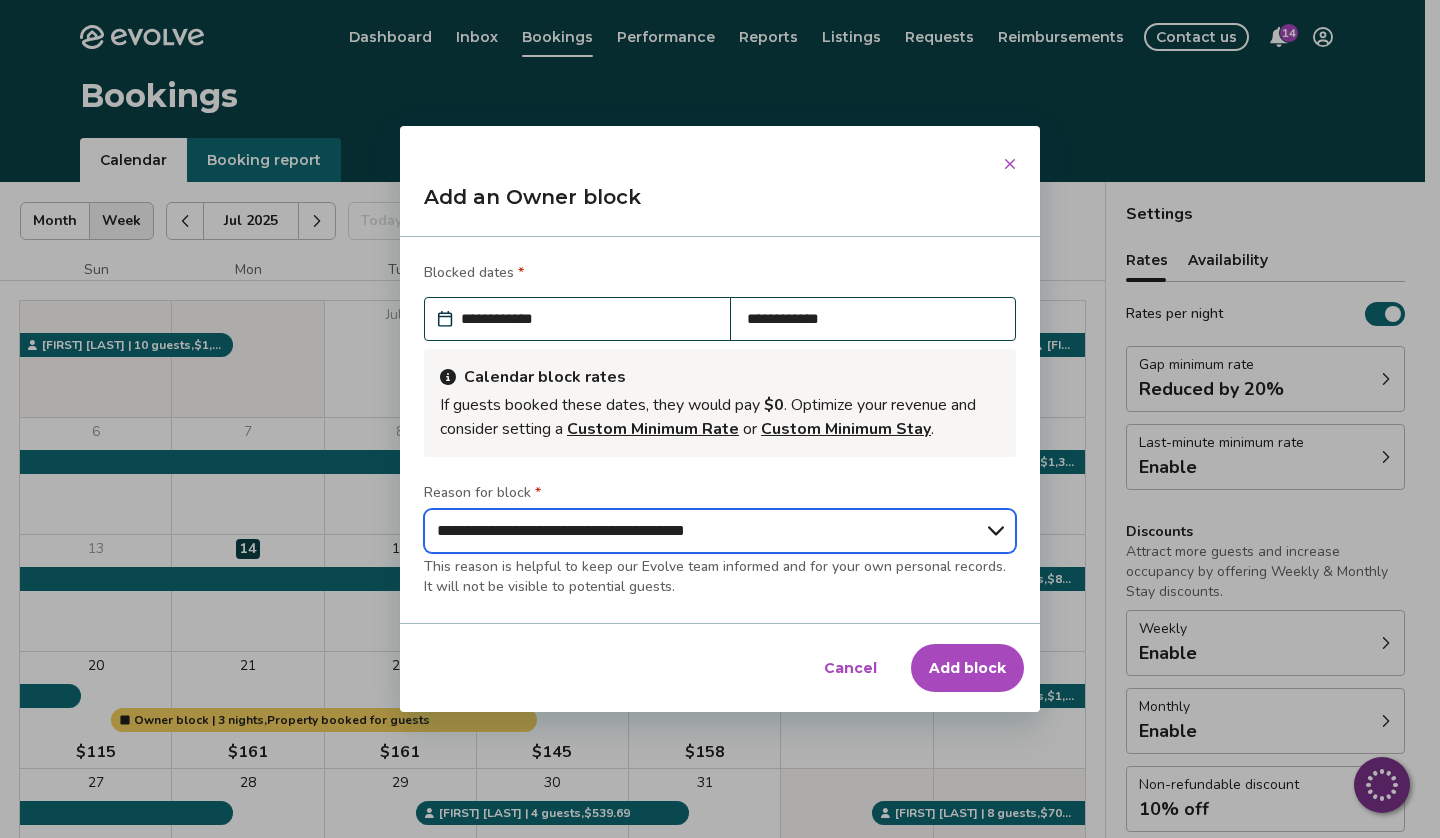 click on "**********" at bounding box center [720, 531] 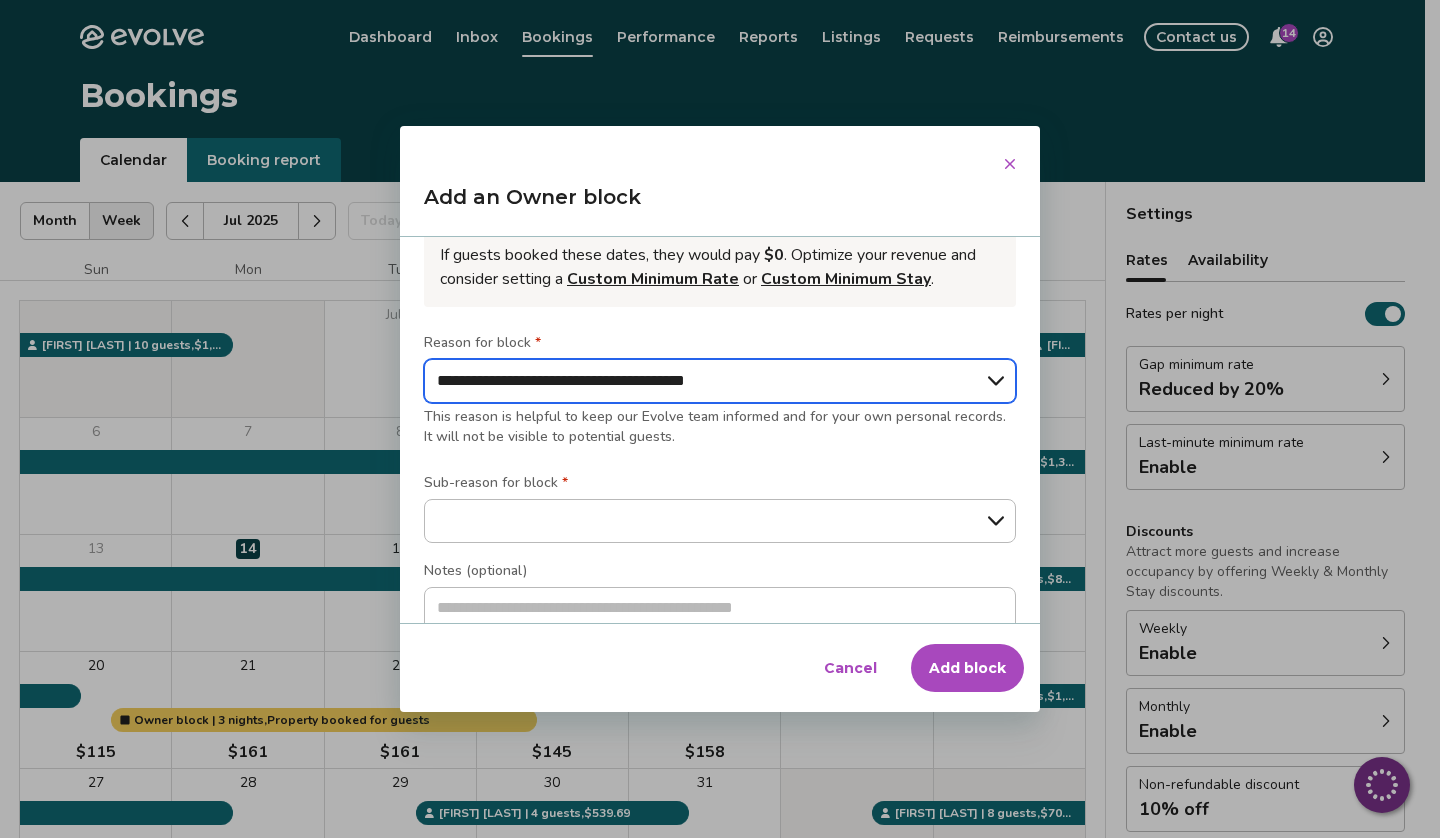 scroll, scrollTop: 212, scrollLeft: 0, axis: vertical 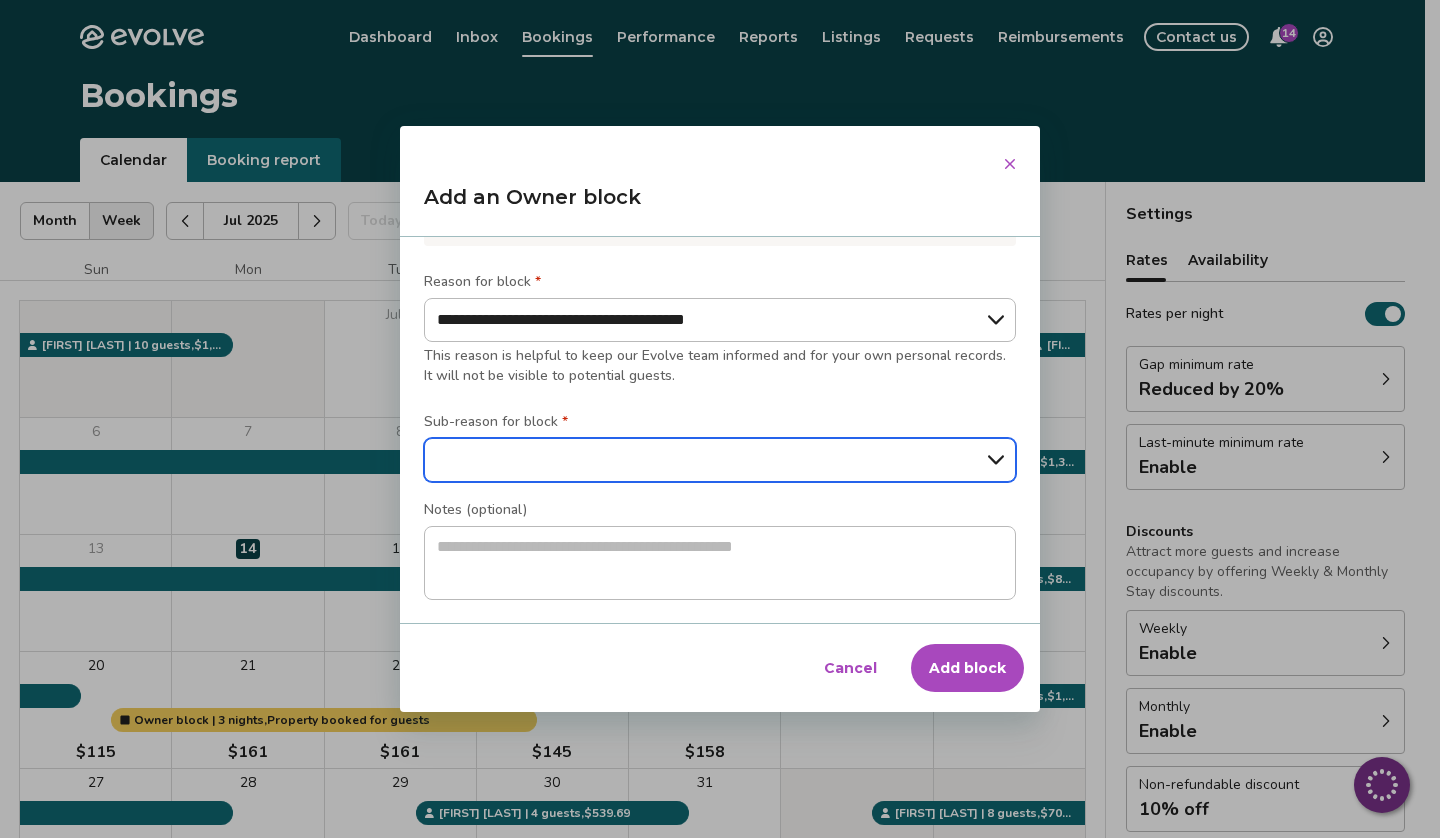 click on "**********" at bounding box center [720, 460] 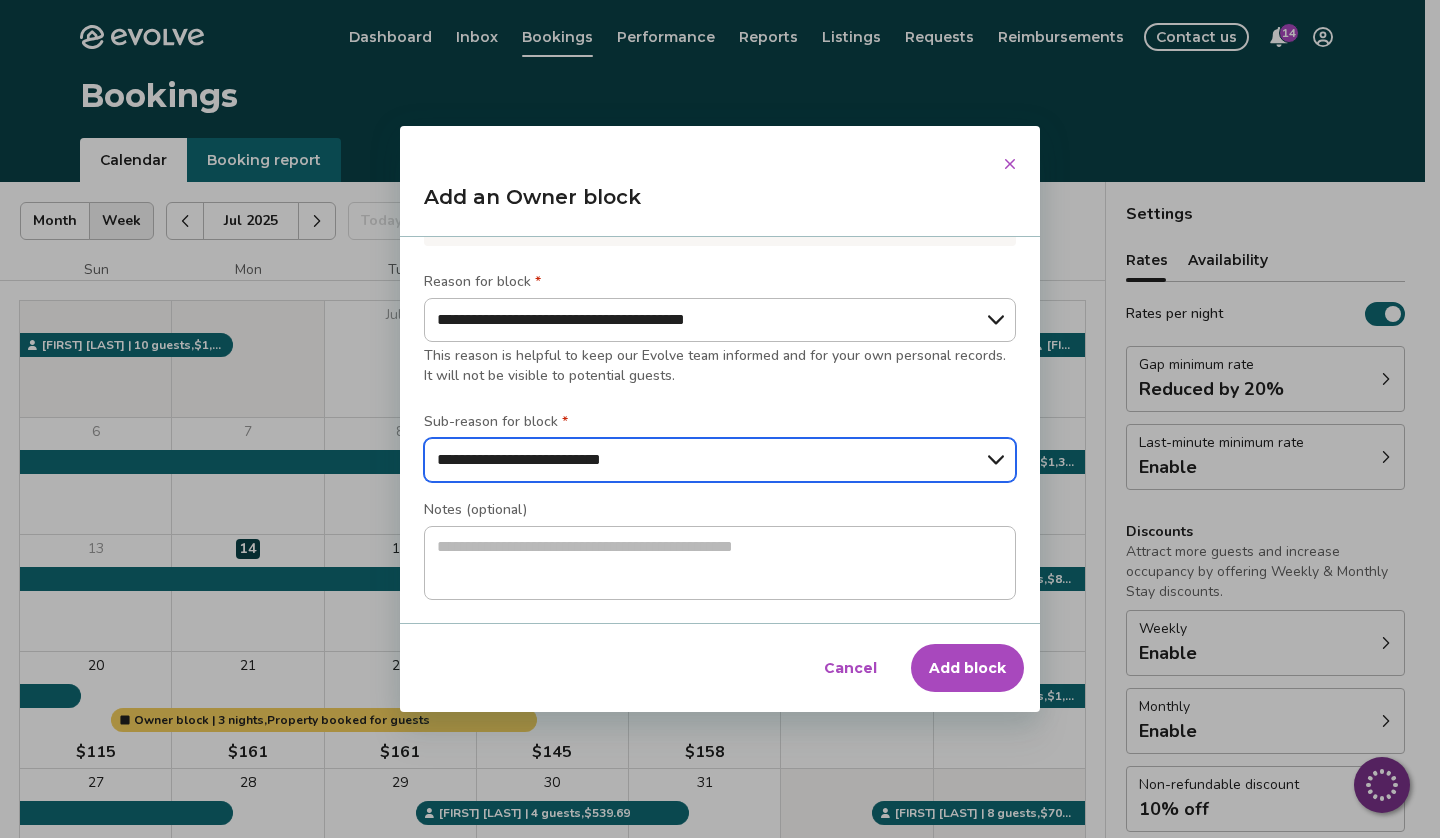 click on "**********" at bounding box center (720, 460) 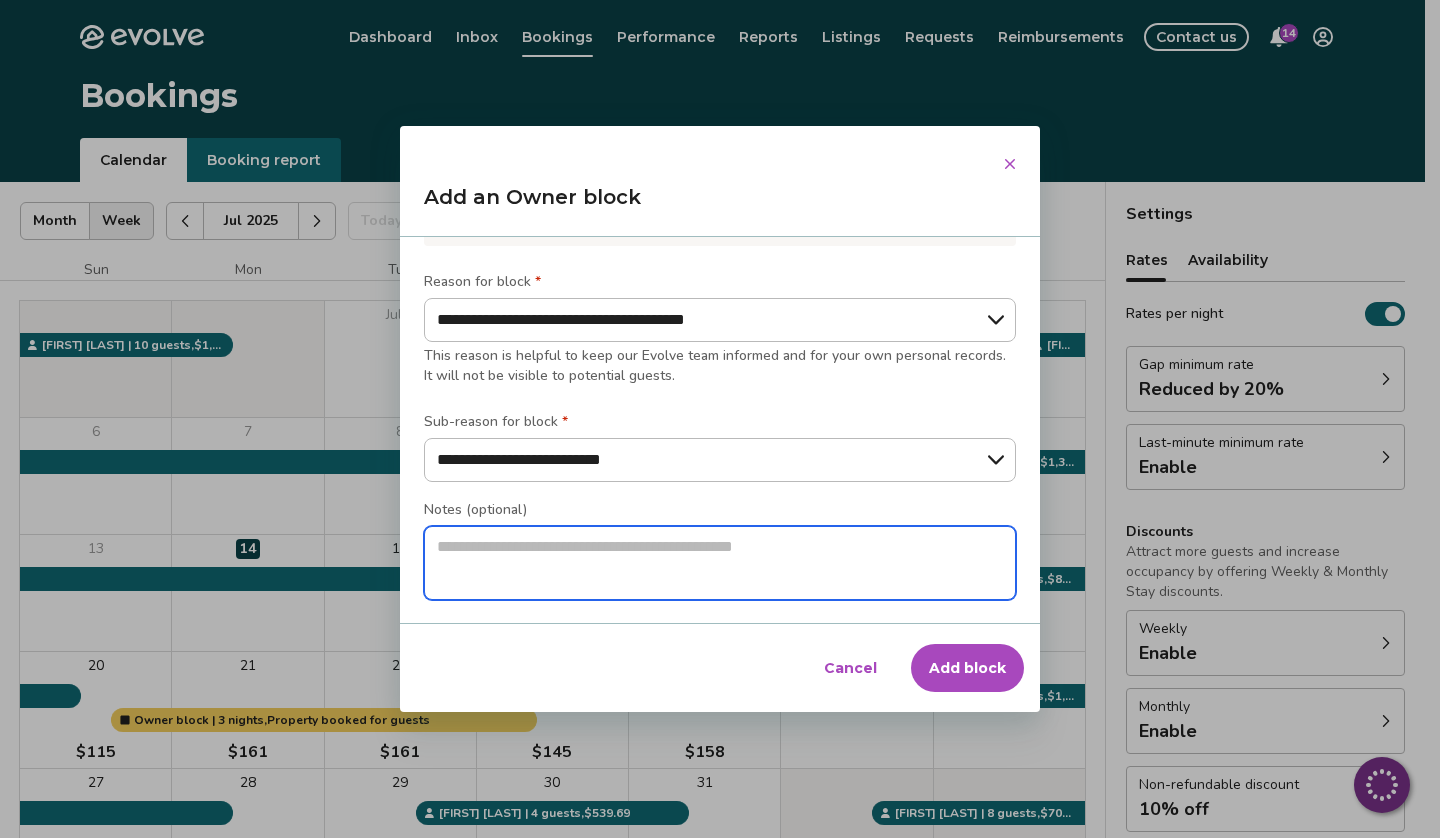 click at bounding box center [720, 563] 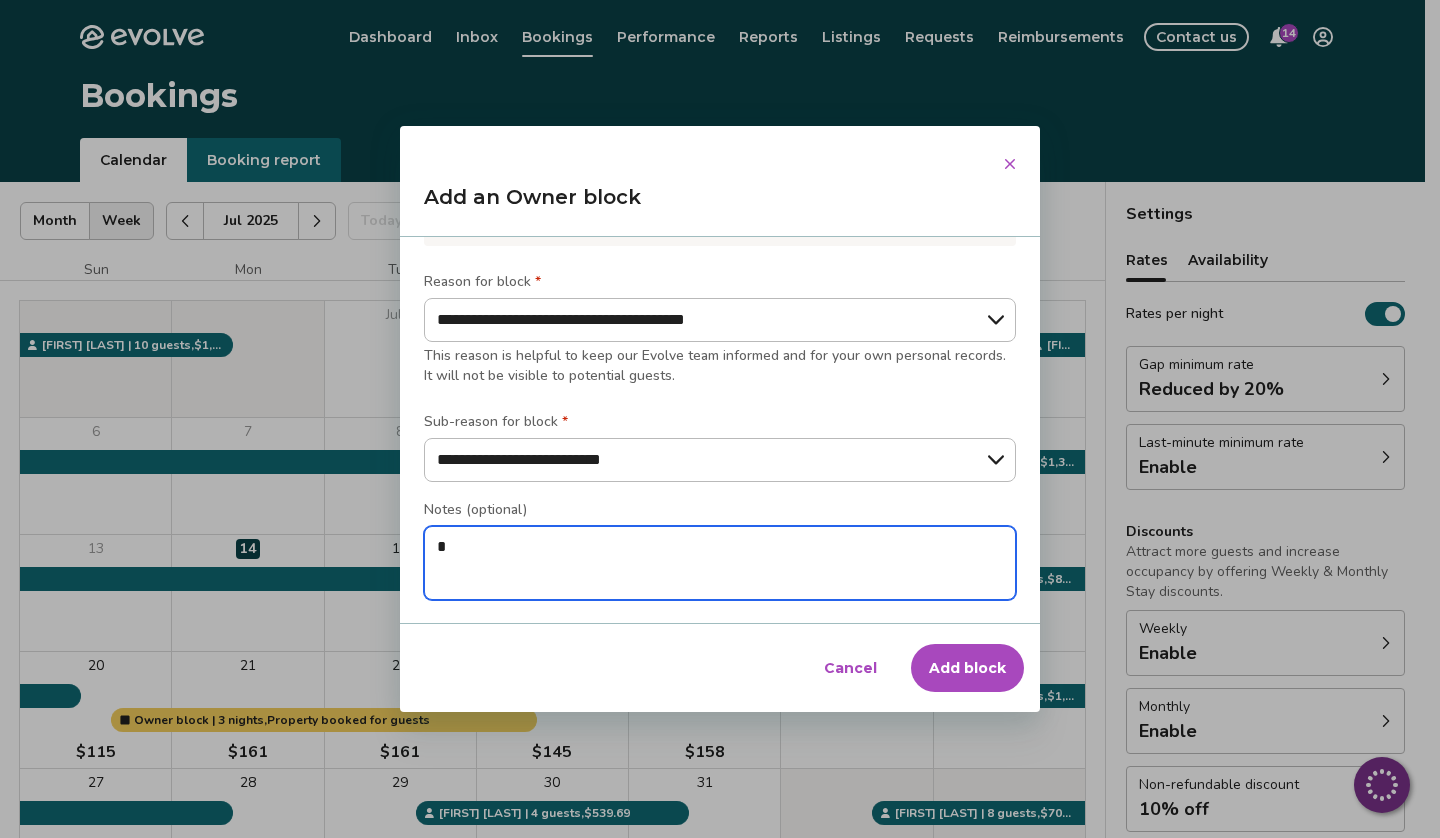 type on "*" 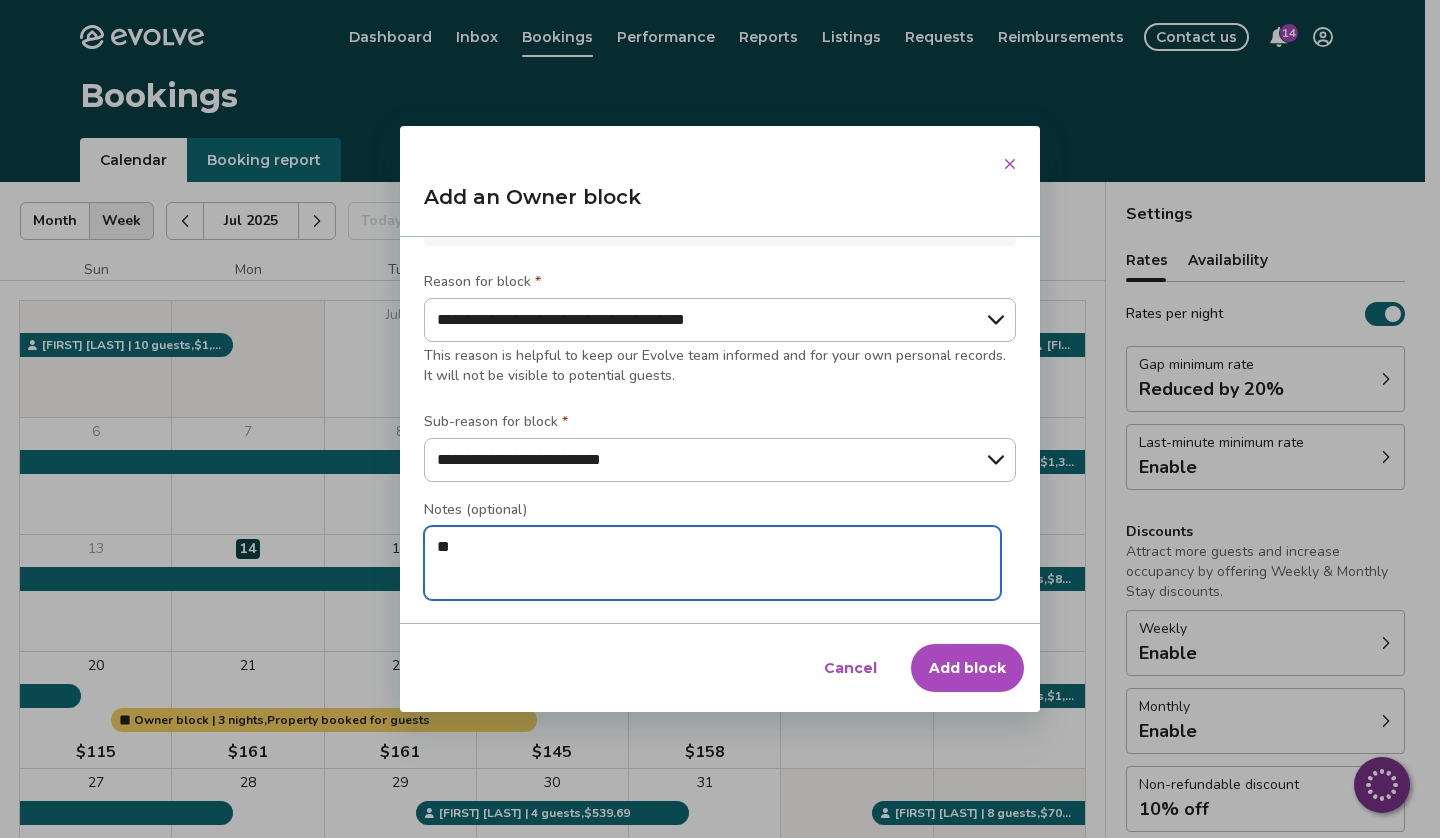 type on "*" 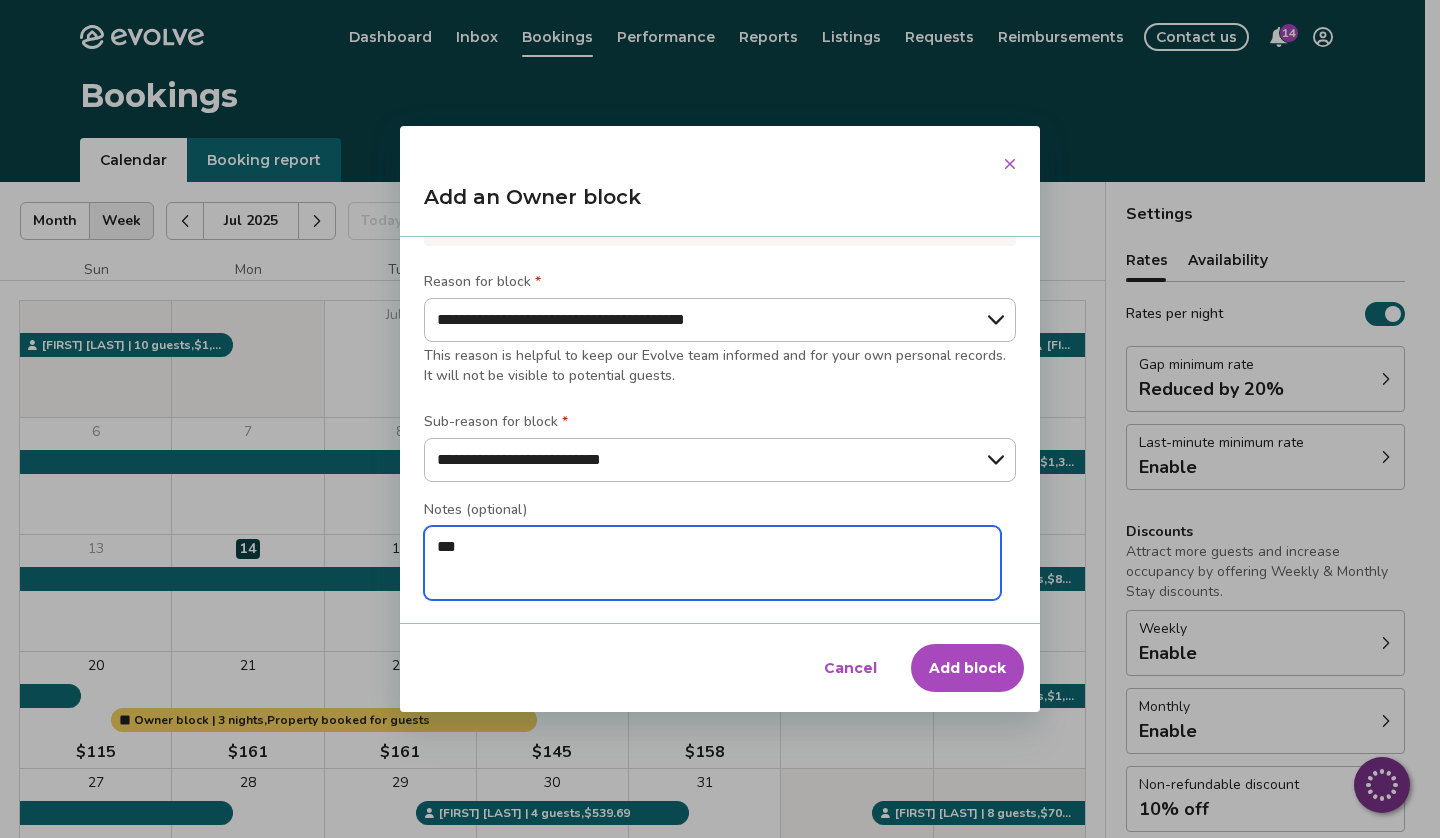 type on "*" 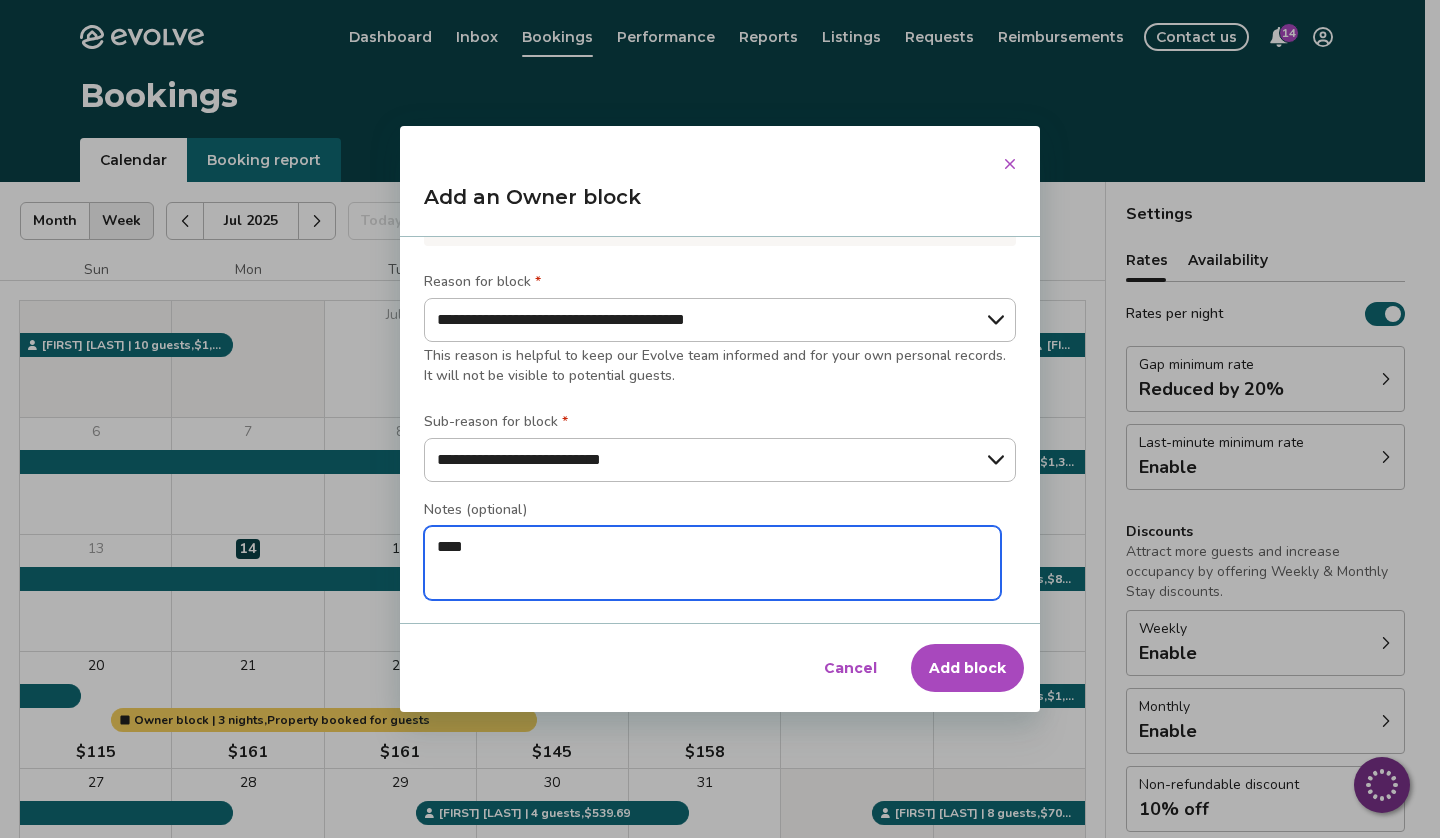 type on "*" 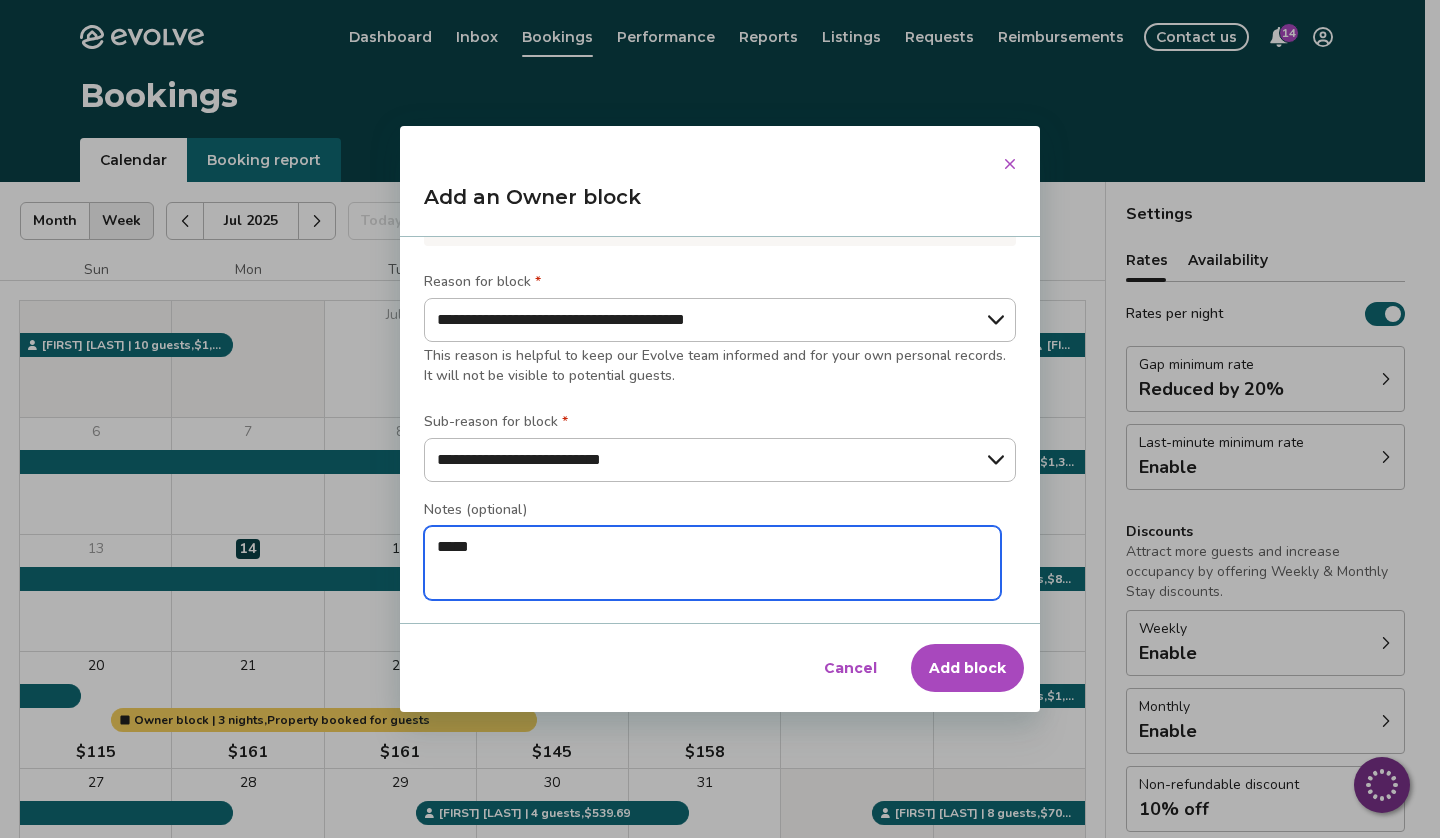 type on "*" 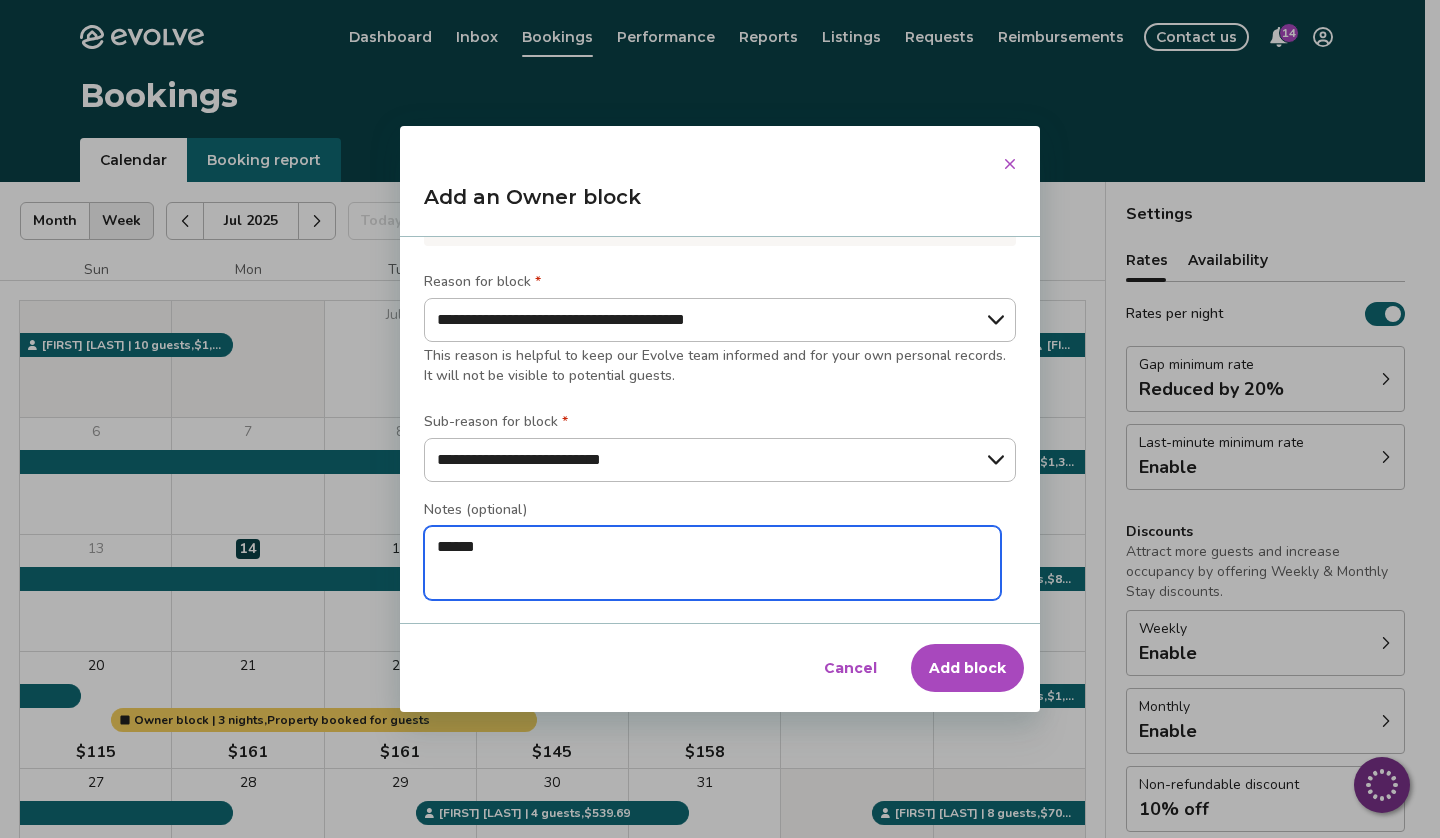 type on "*" 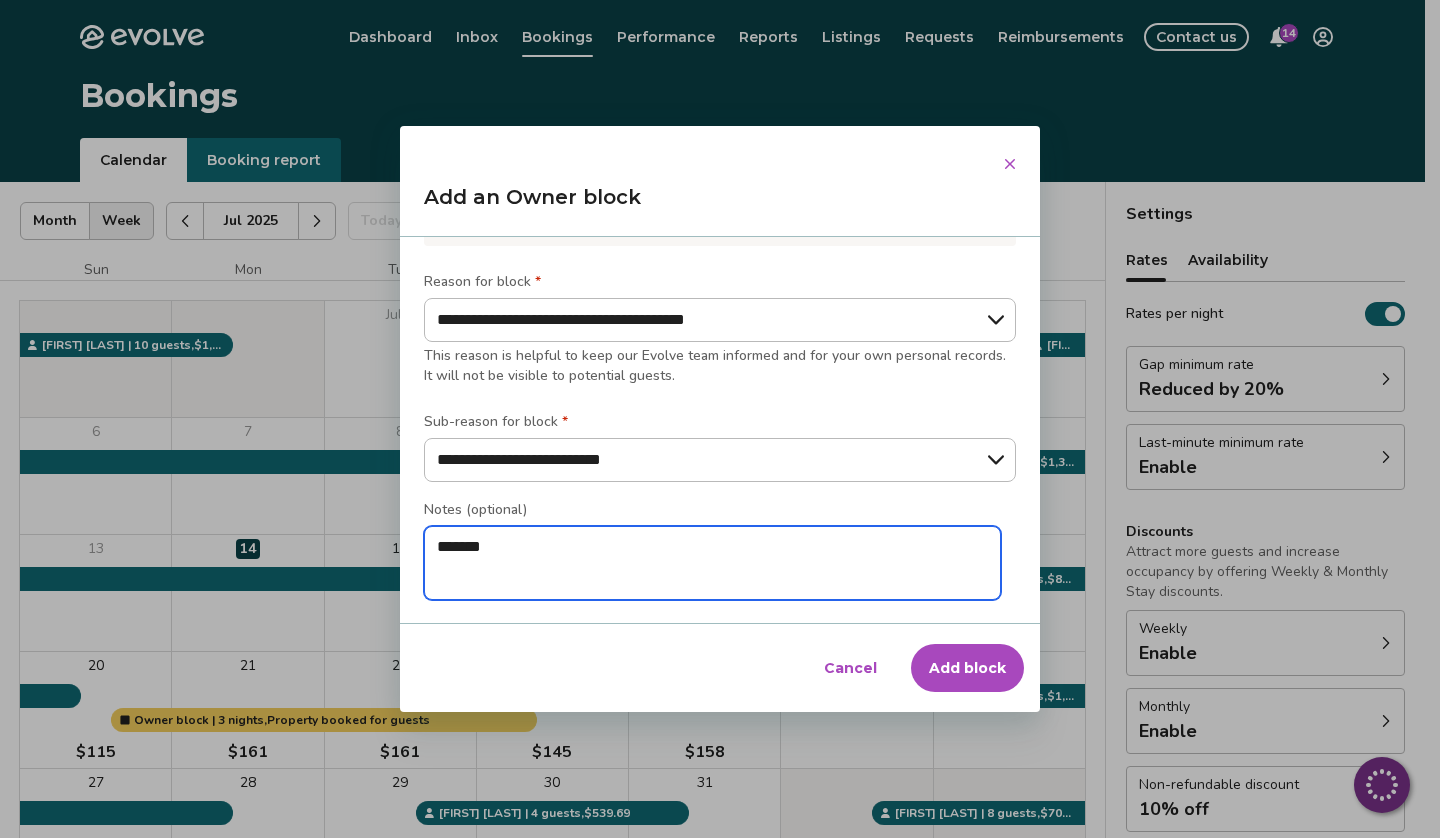 type on "*" 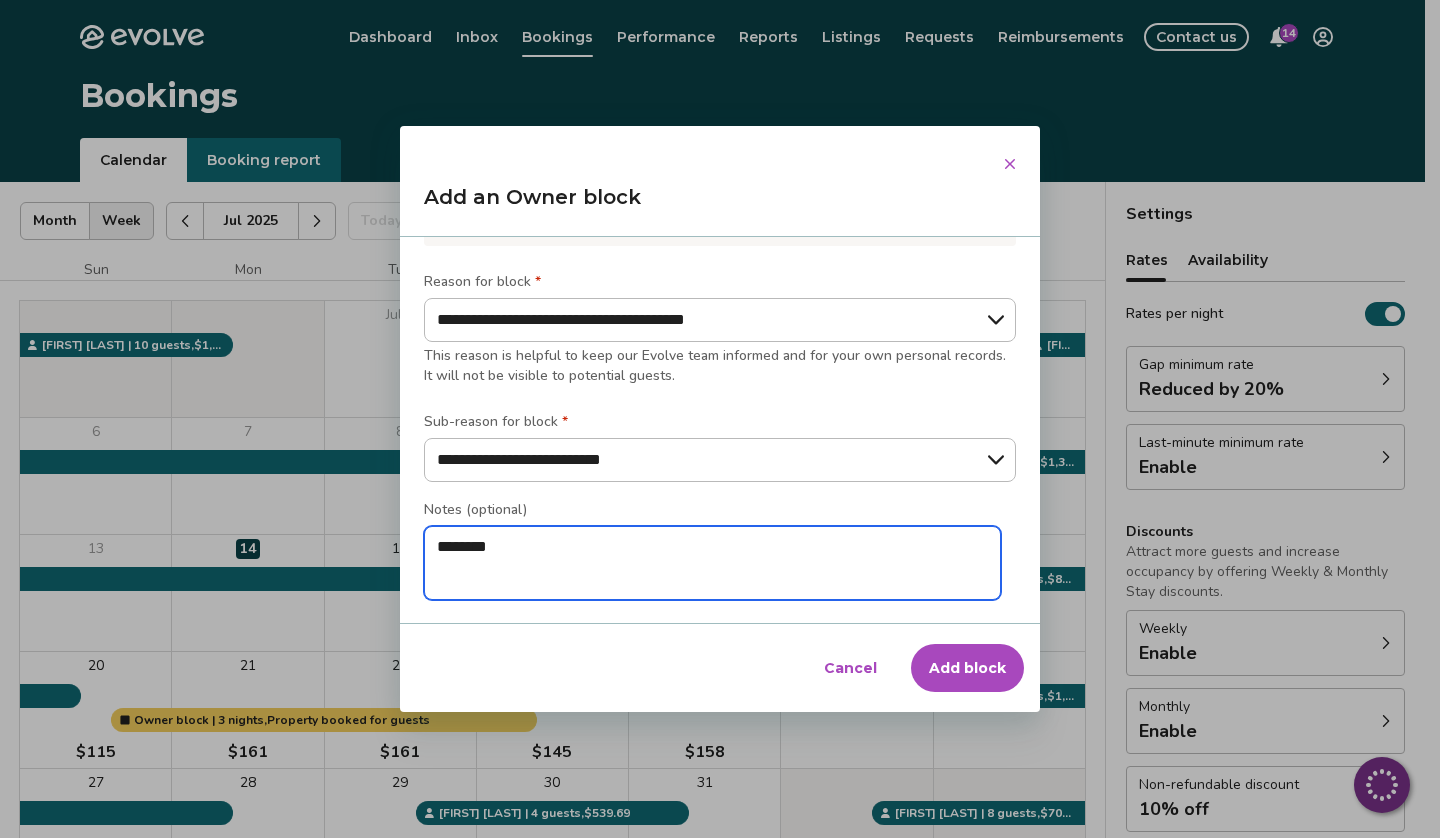 type on "*" 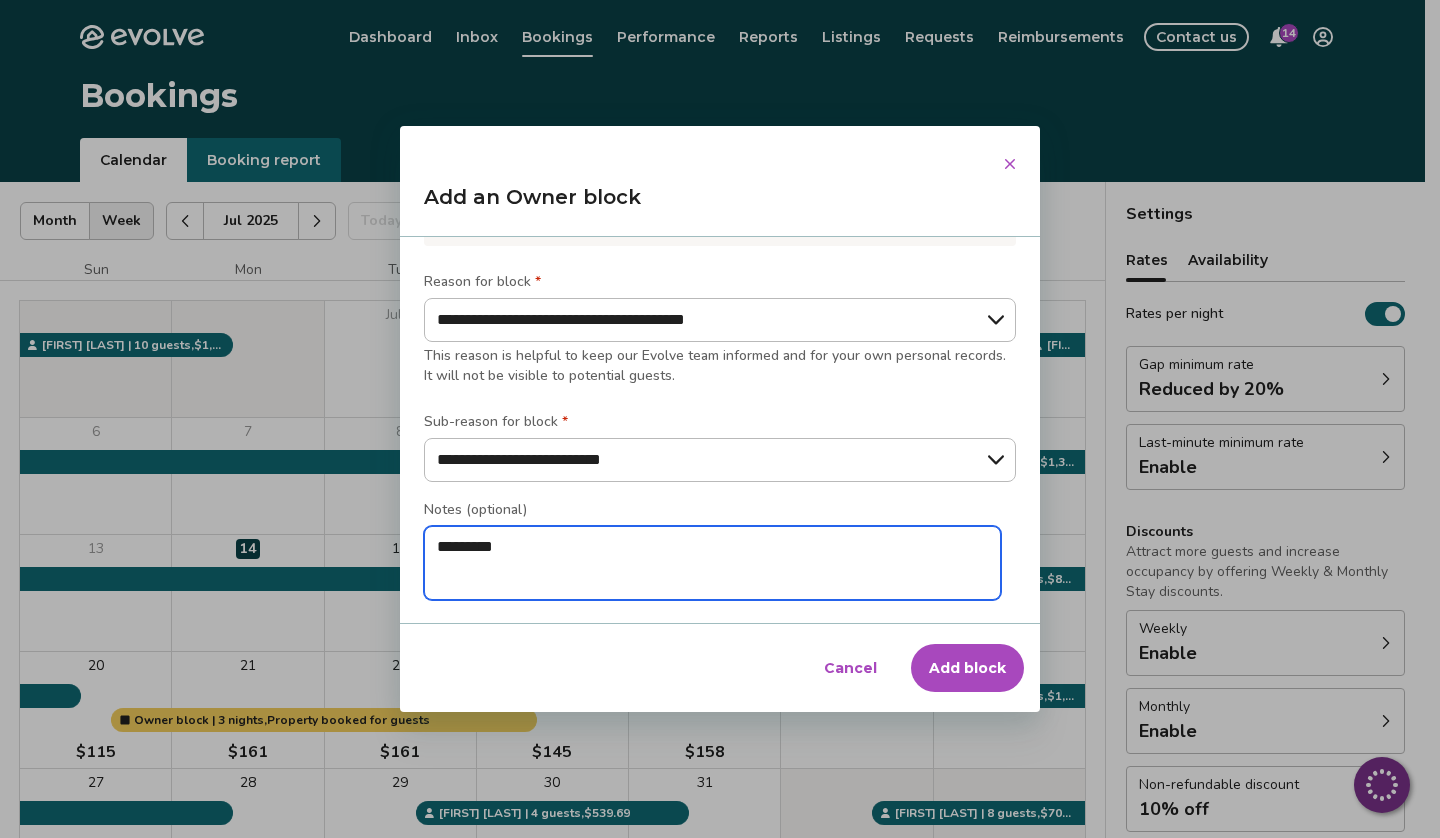 type on "*" 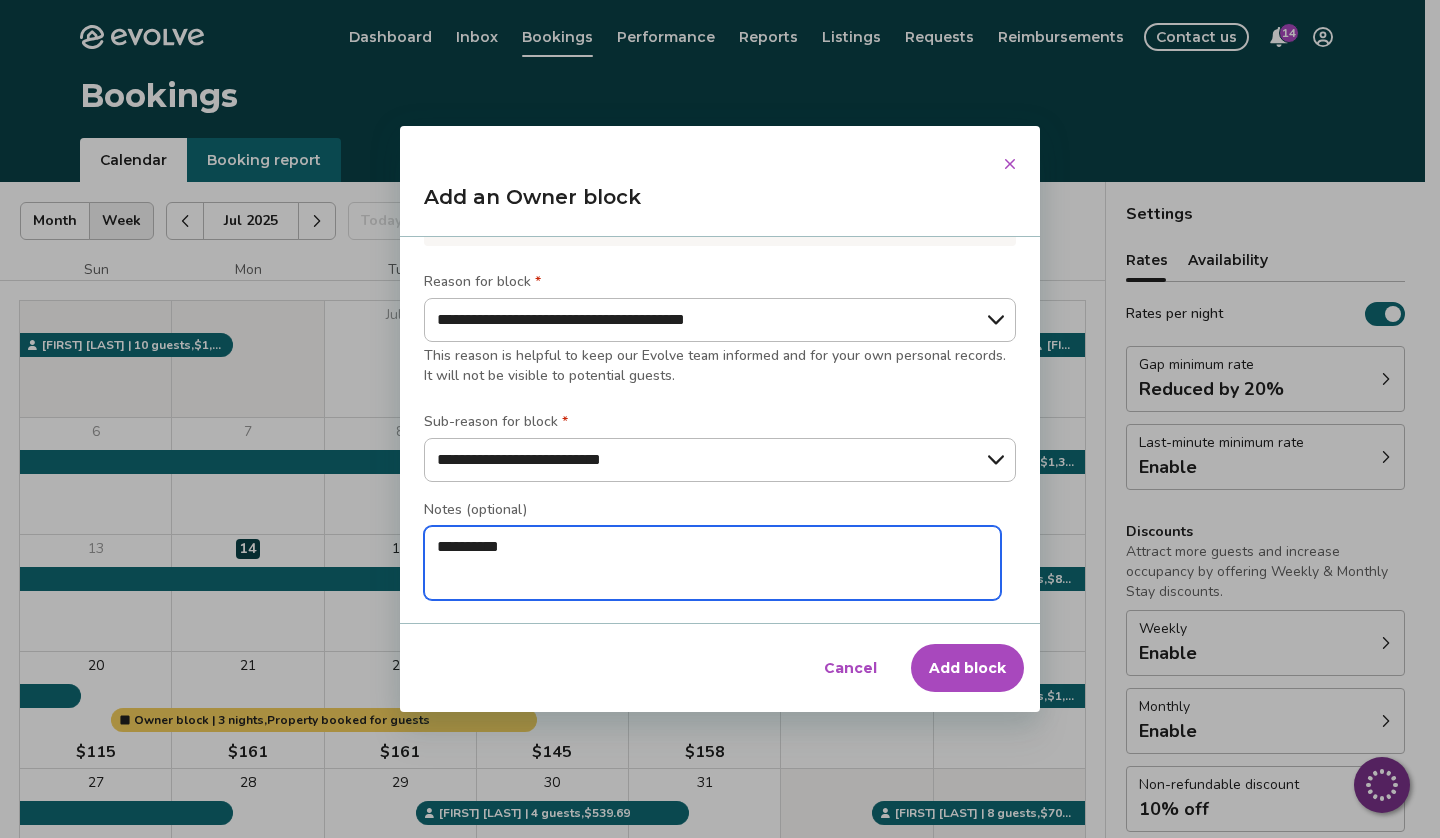 type on "*" 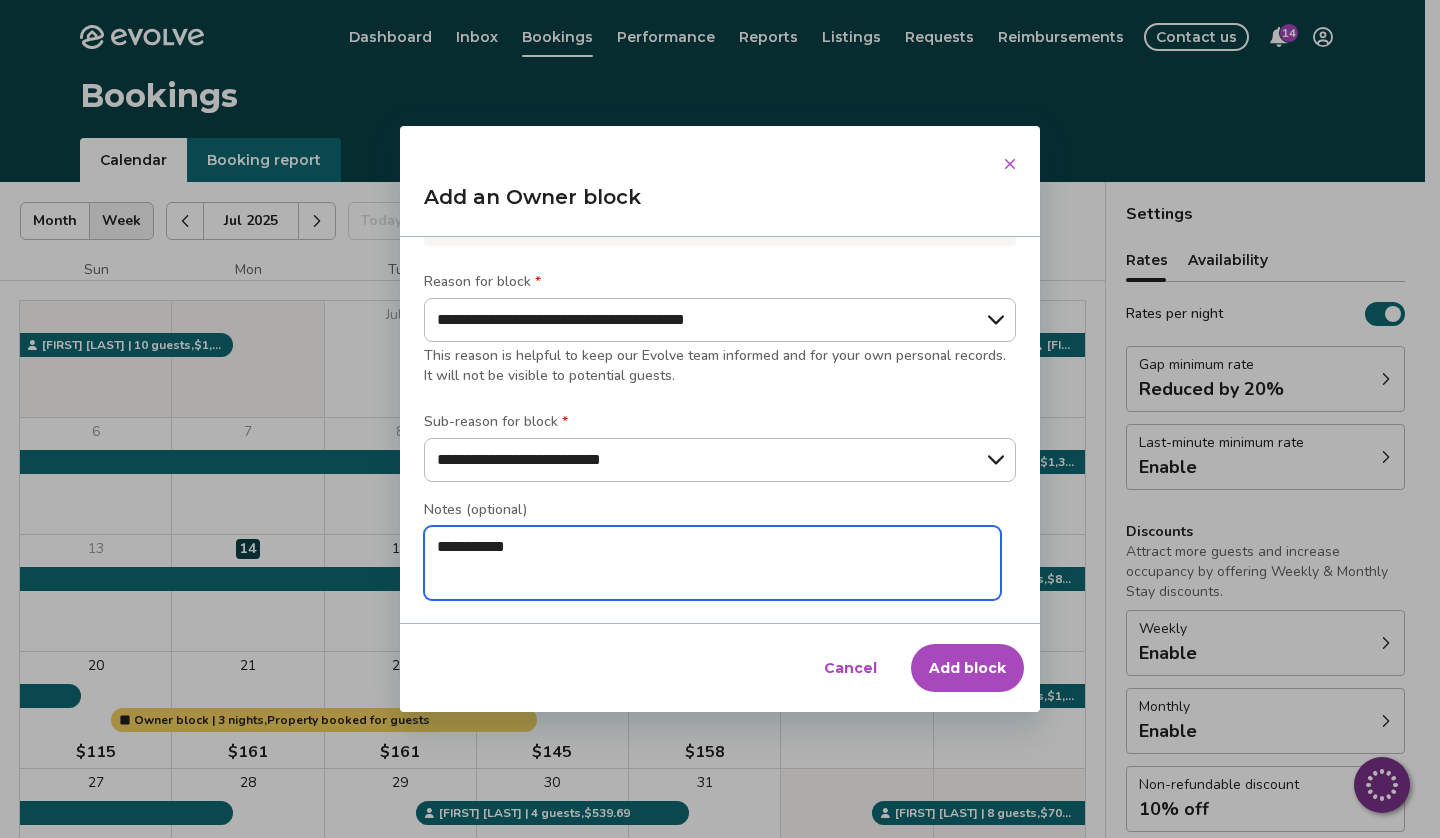 type on "*" 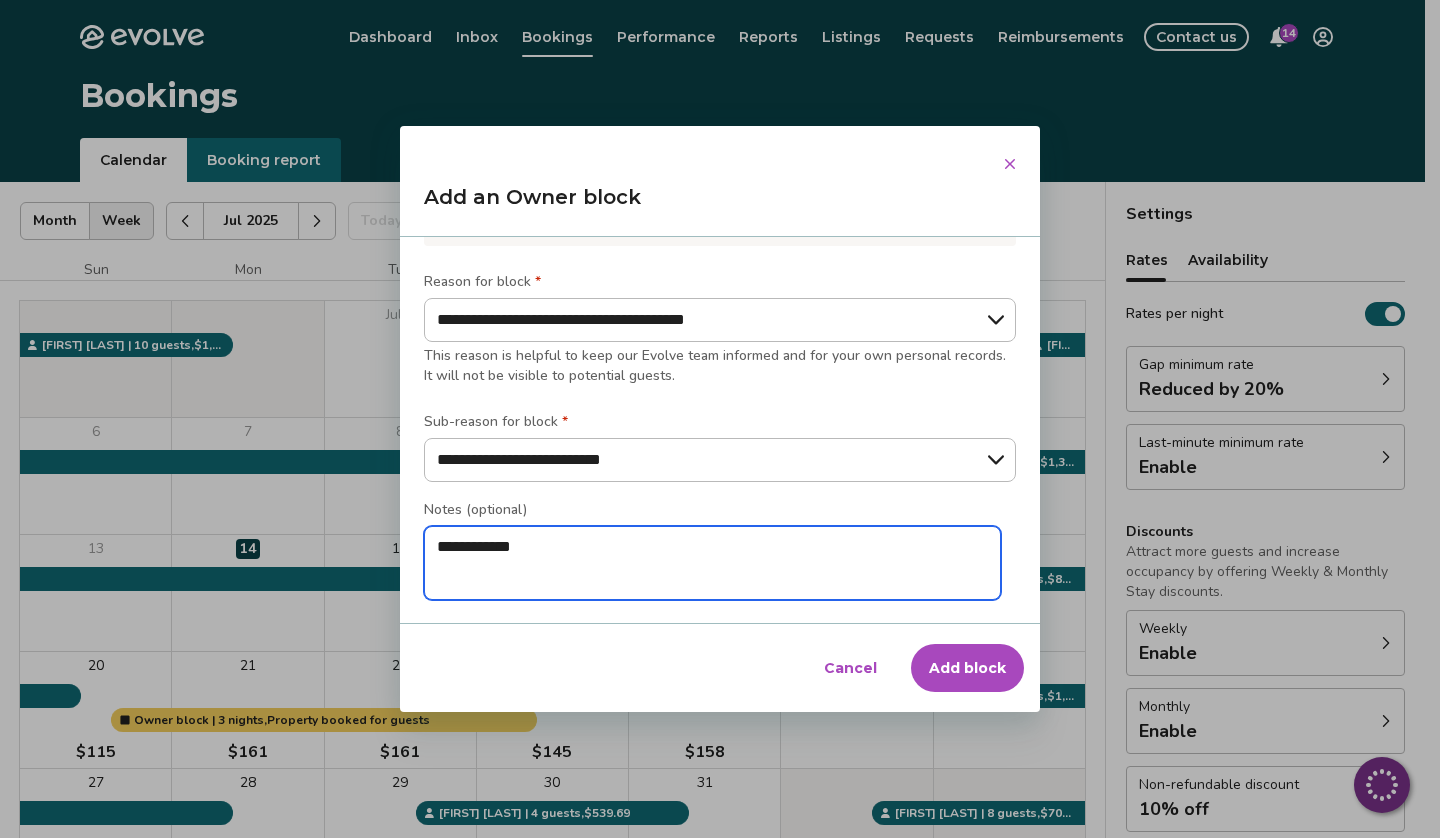 type on "*" 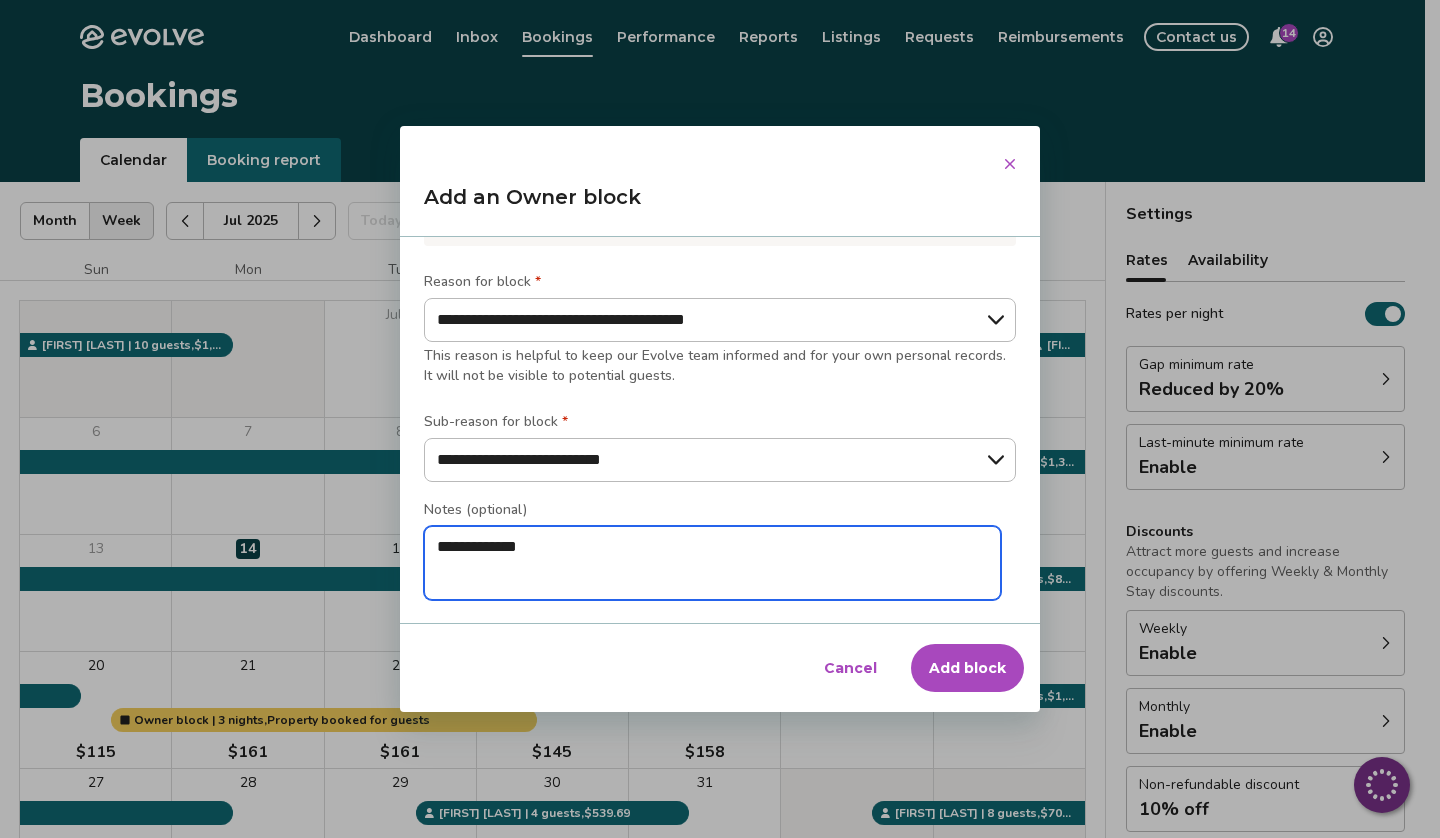 type on "*" 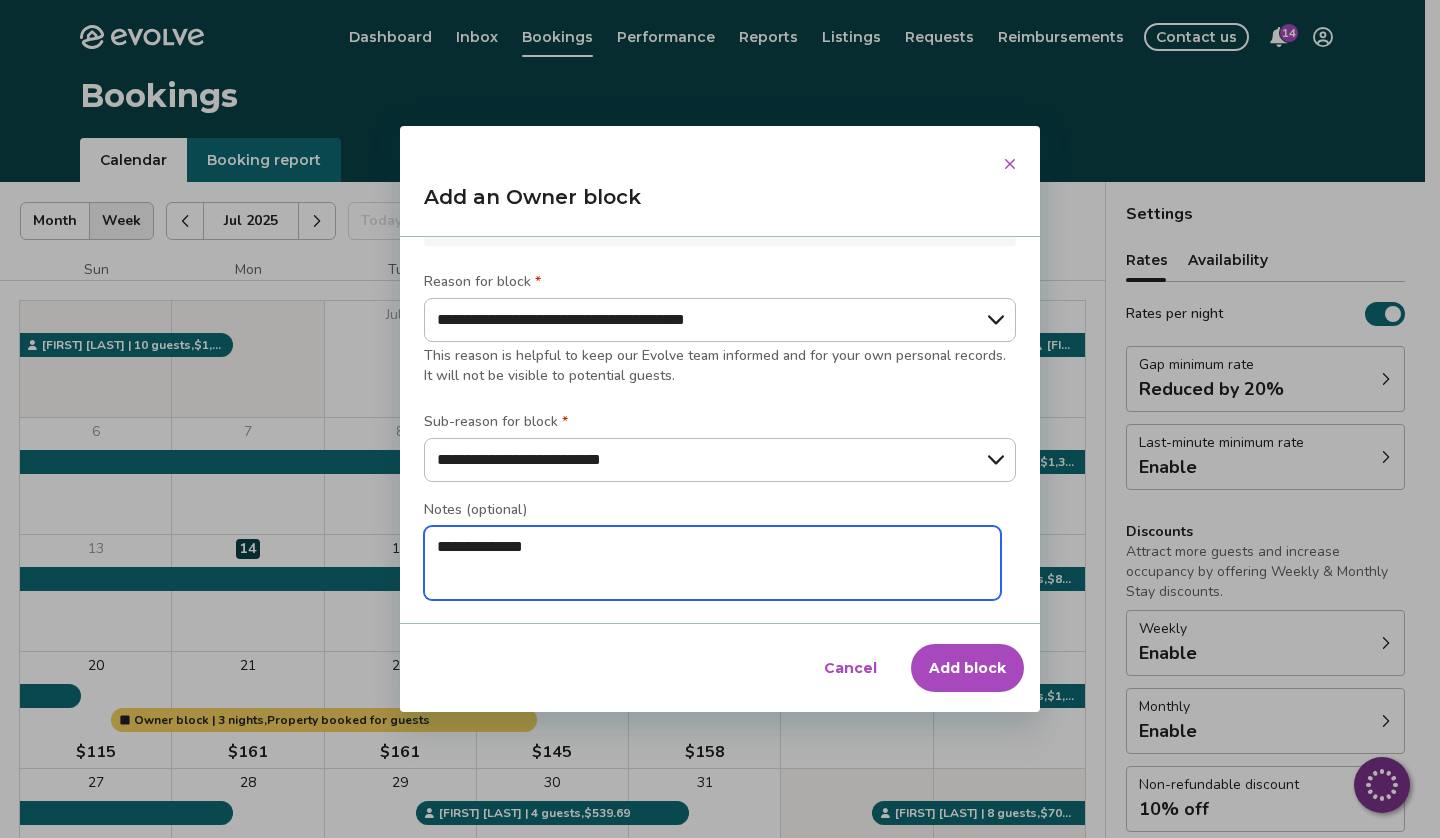 type on "*" 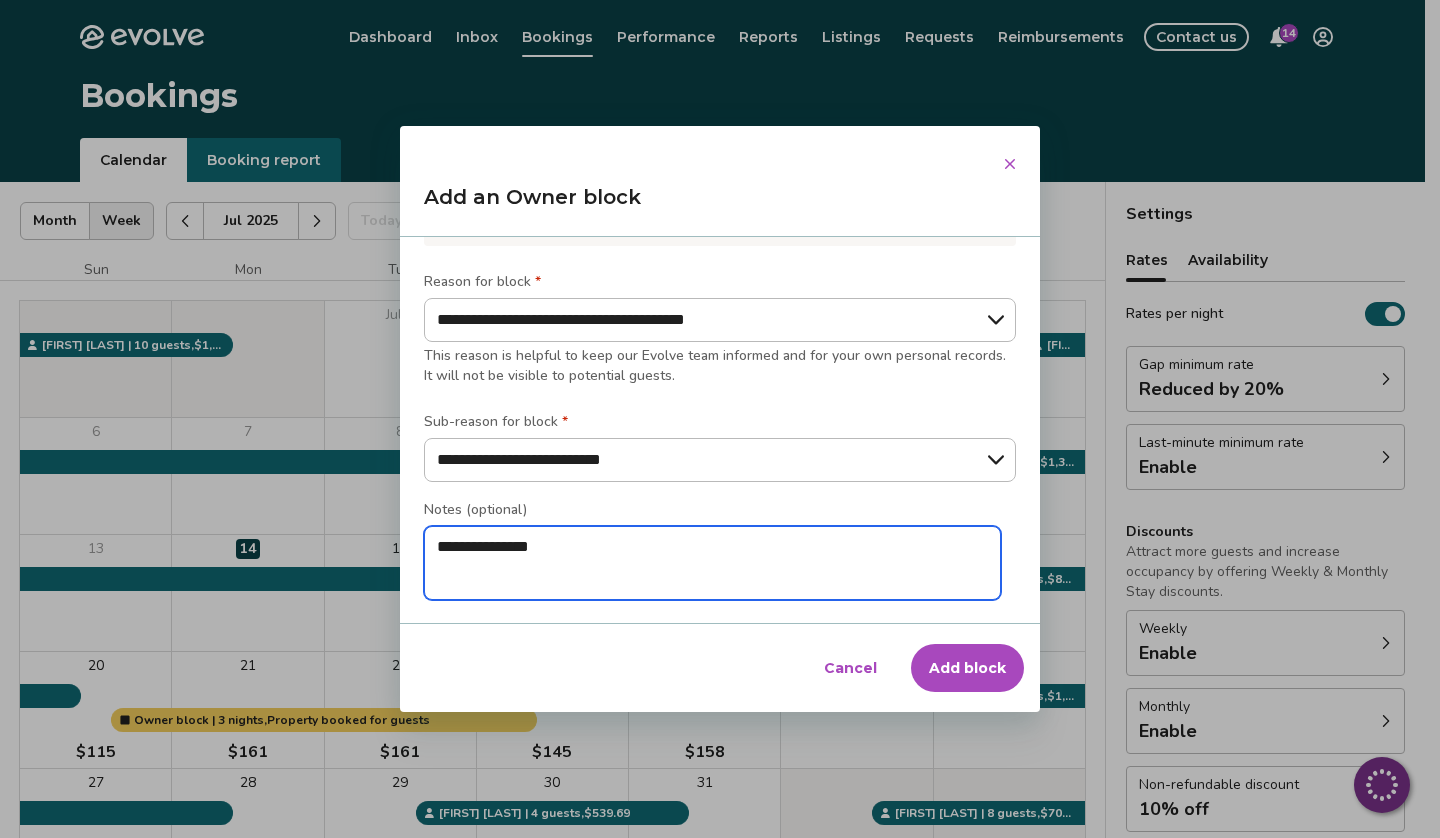 type on "*" 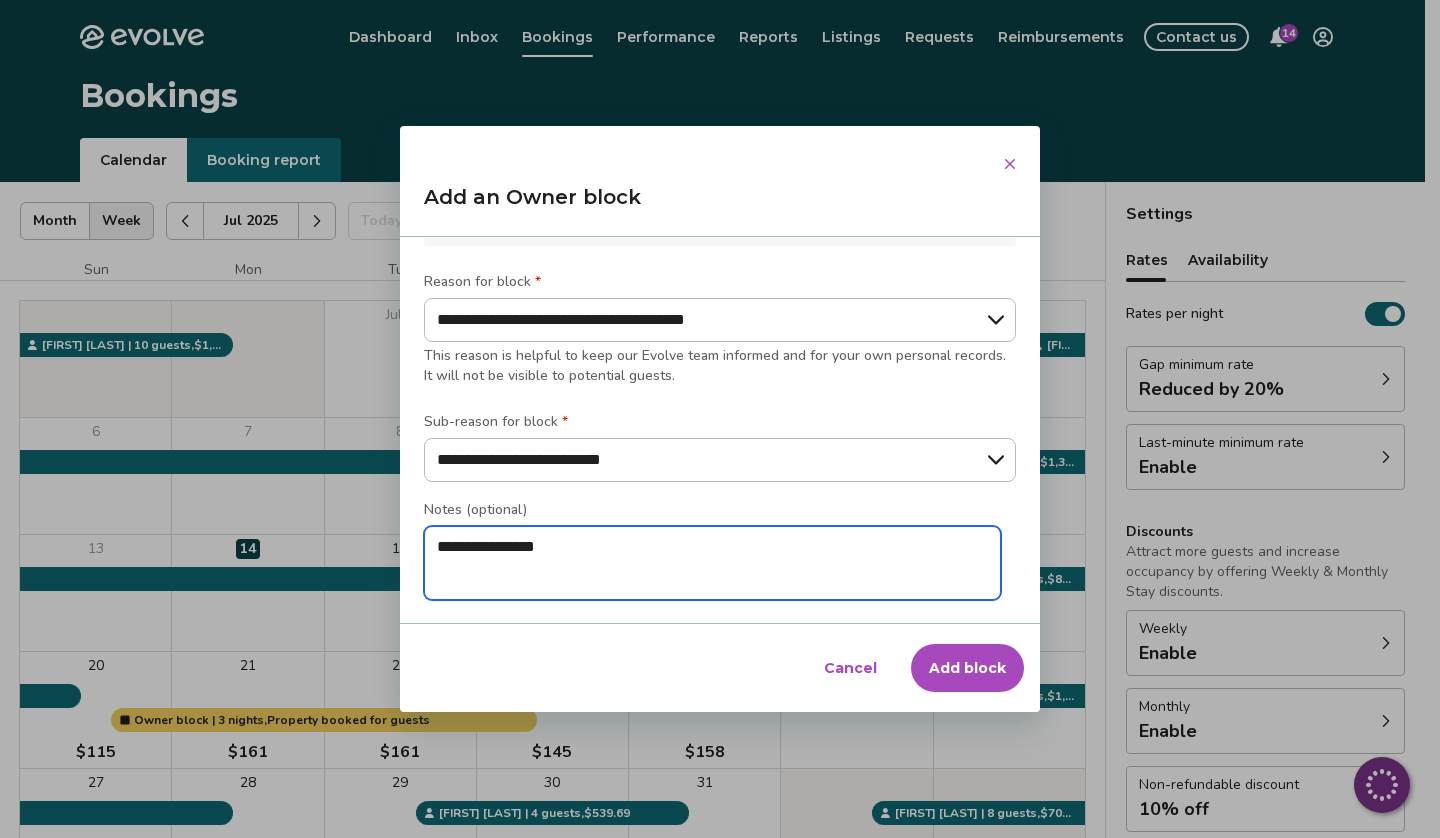 type on "*" 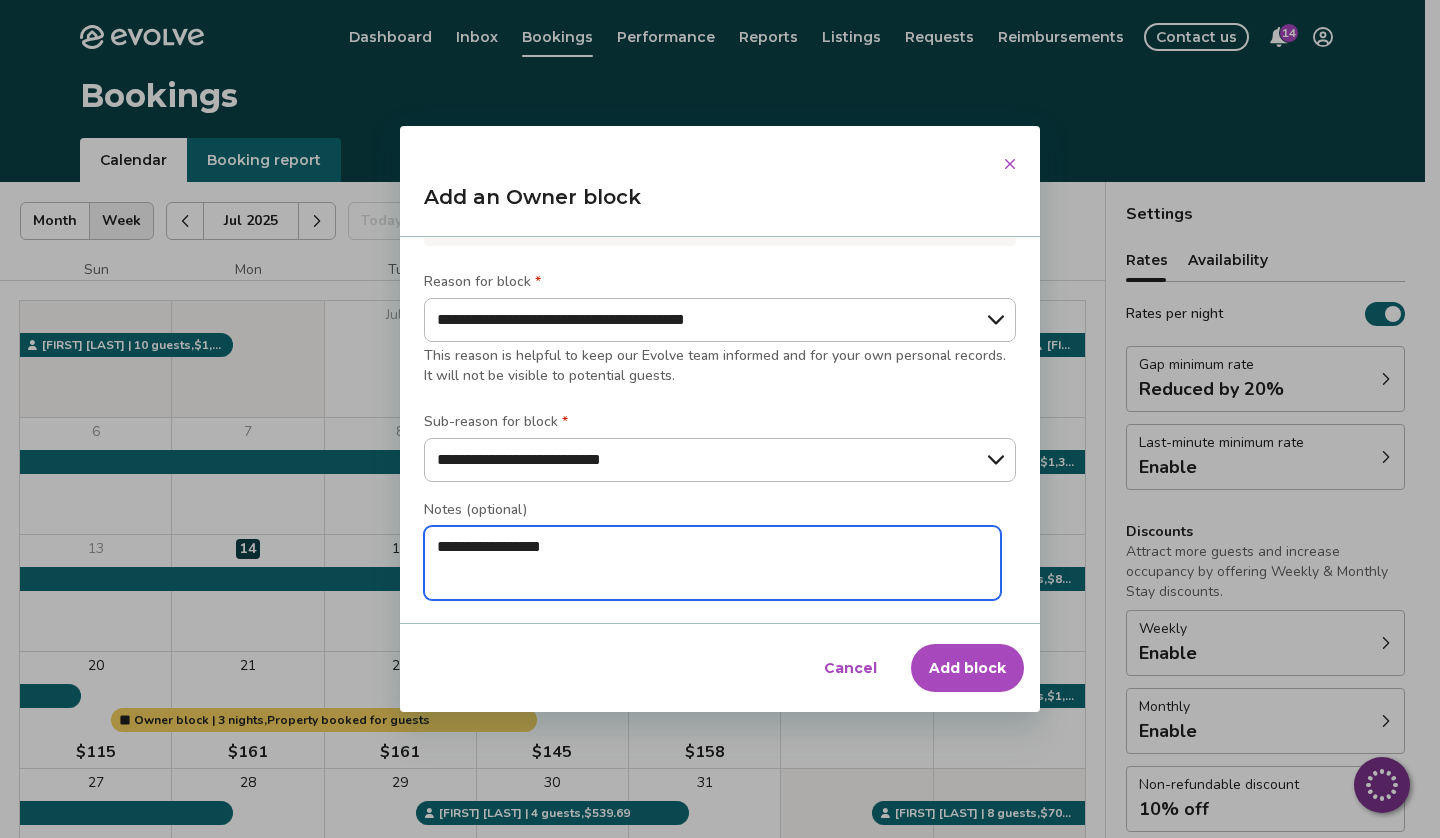 type on "*" 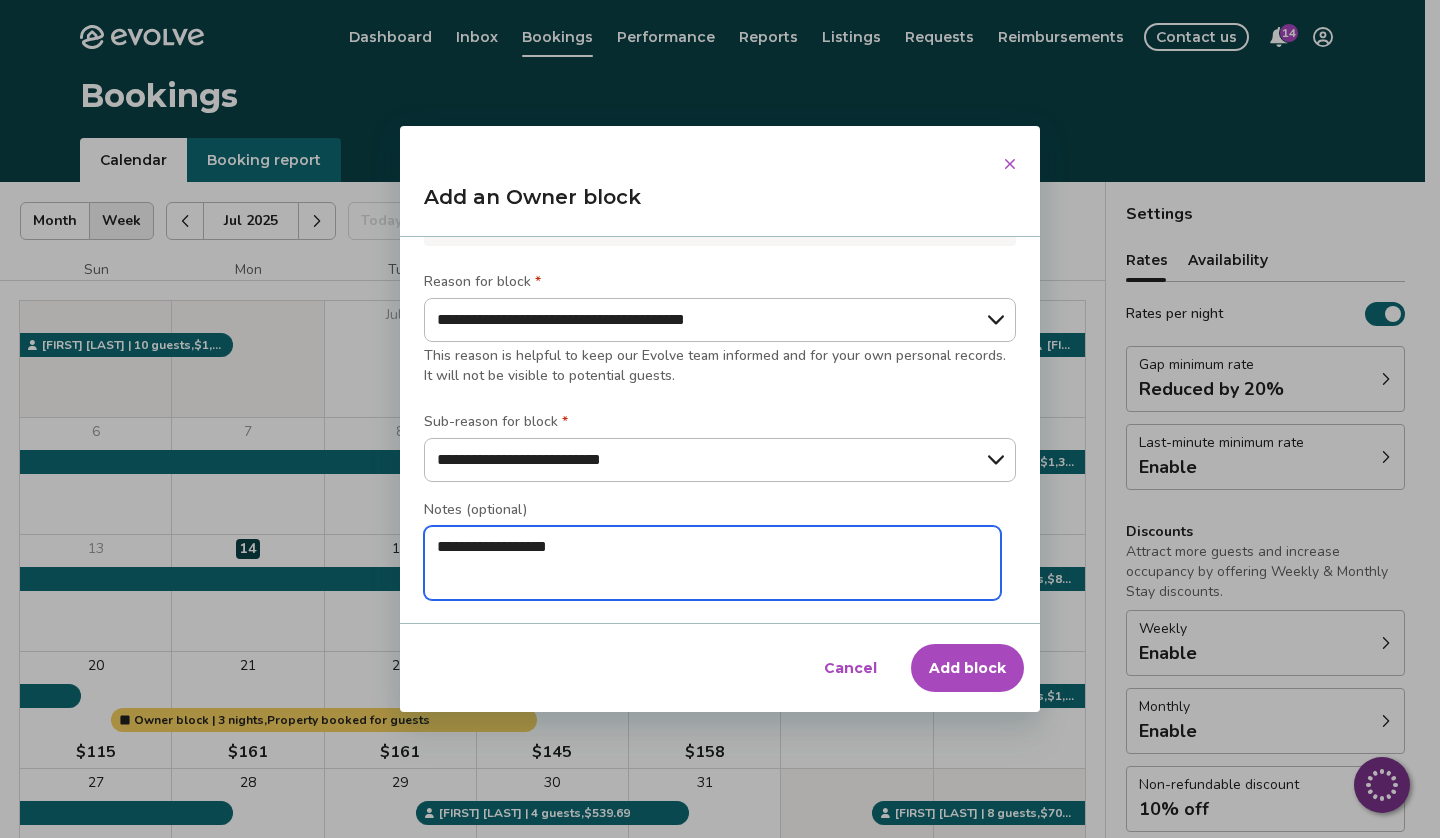 type on "*" 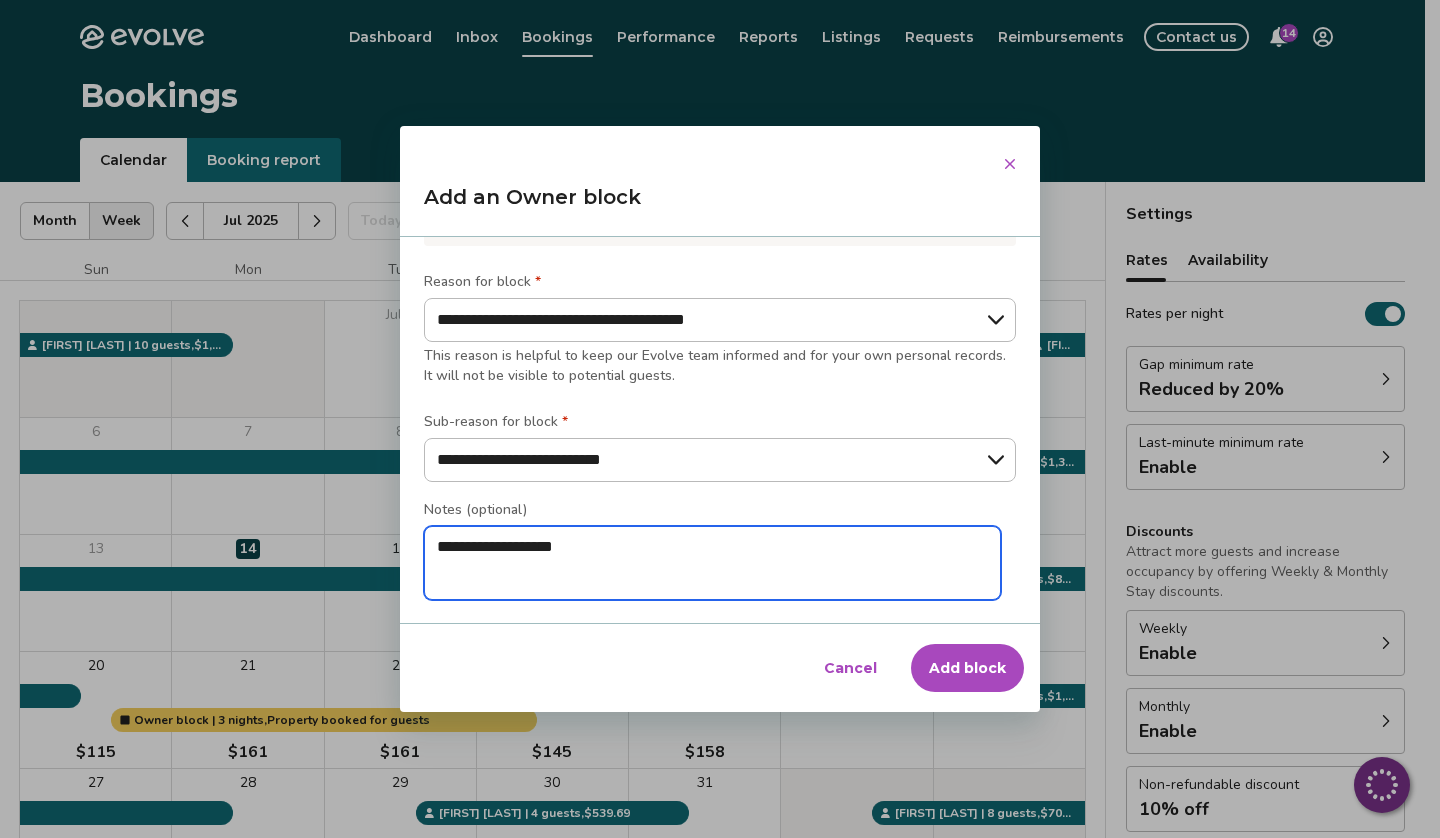 type on "*" 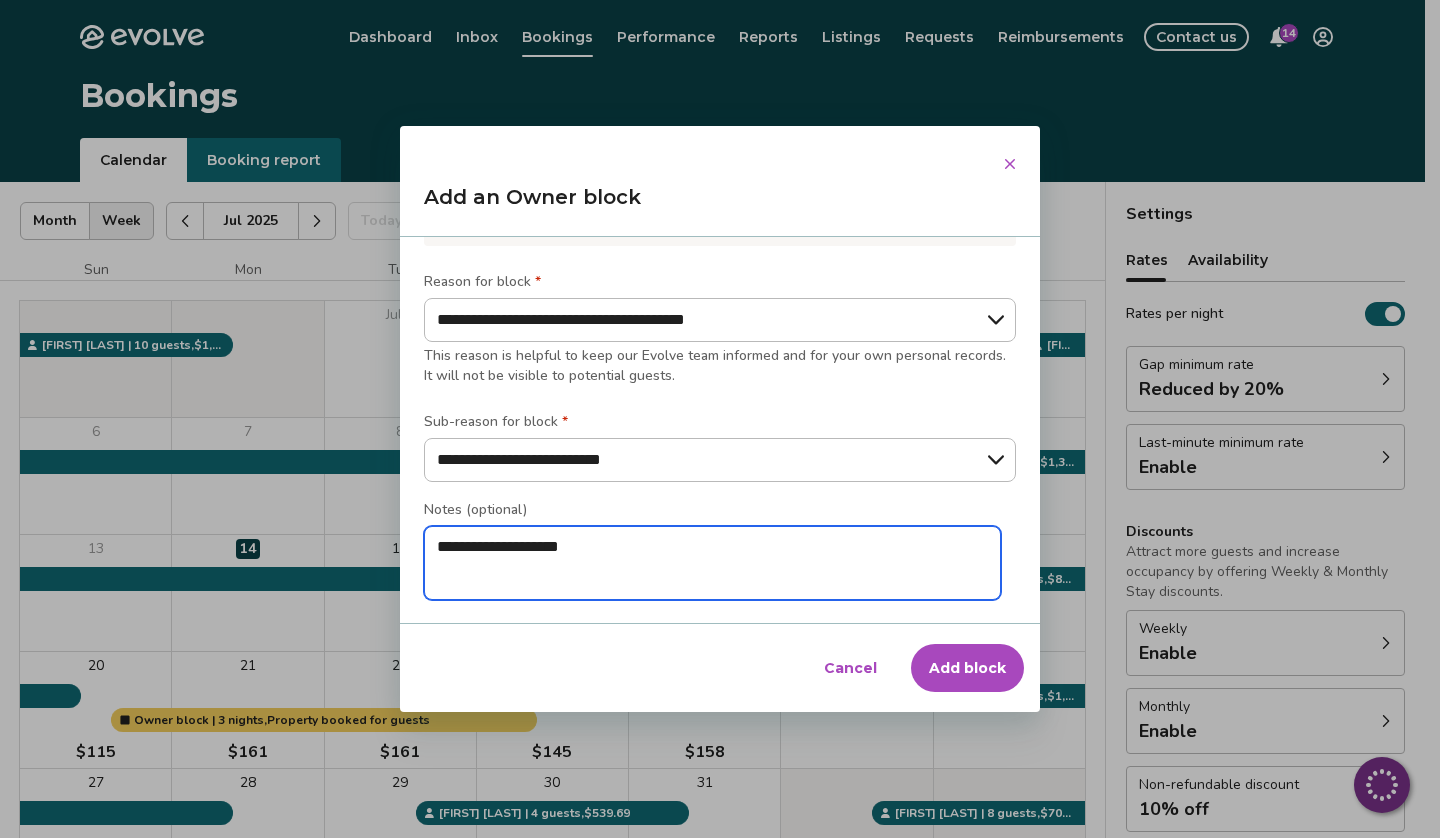 type on "*" 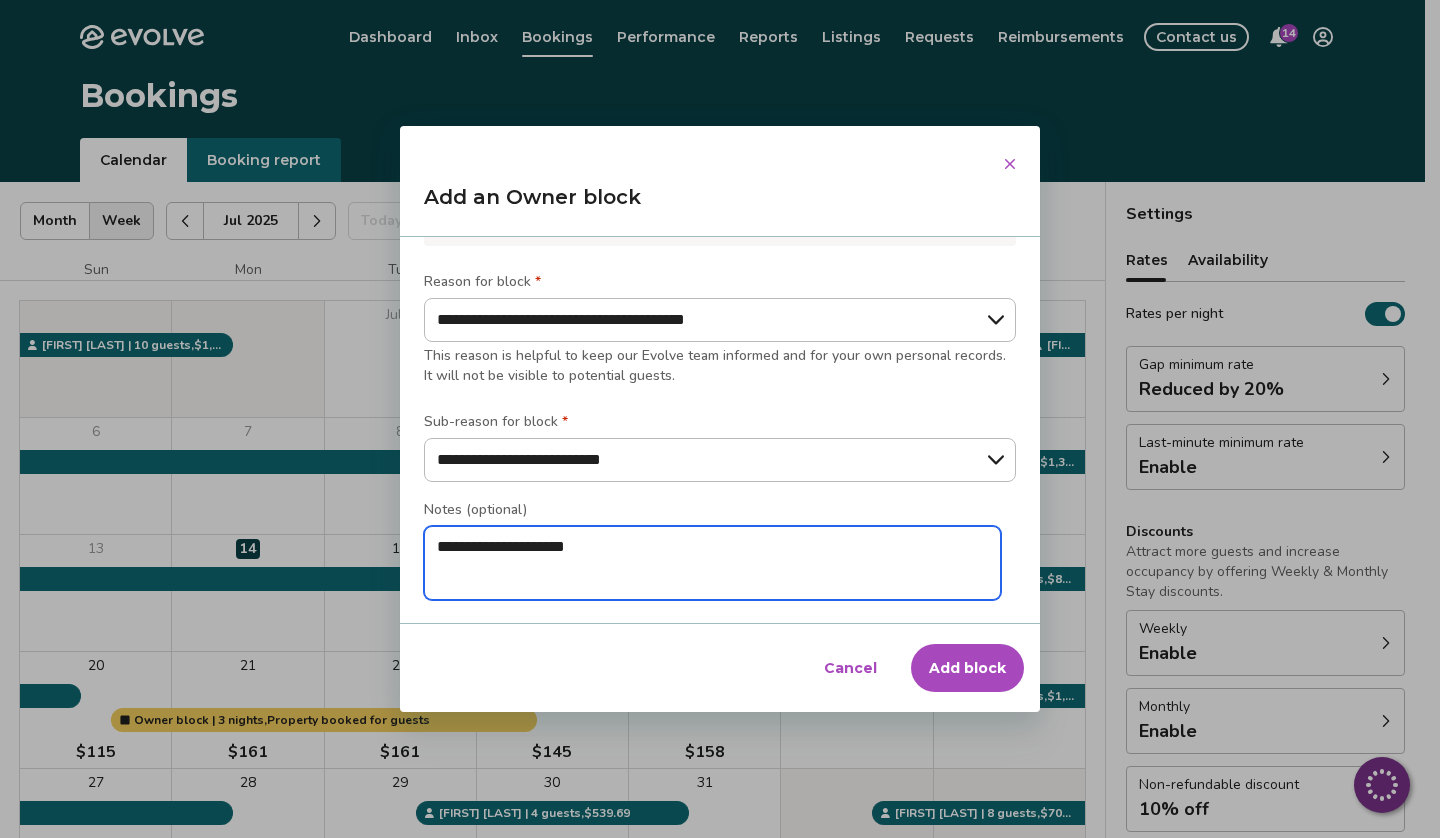 type on "*" 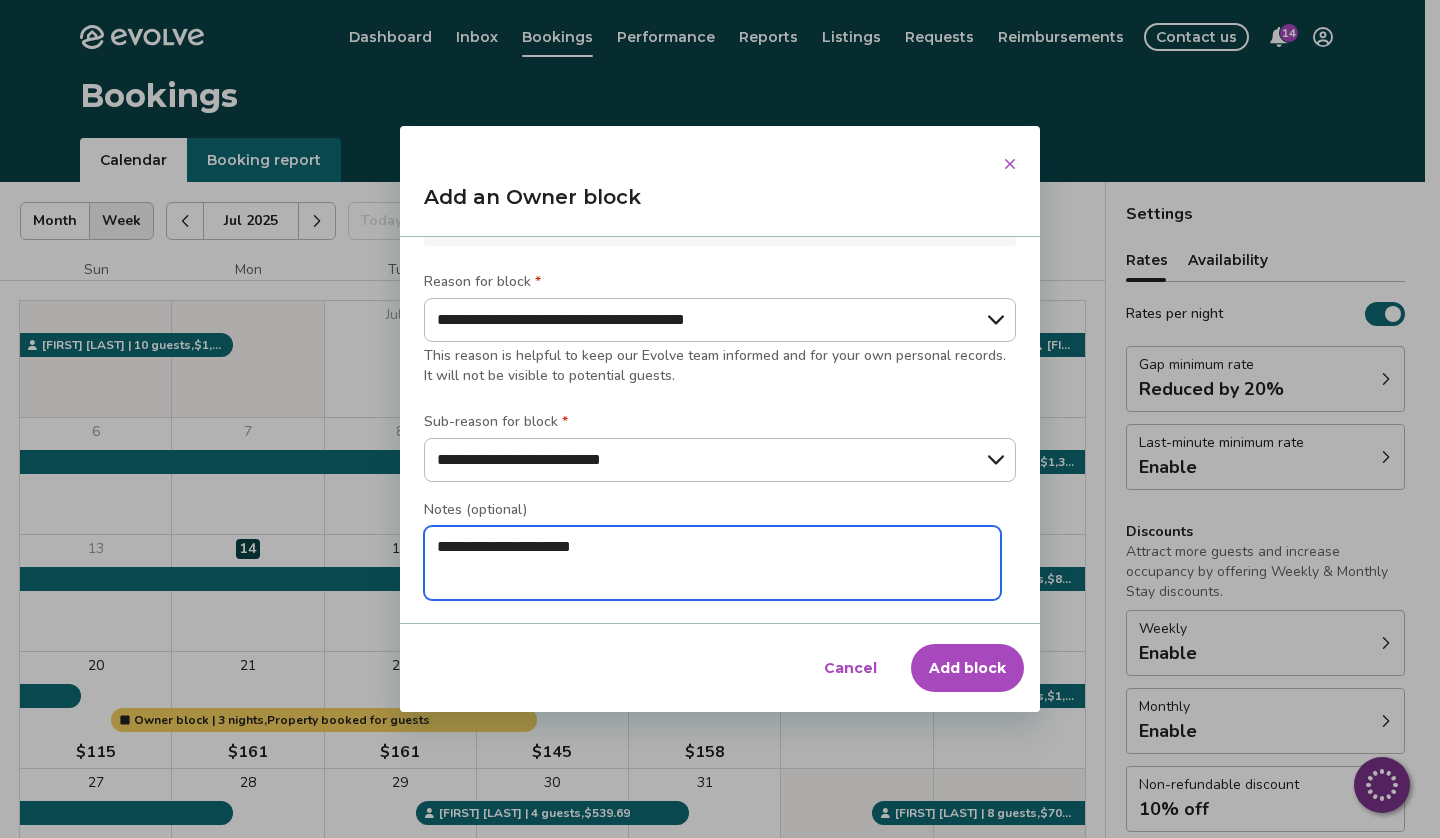 type on "*" 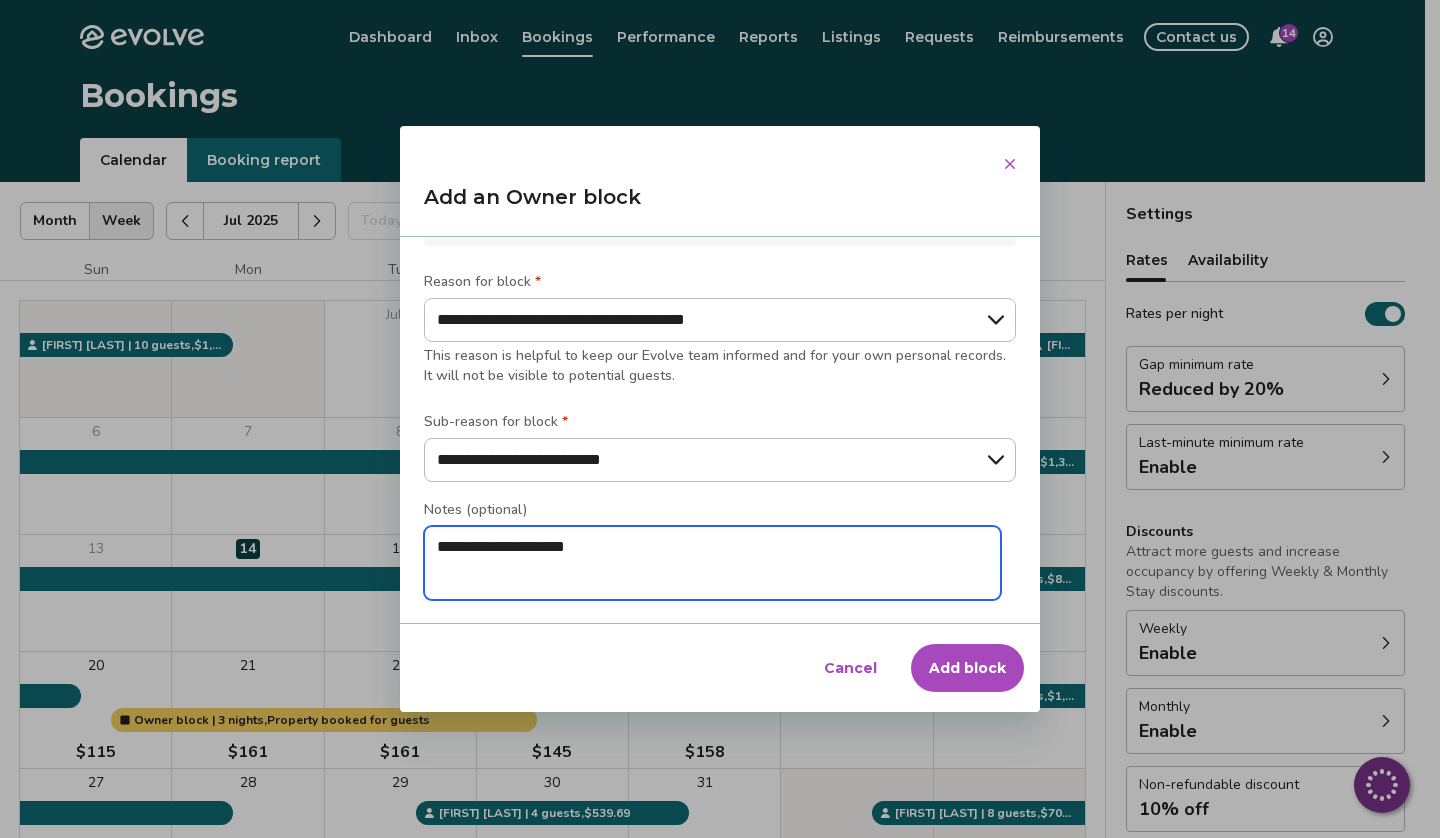 type on "*" 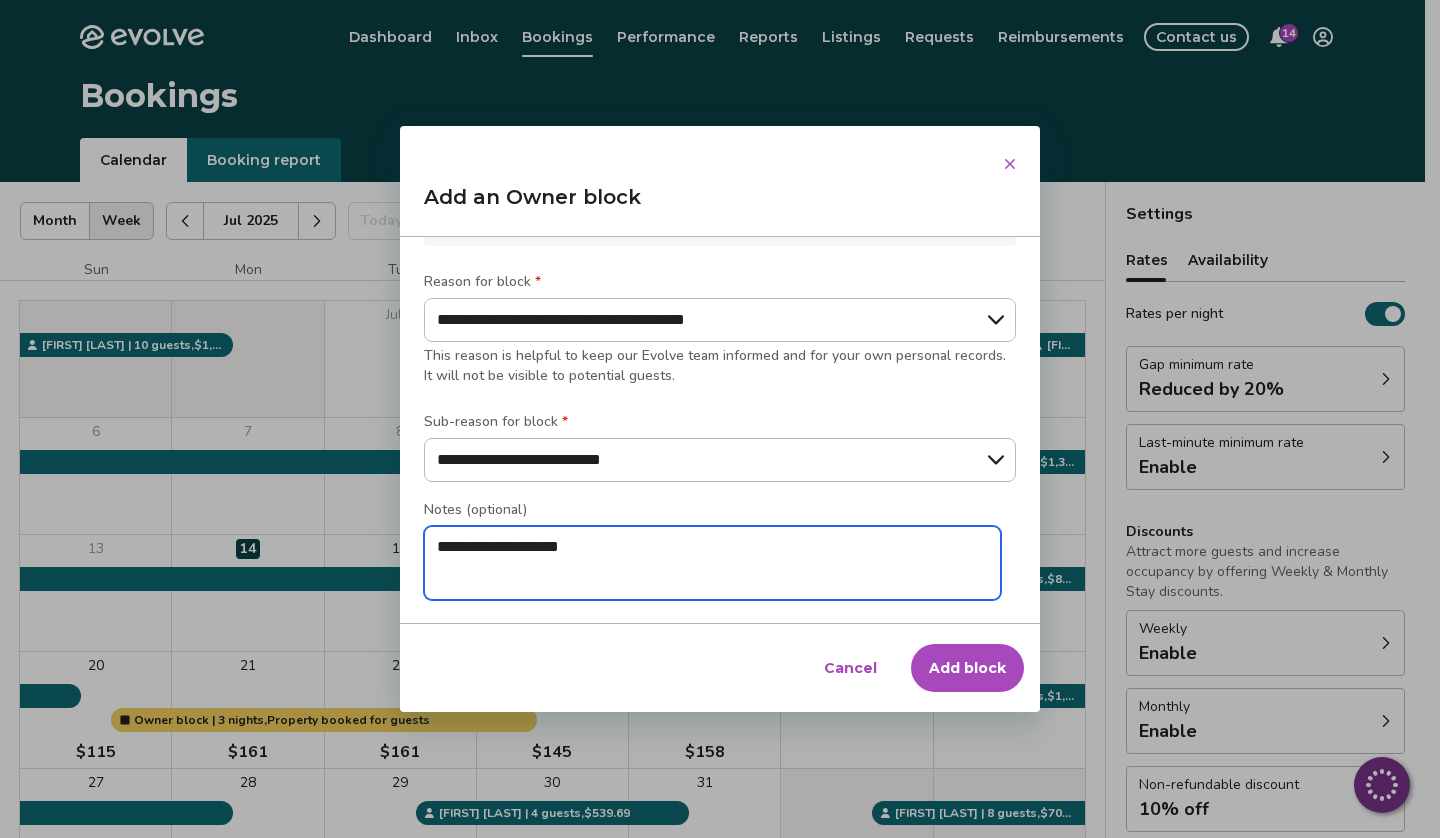 type on "*" 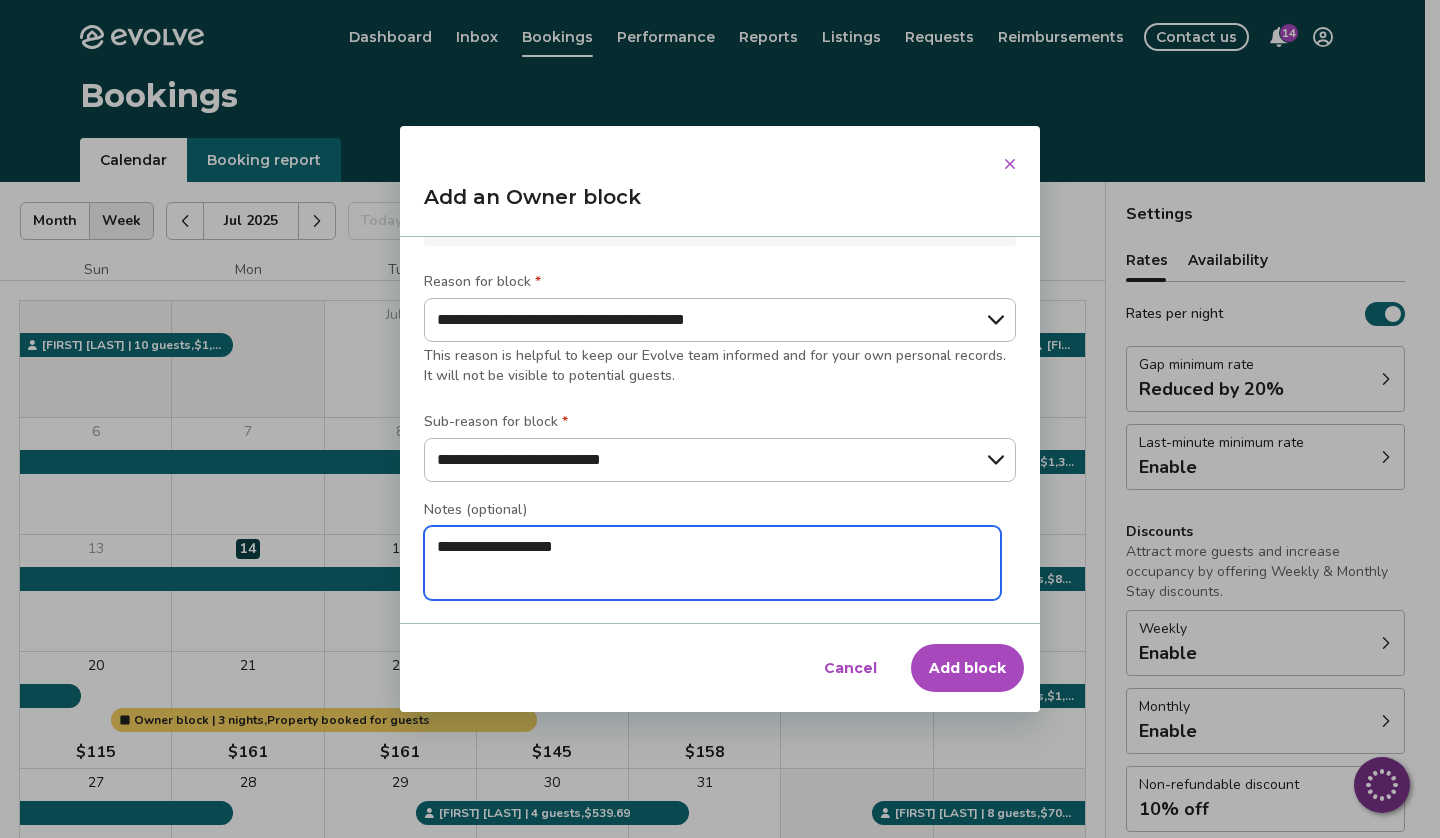 type on "*" 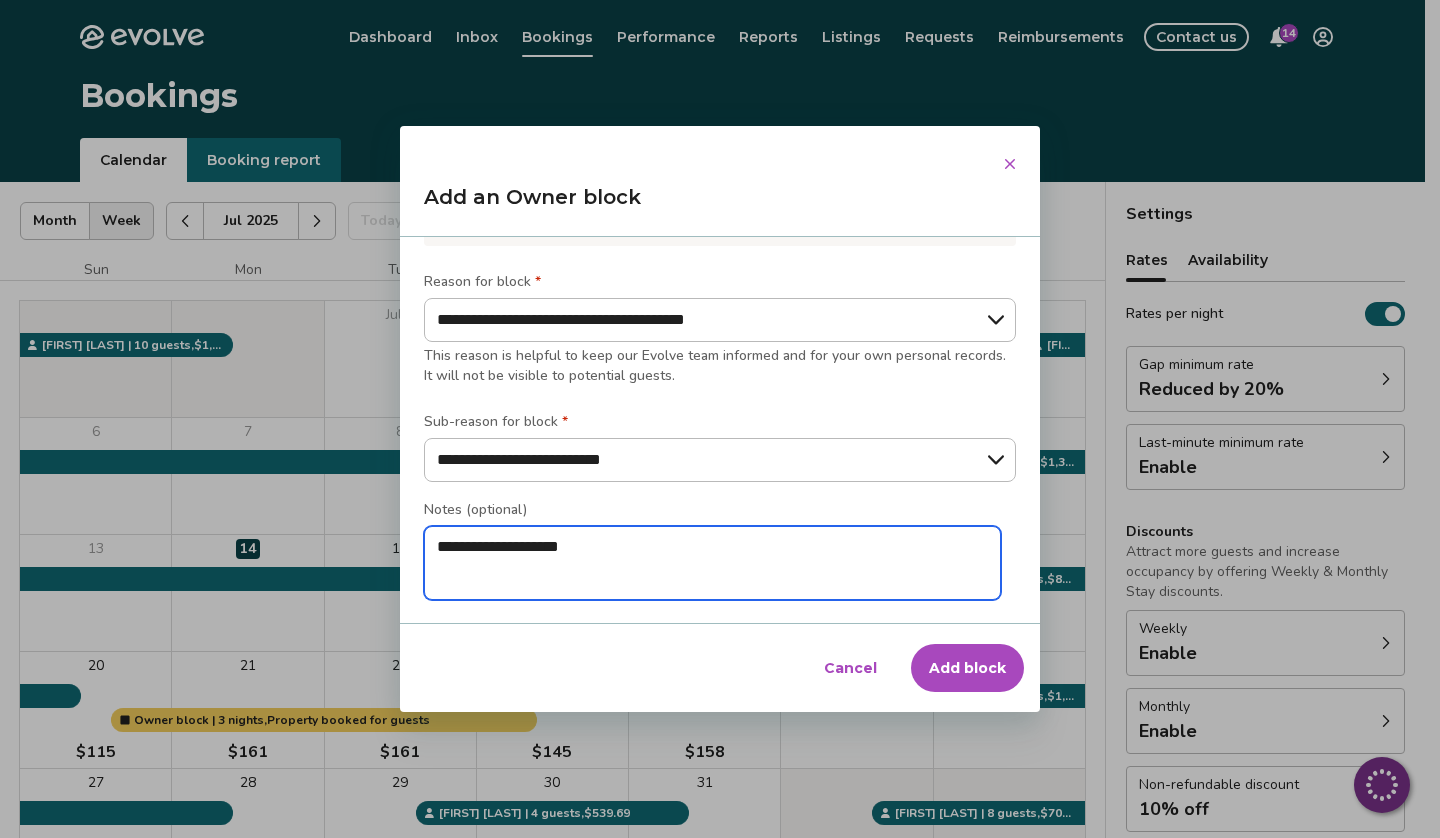 type on "**********" 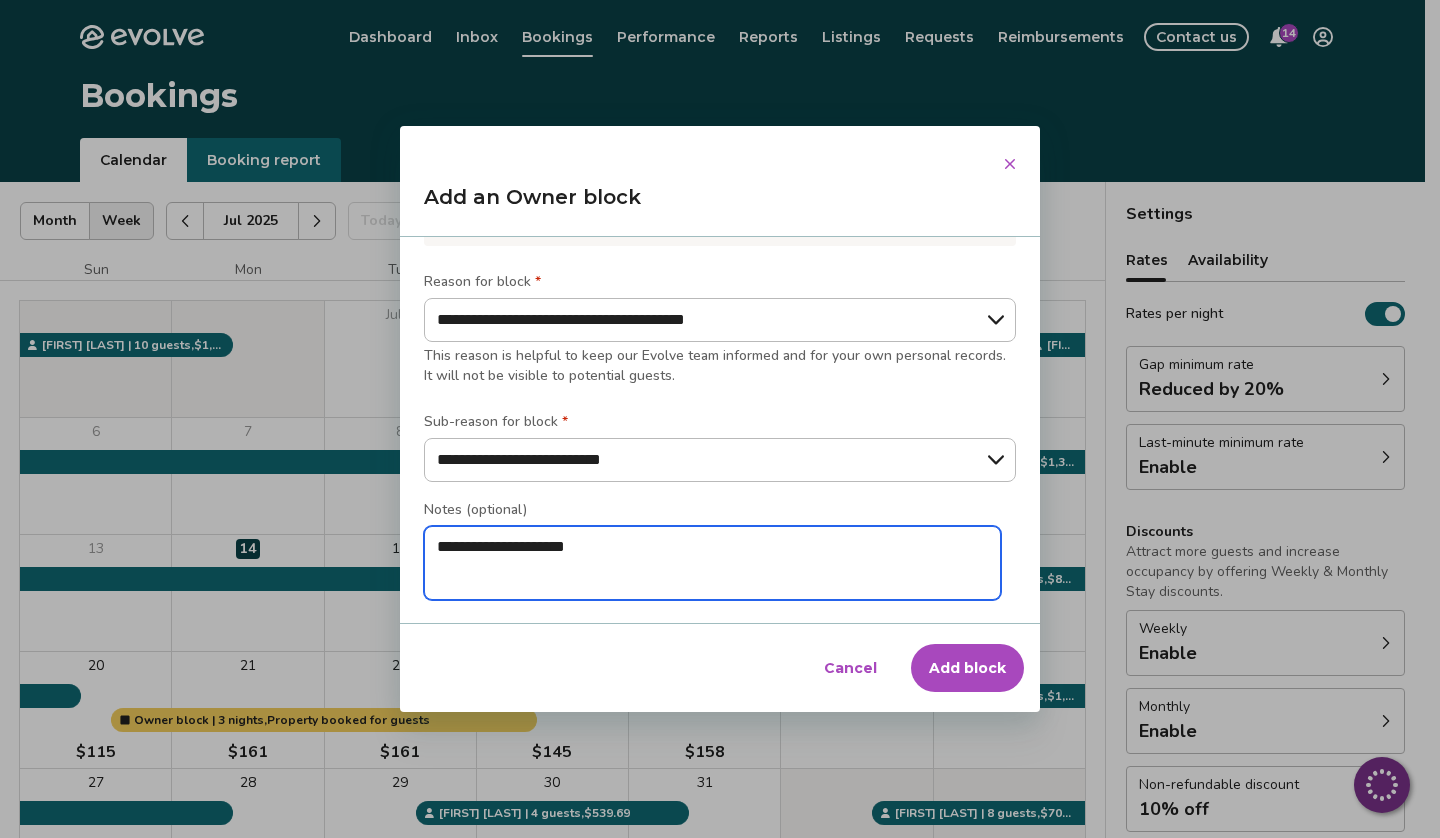 type on "*" 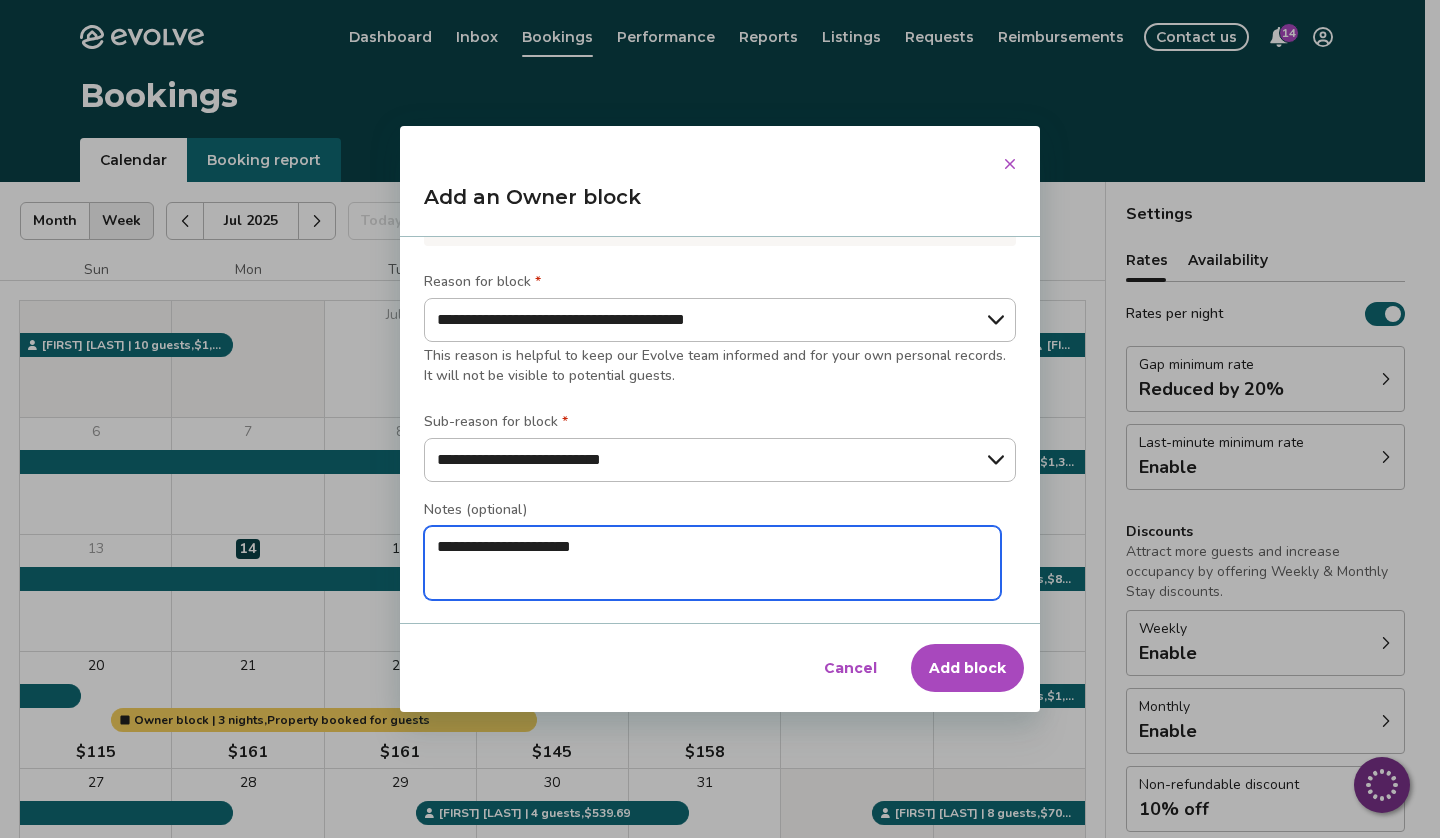 type on "*" 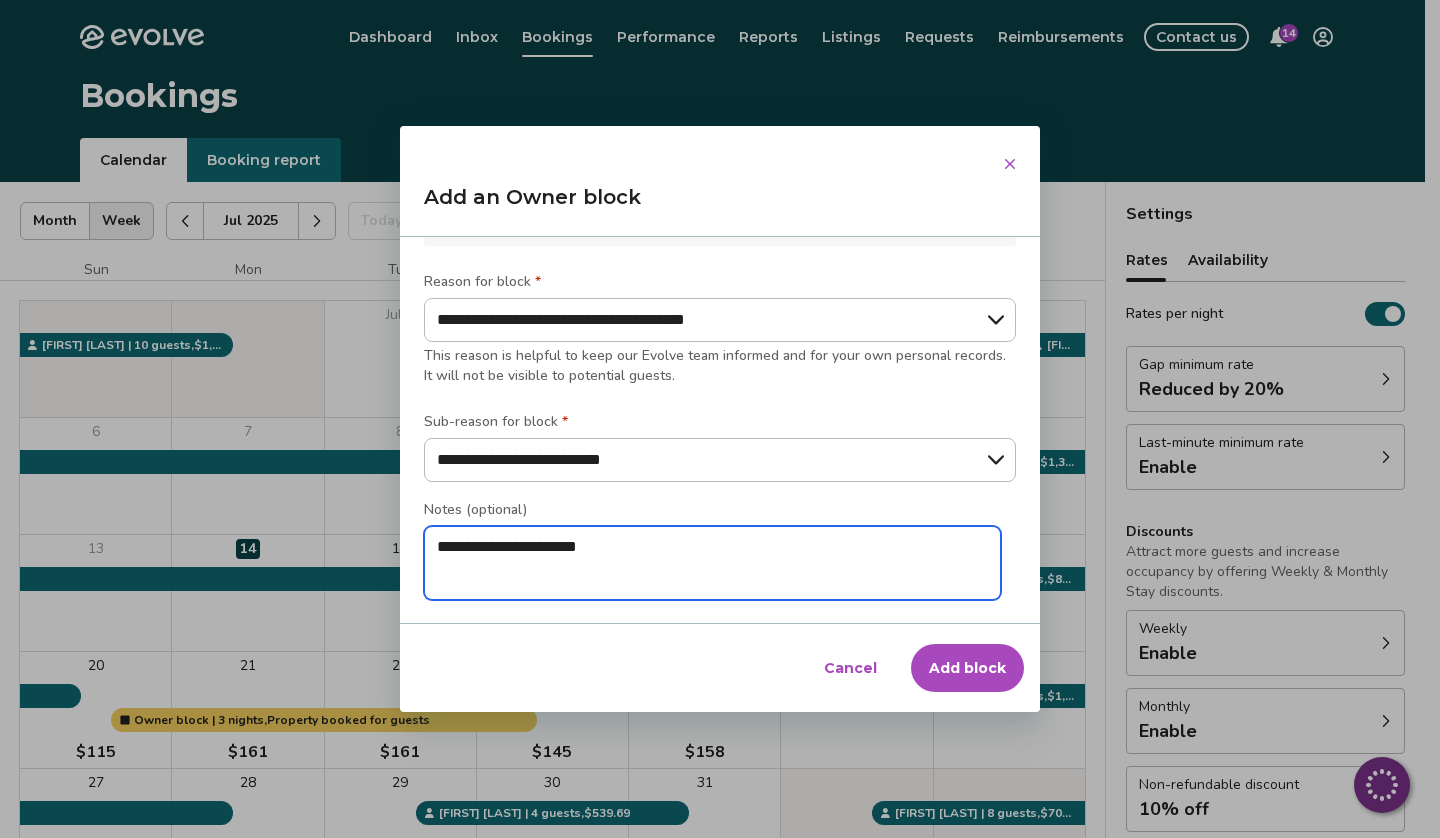 type on "**********" 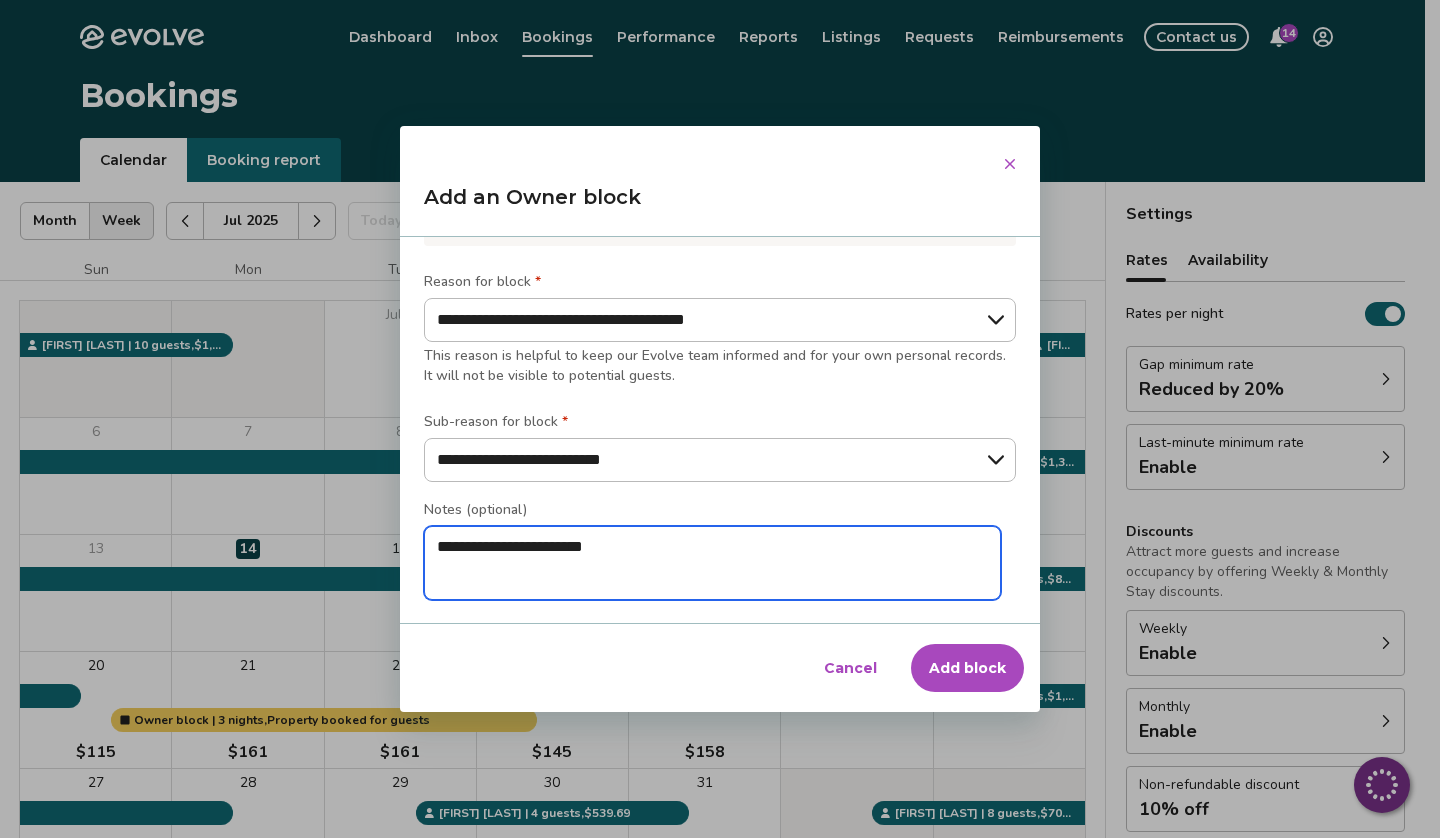 type on "*" 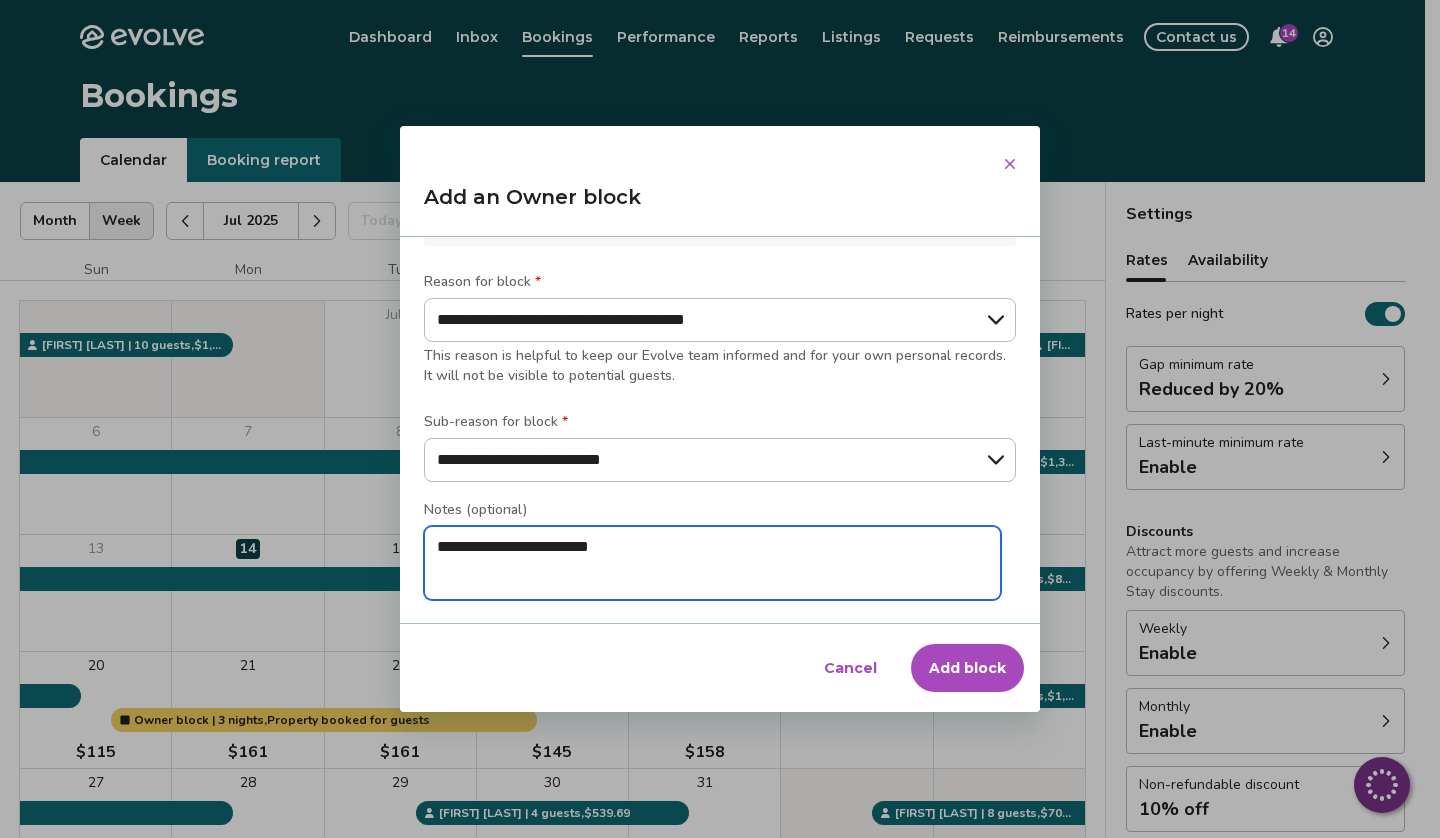 type on "*" 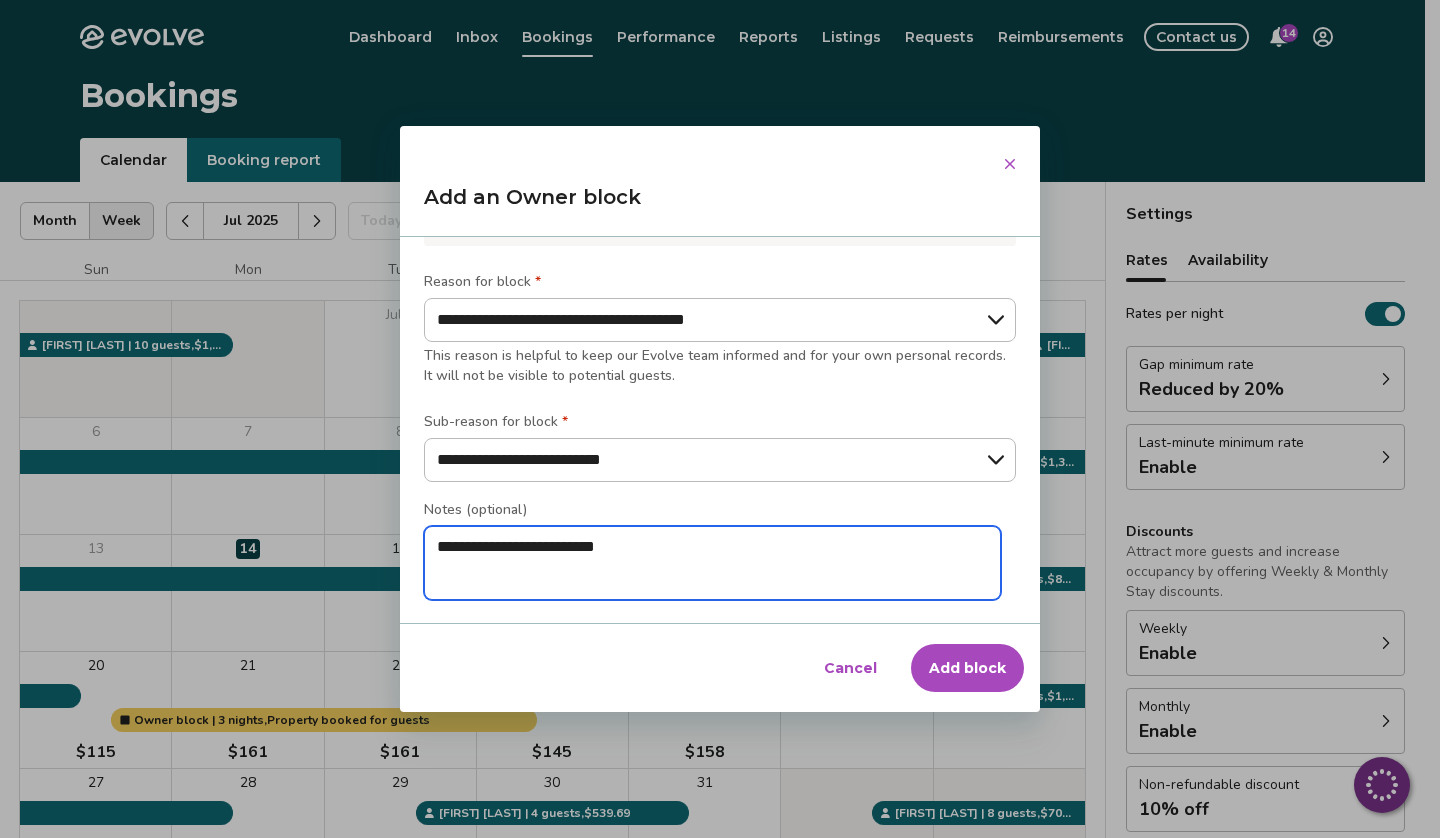 type on "*" 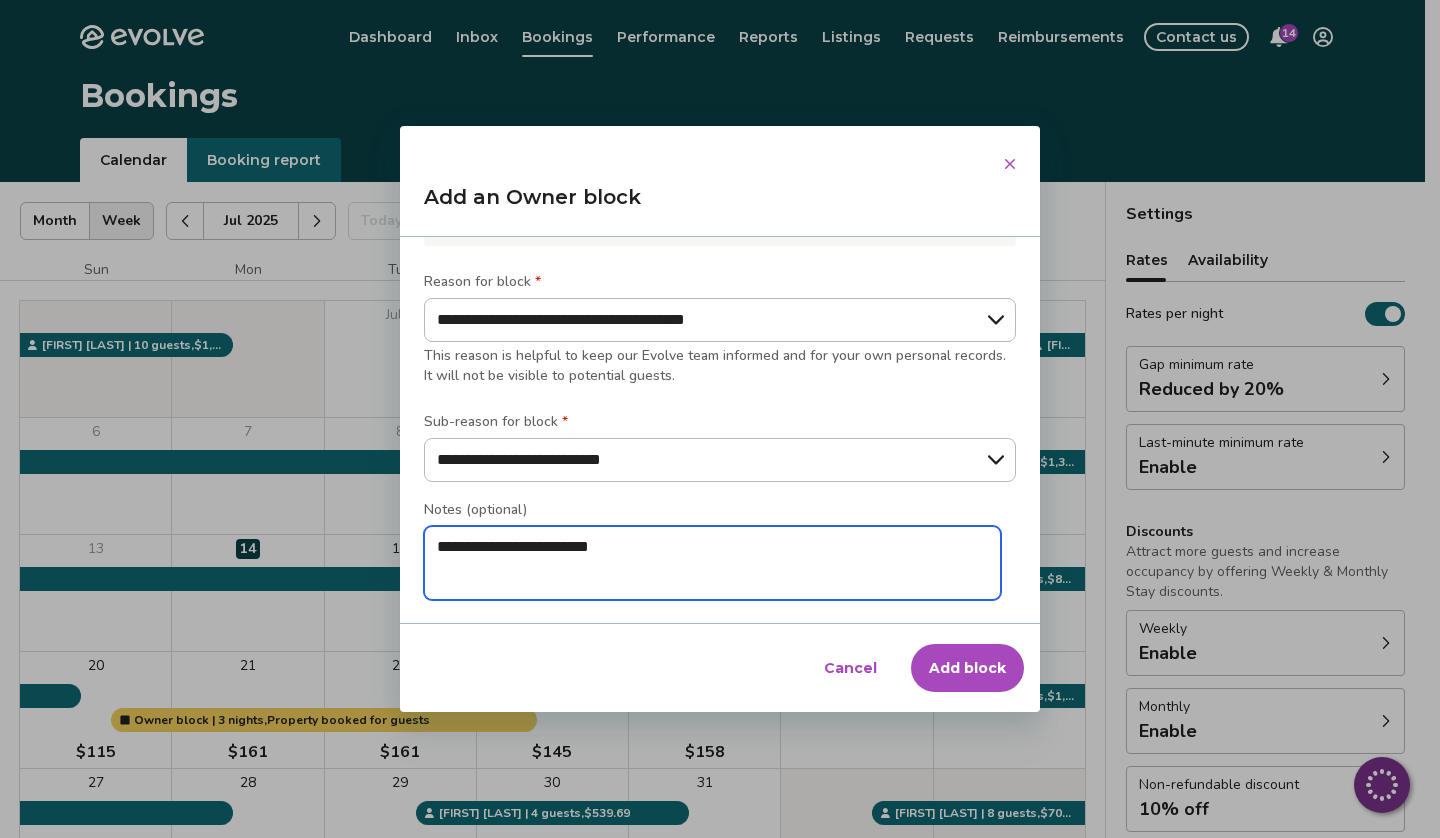 type on "*" 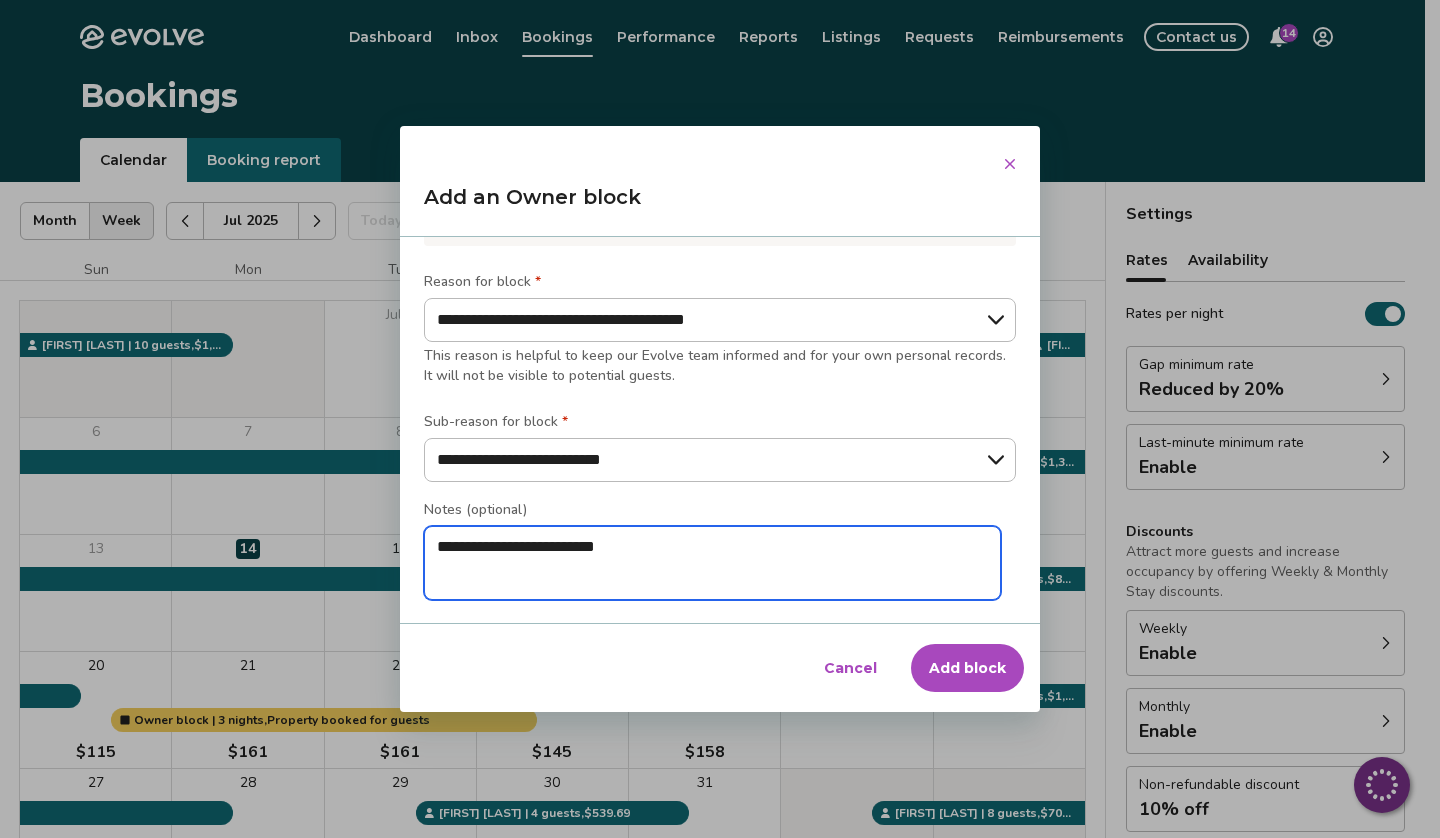type on "*" 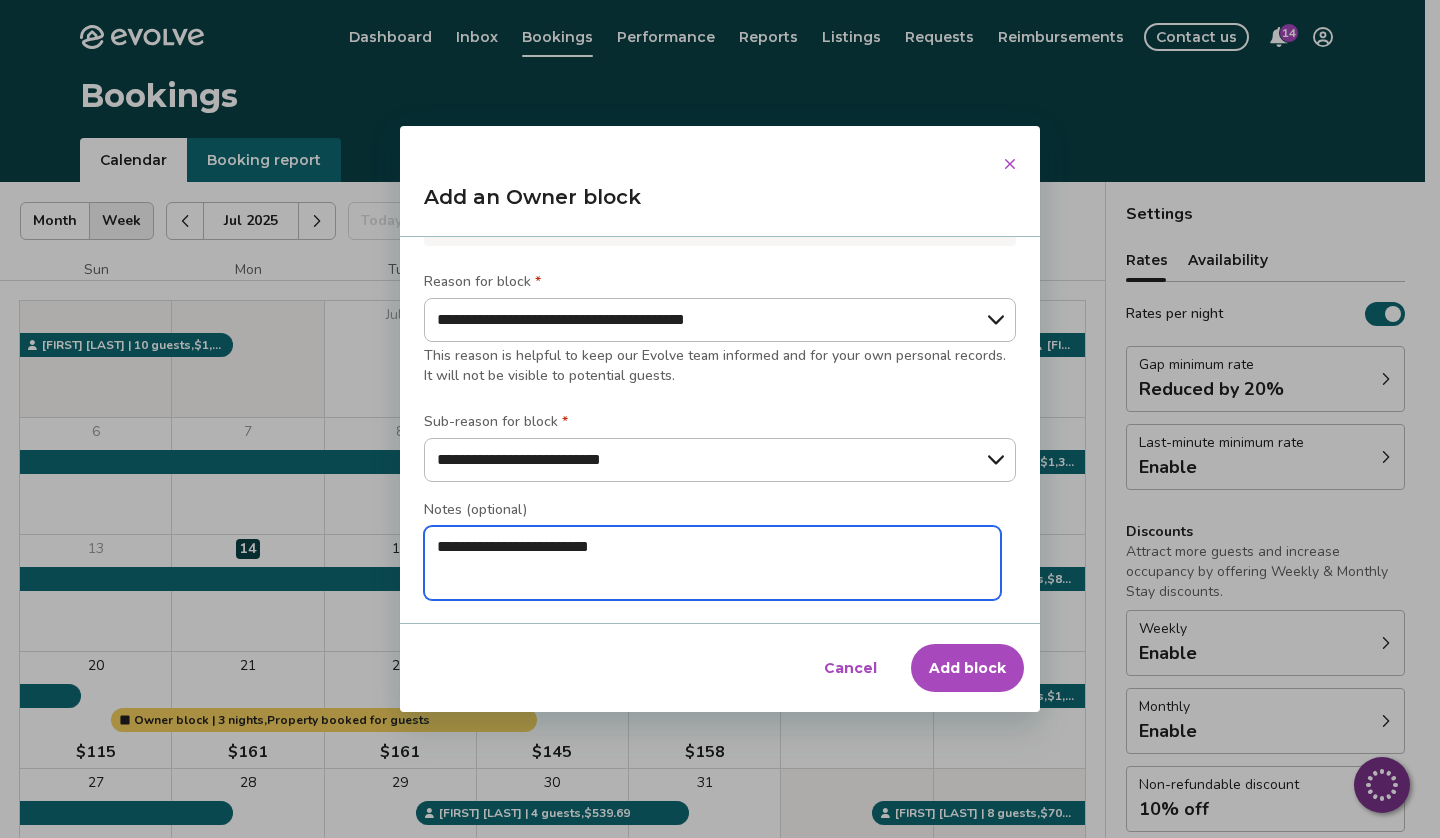type on "*" 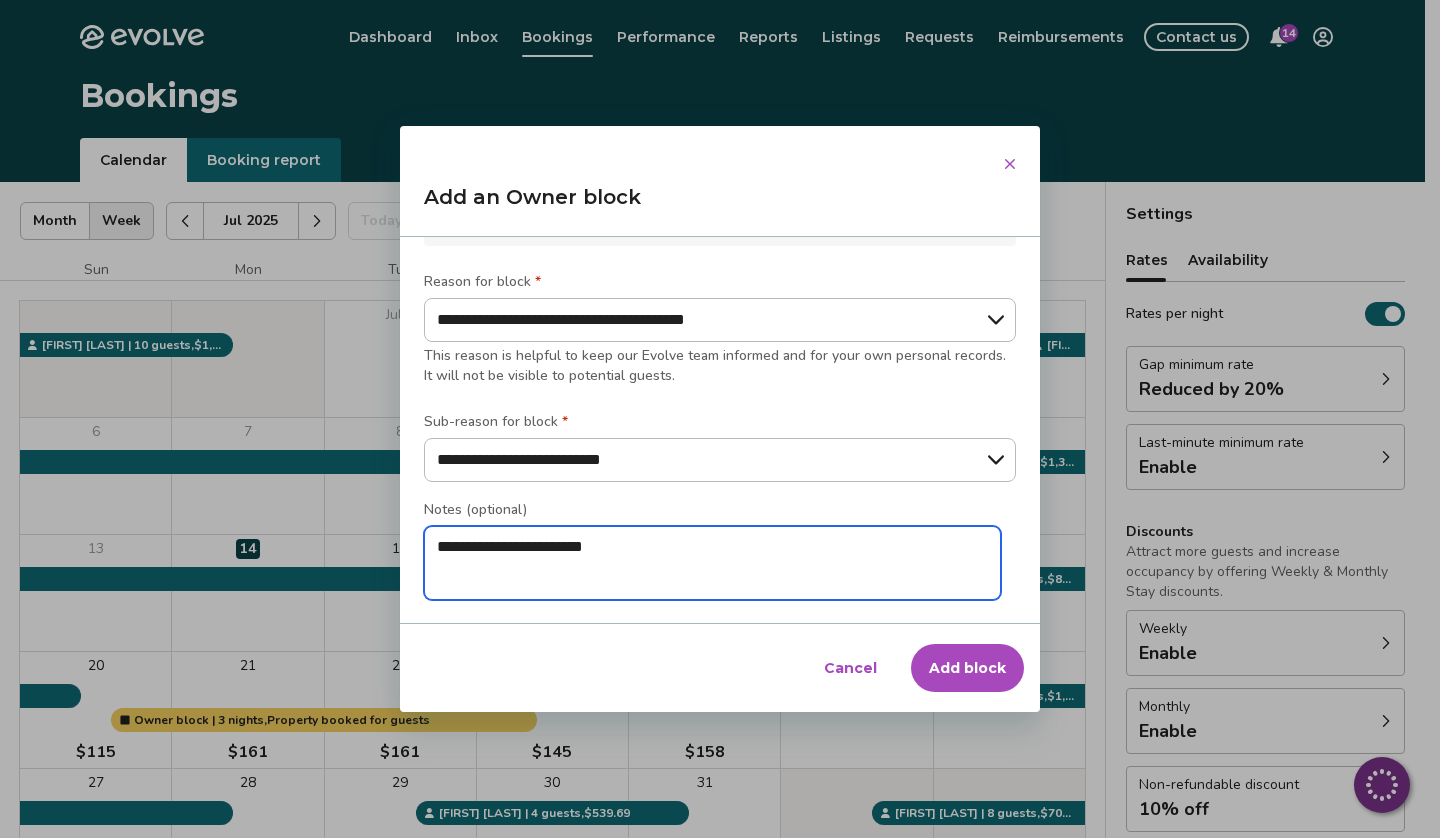 type on "*" 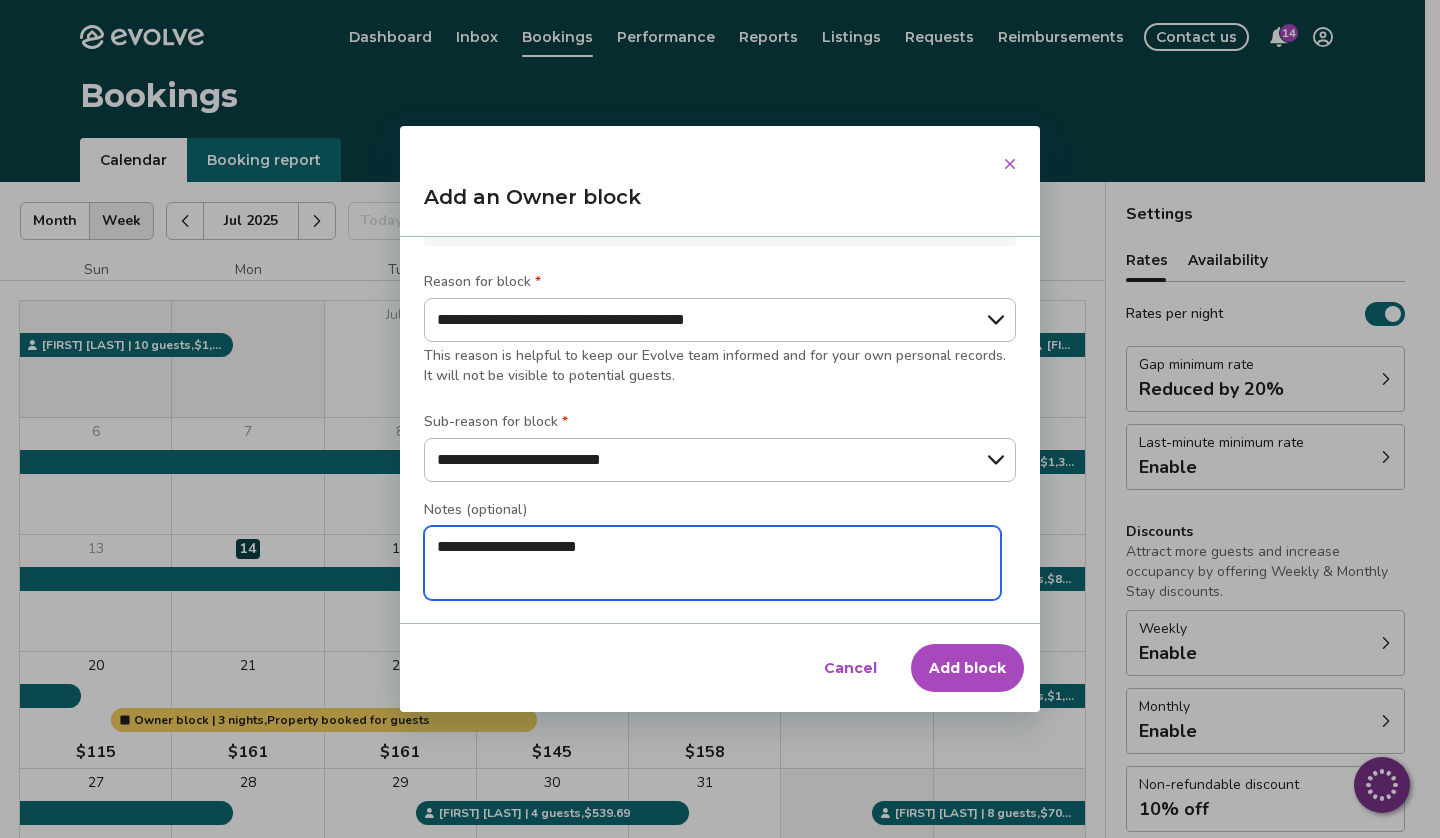 type on "*" 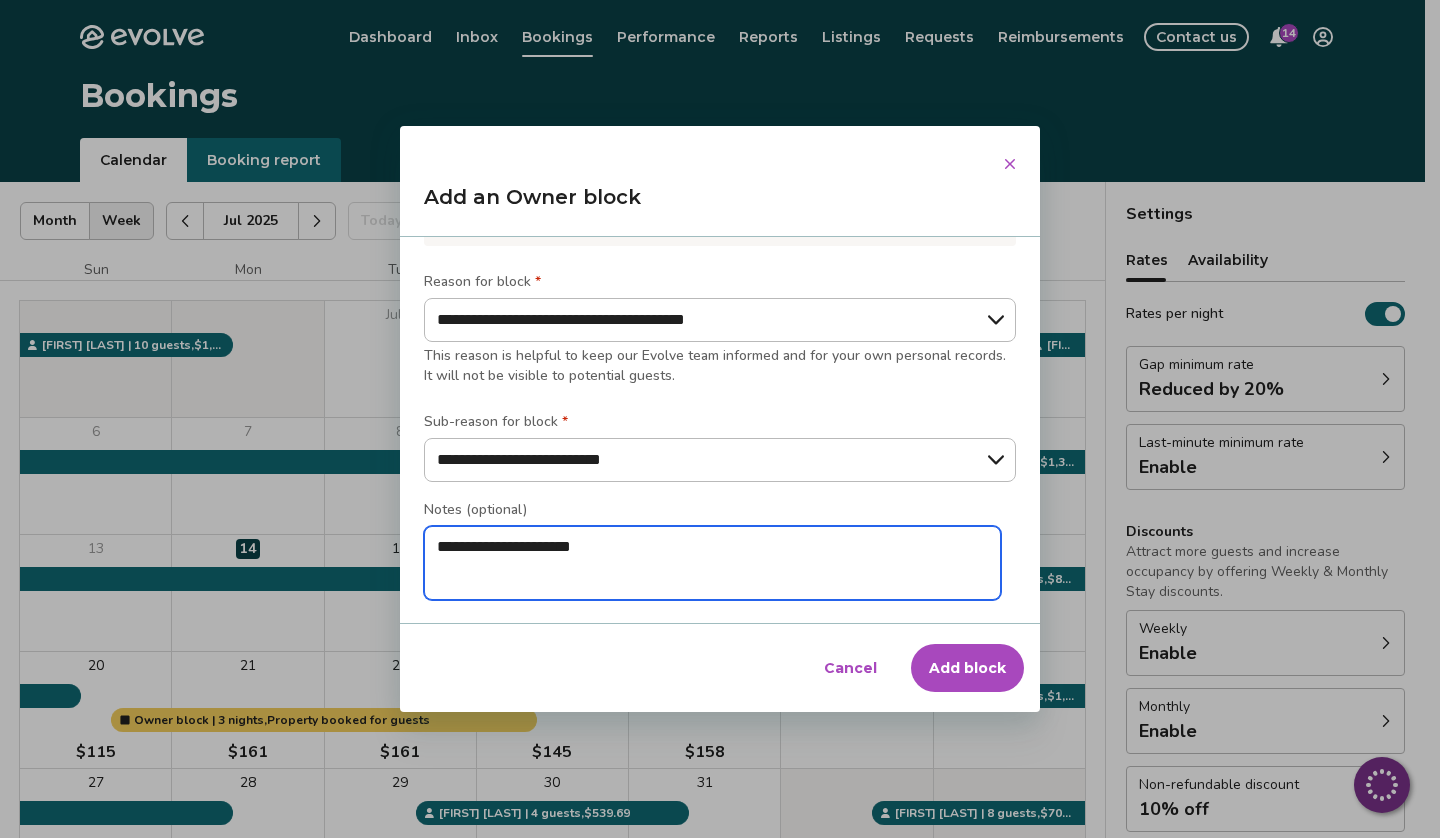 type on "*" 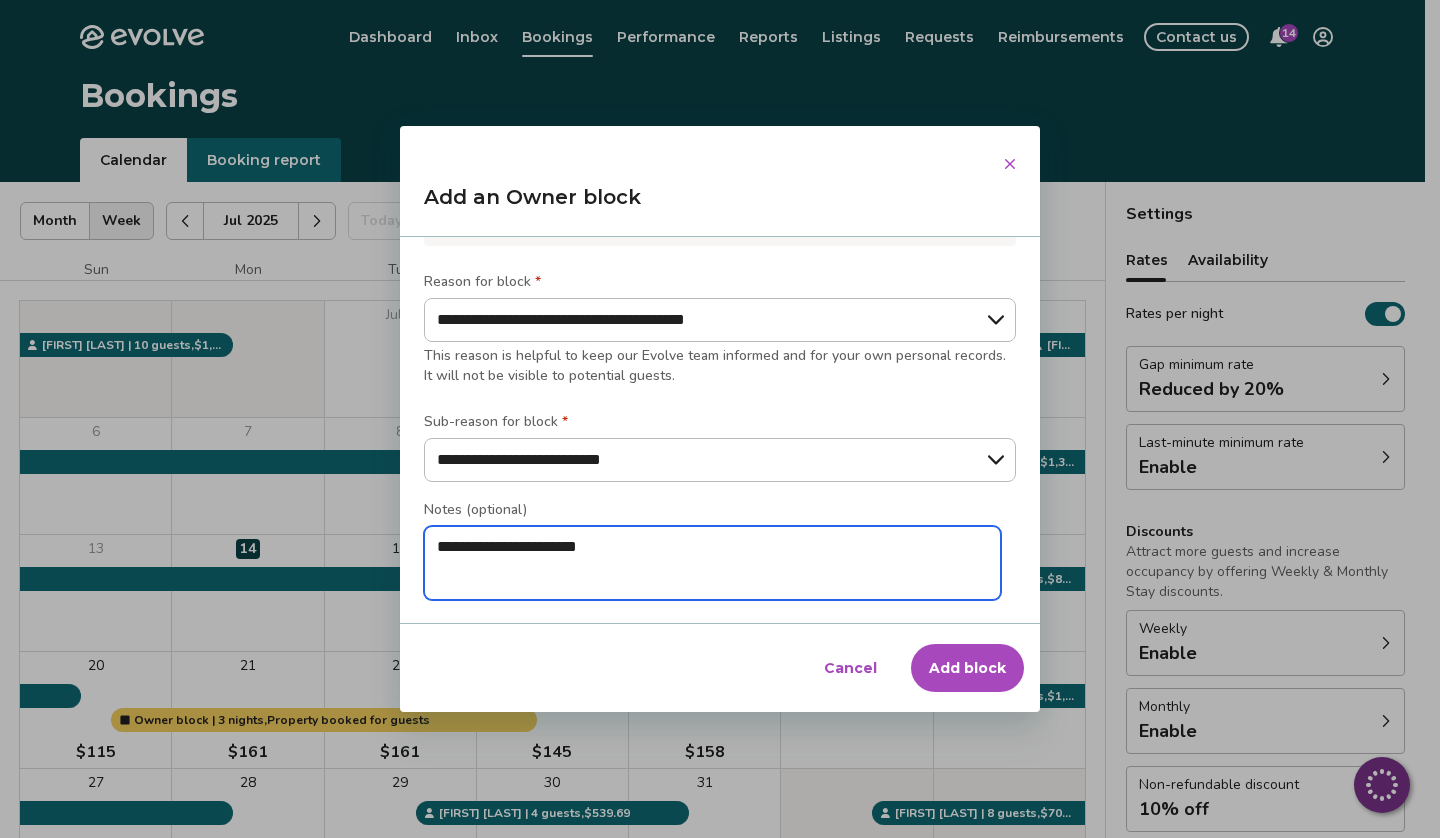 type on "*" 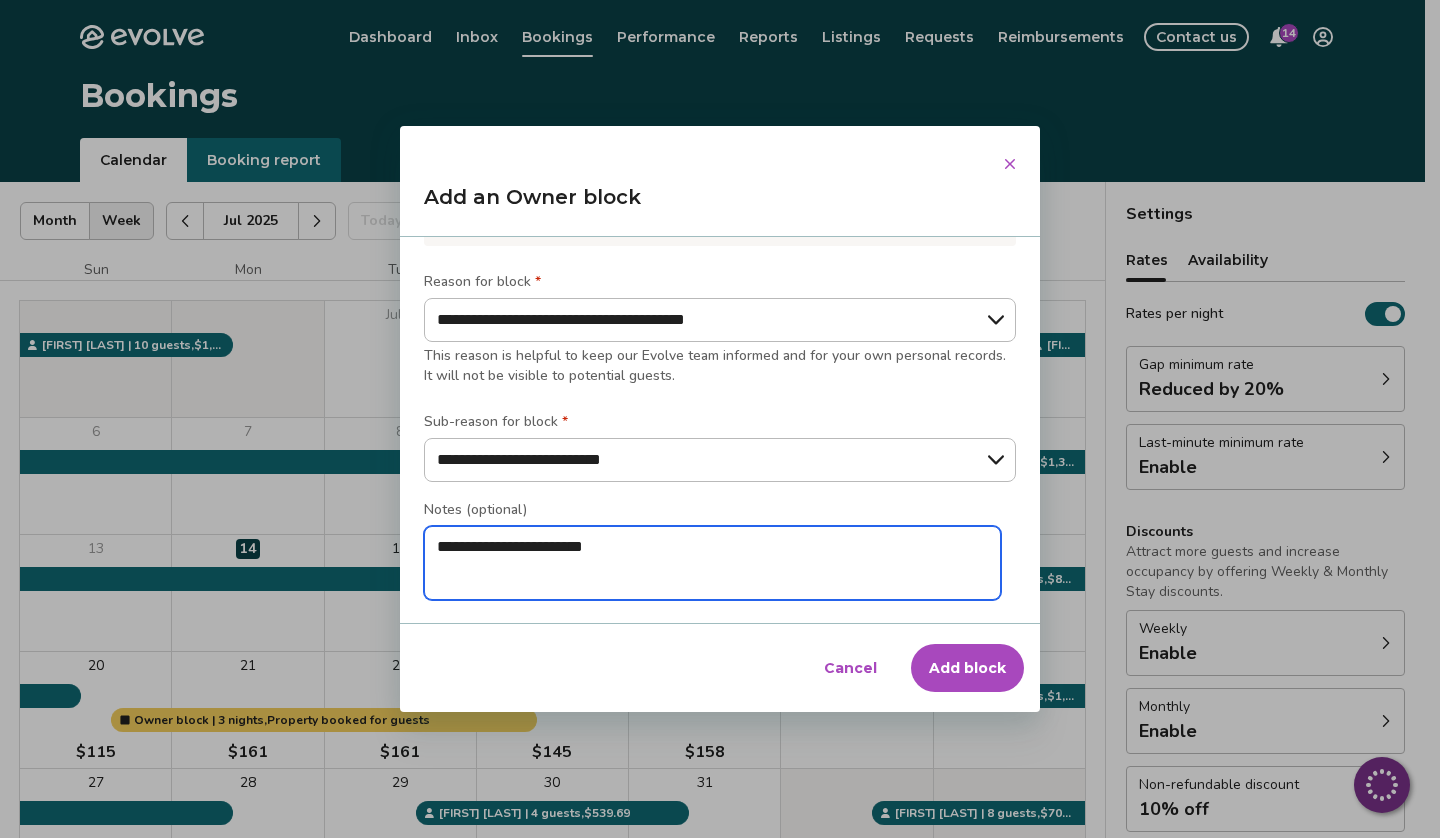 type on "*" 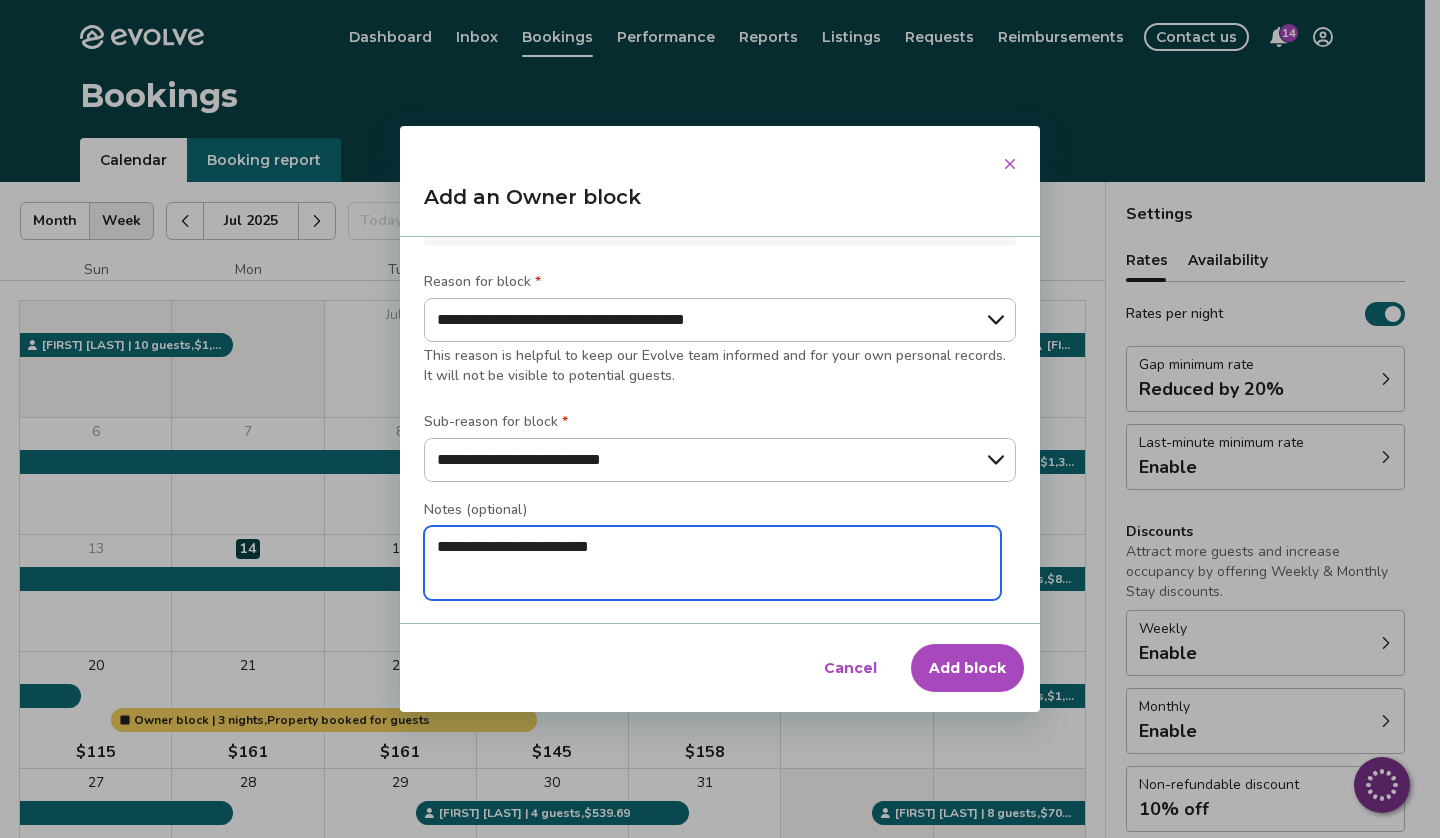 type on "*" 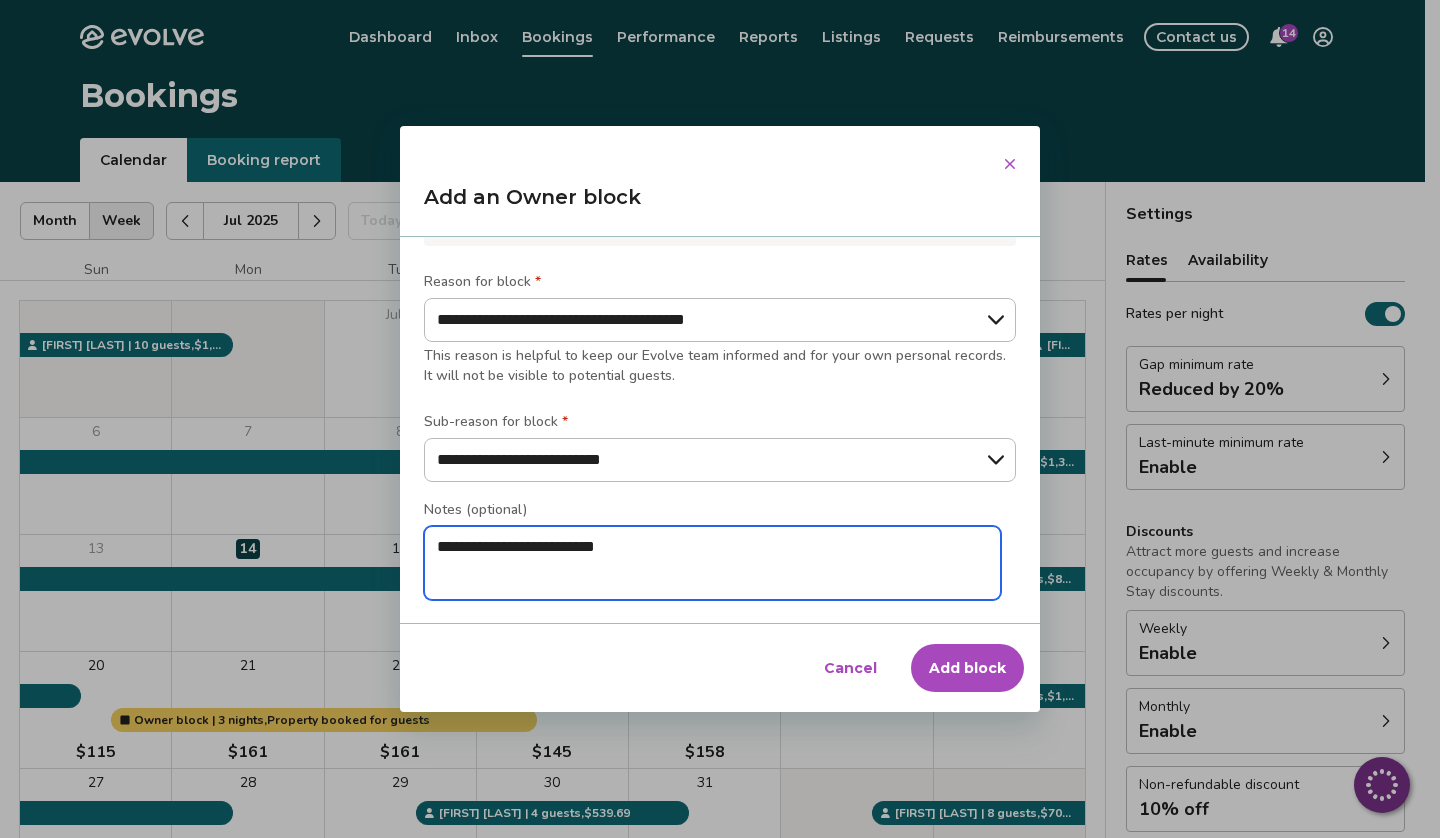 type on "*" 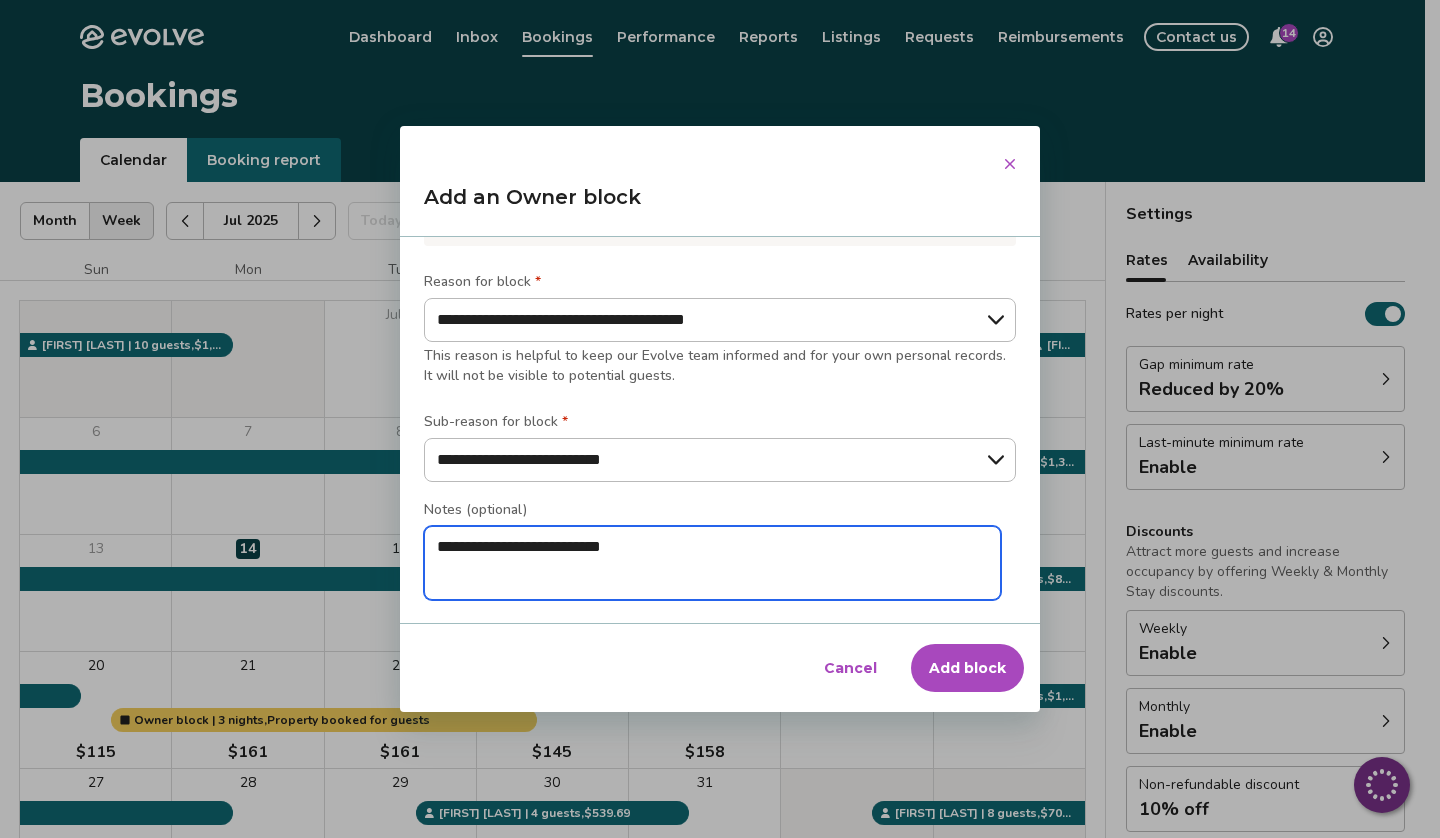 type on "*" 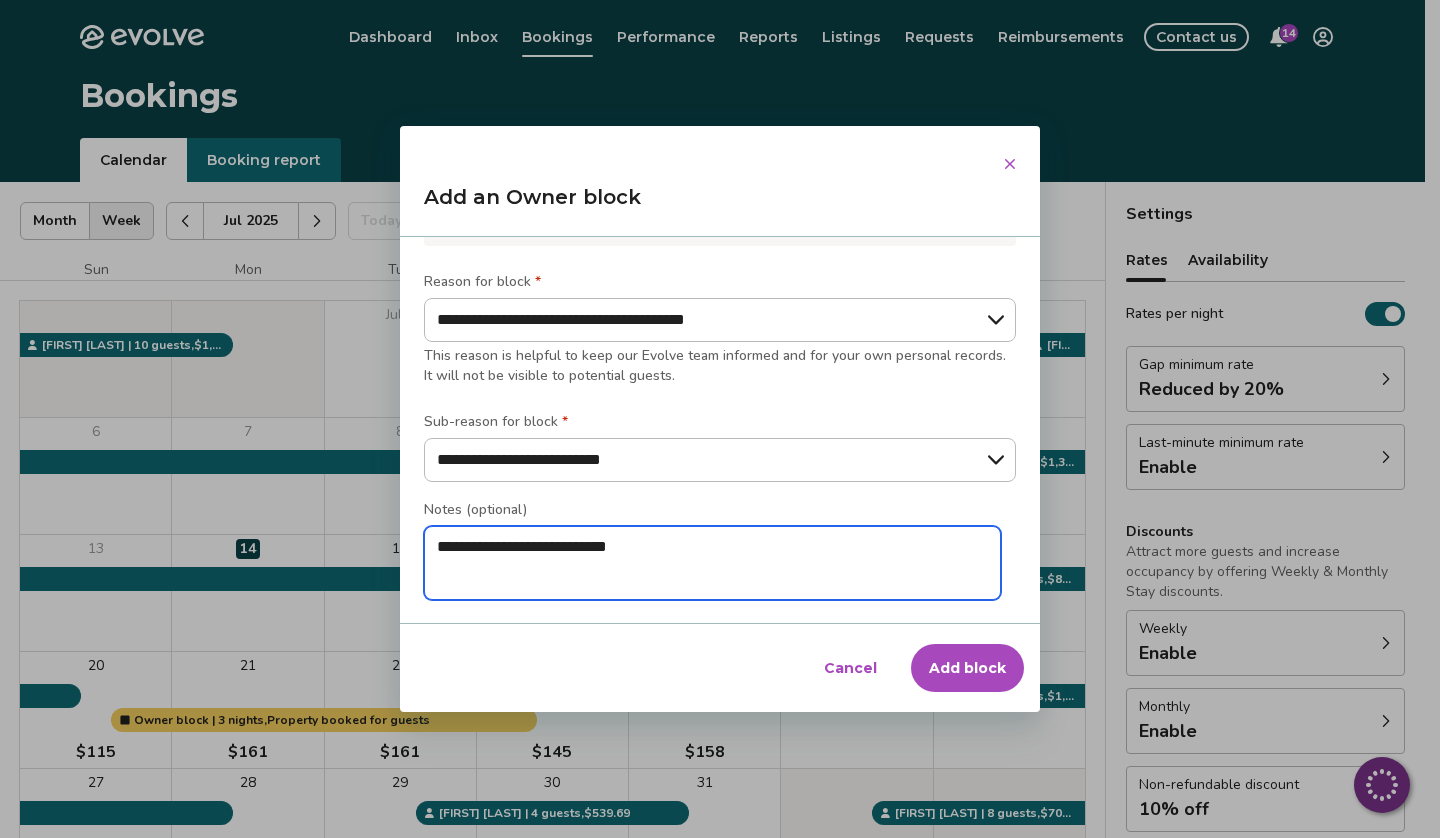 type on "*" 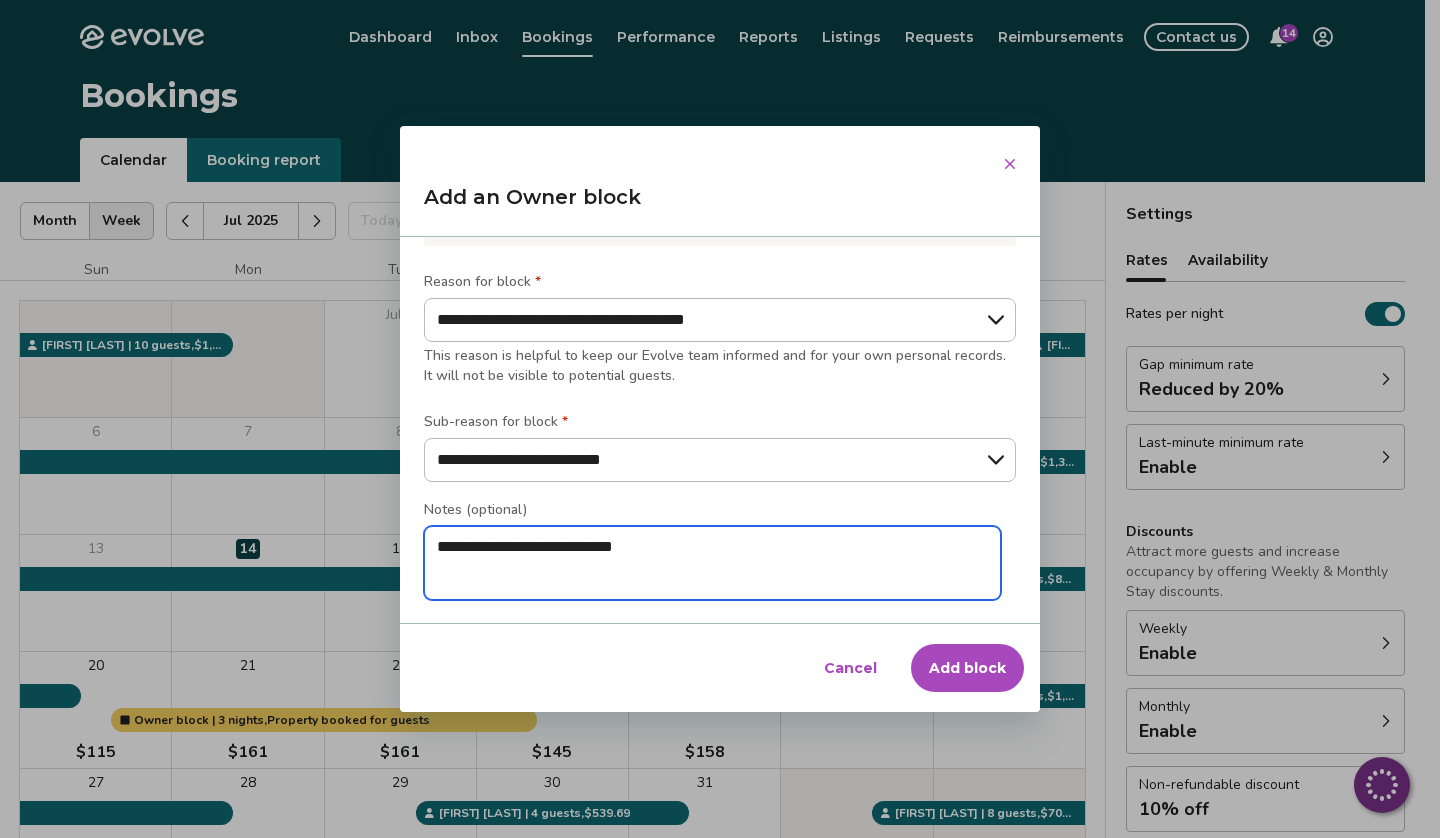 type on "*" 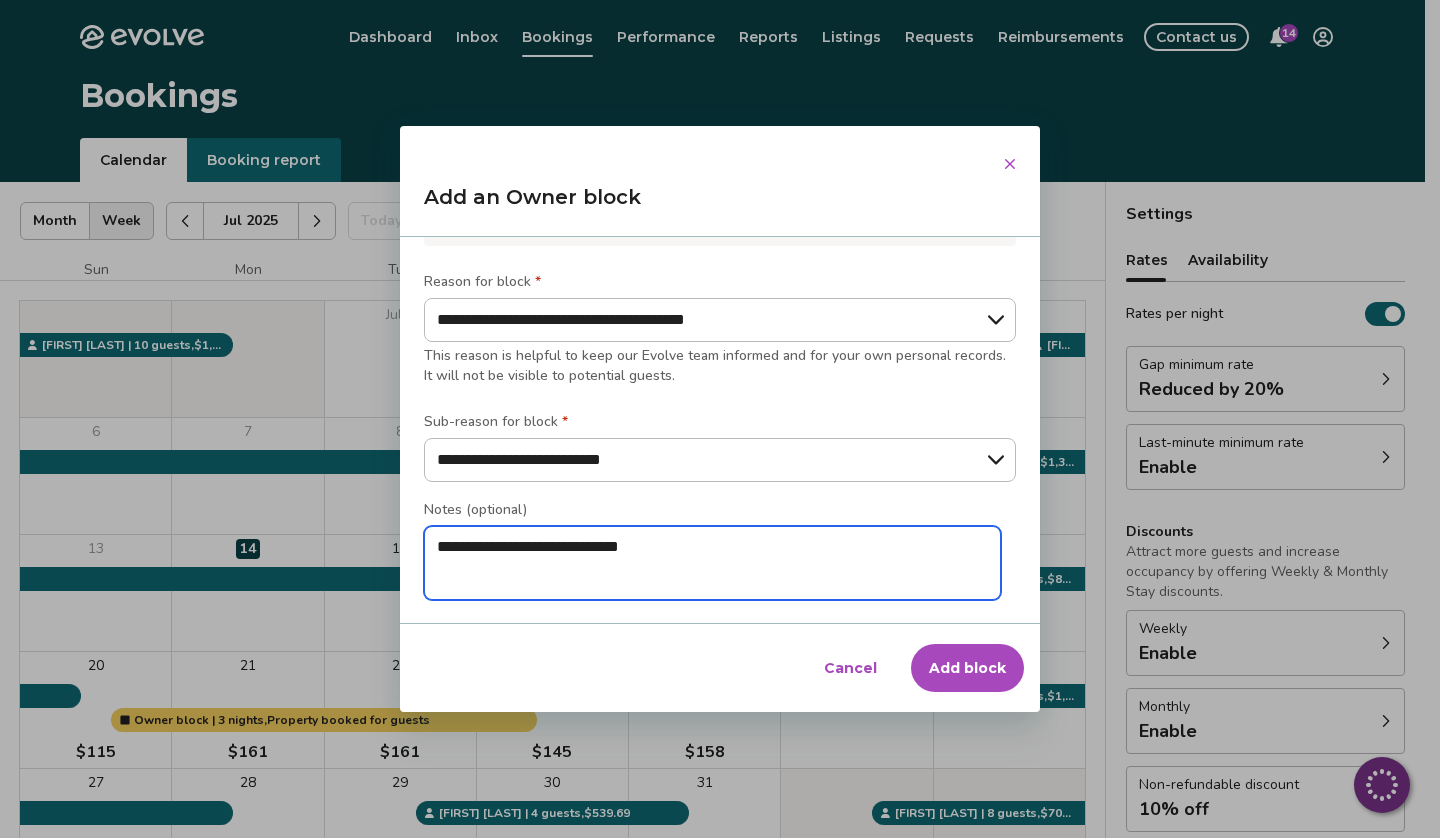 type on "*" 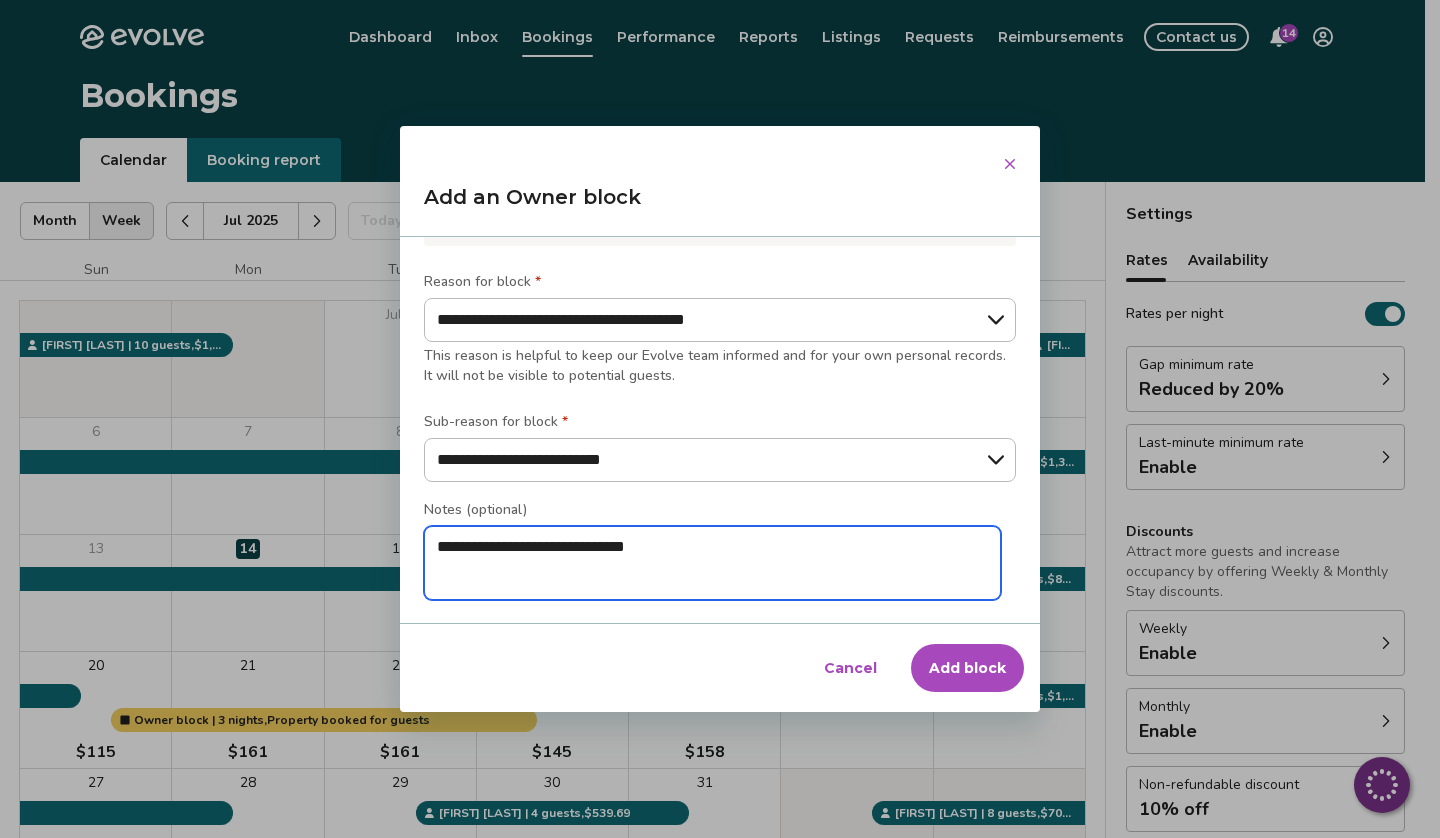 type on "*" 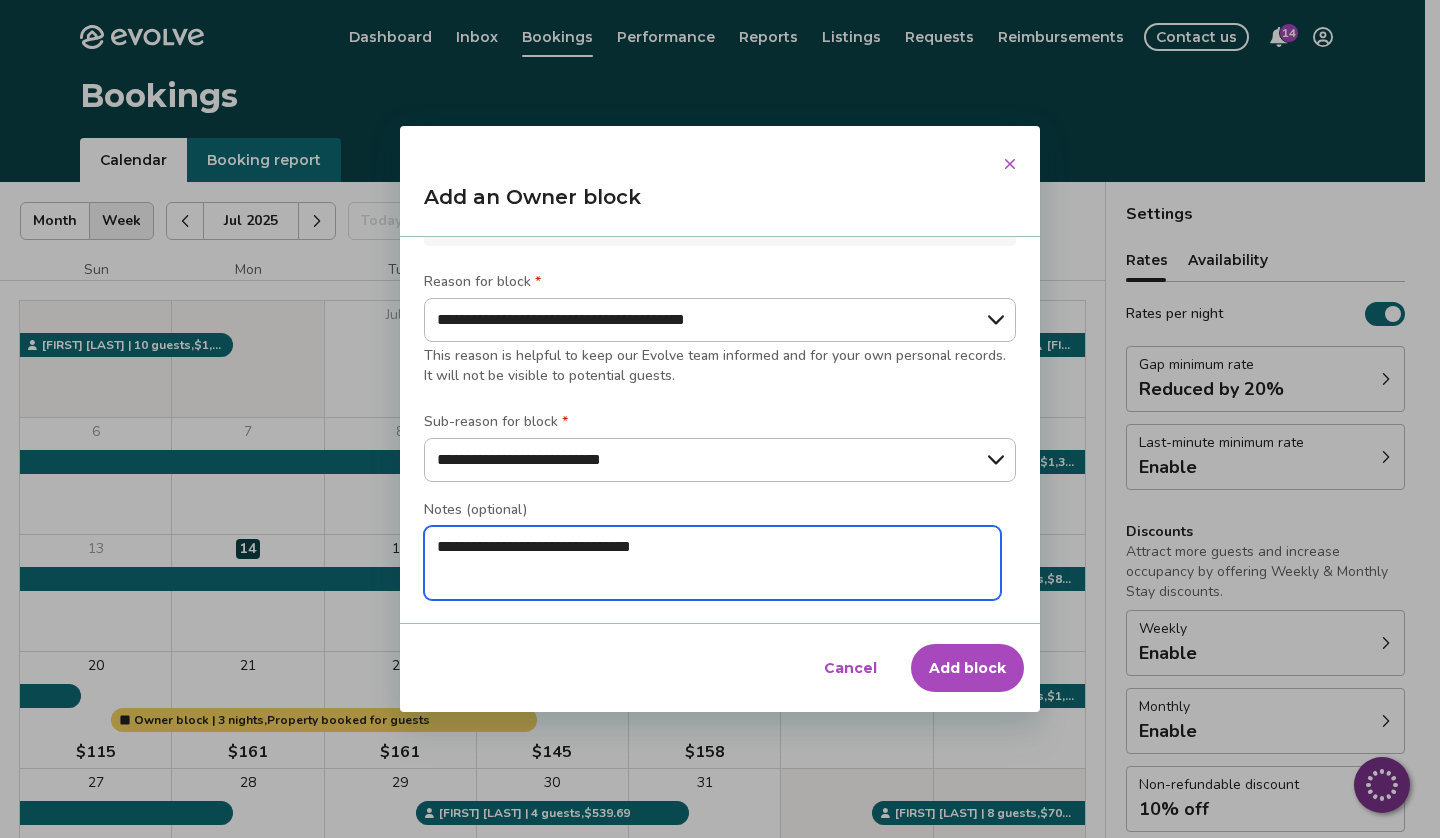 type on "*" 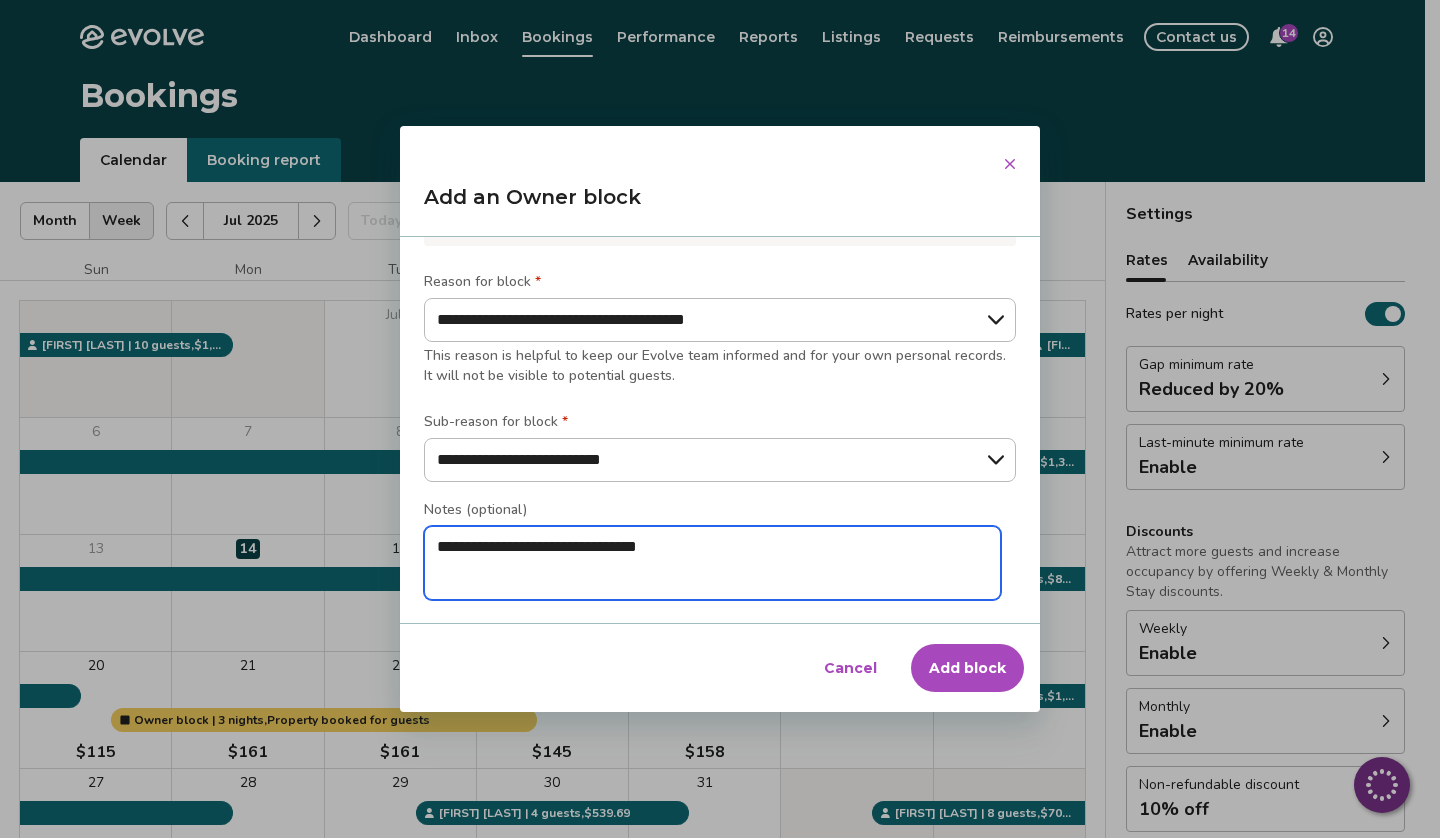 type on "*" 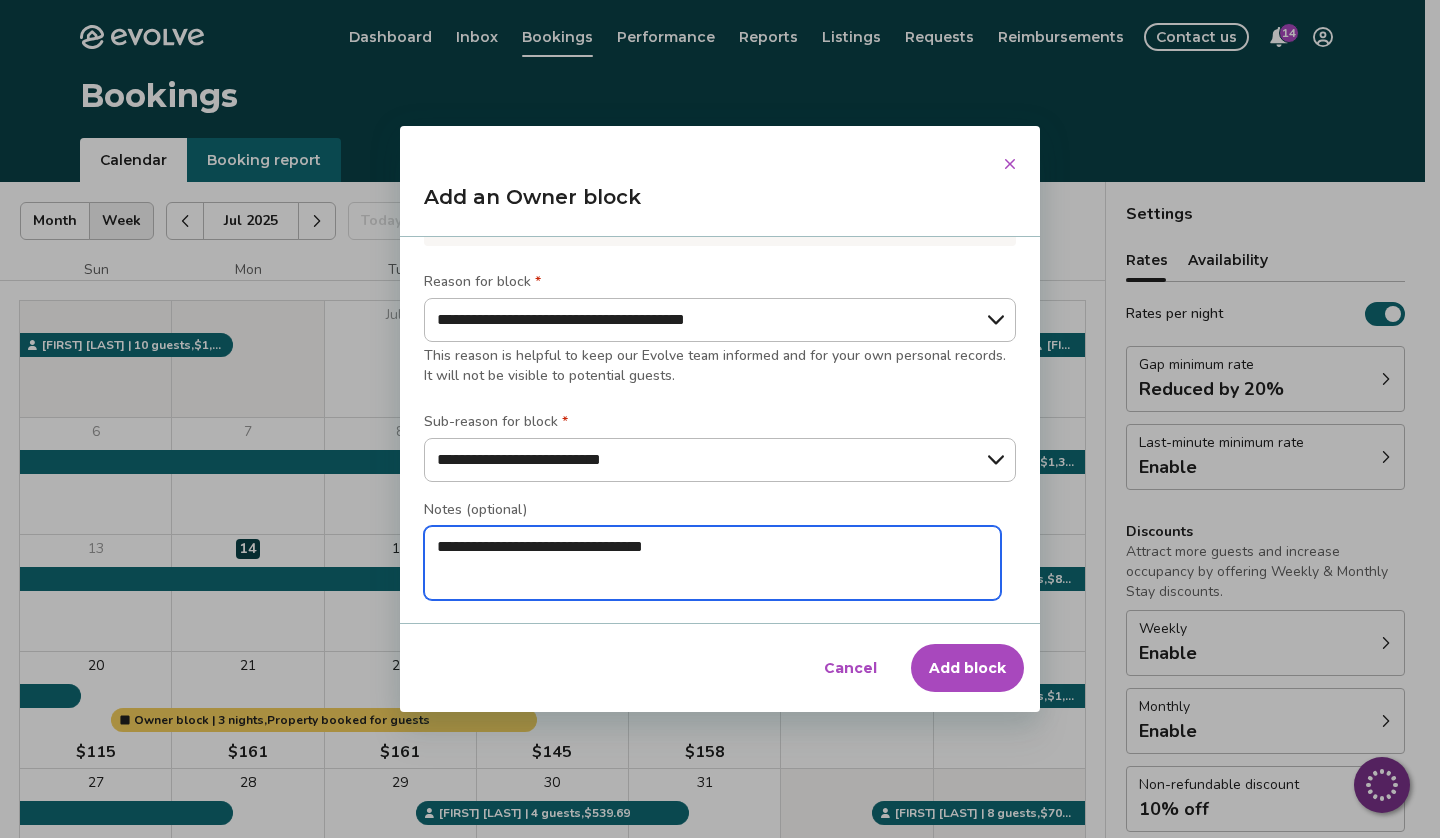 type on "*" 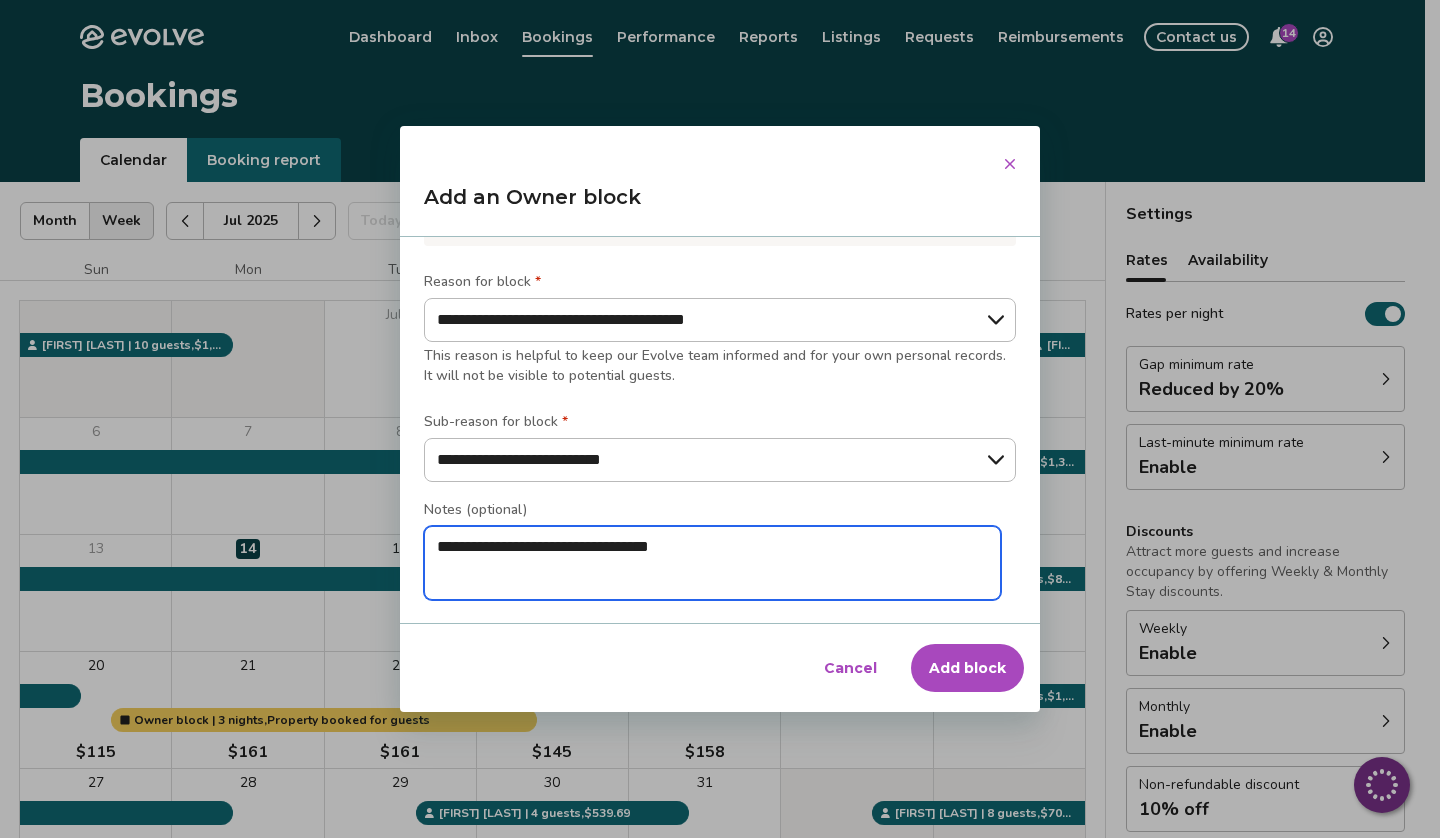 type on "*" 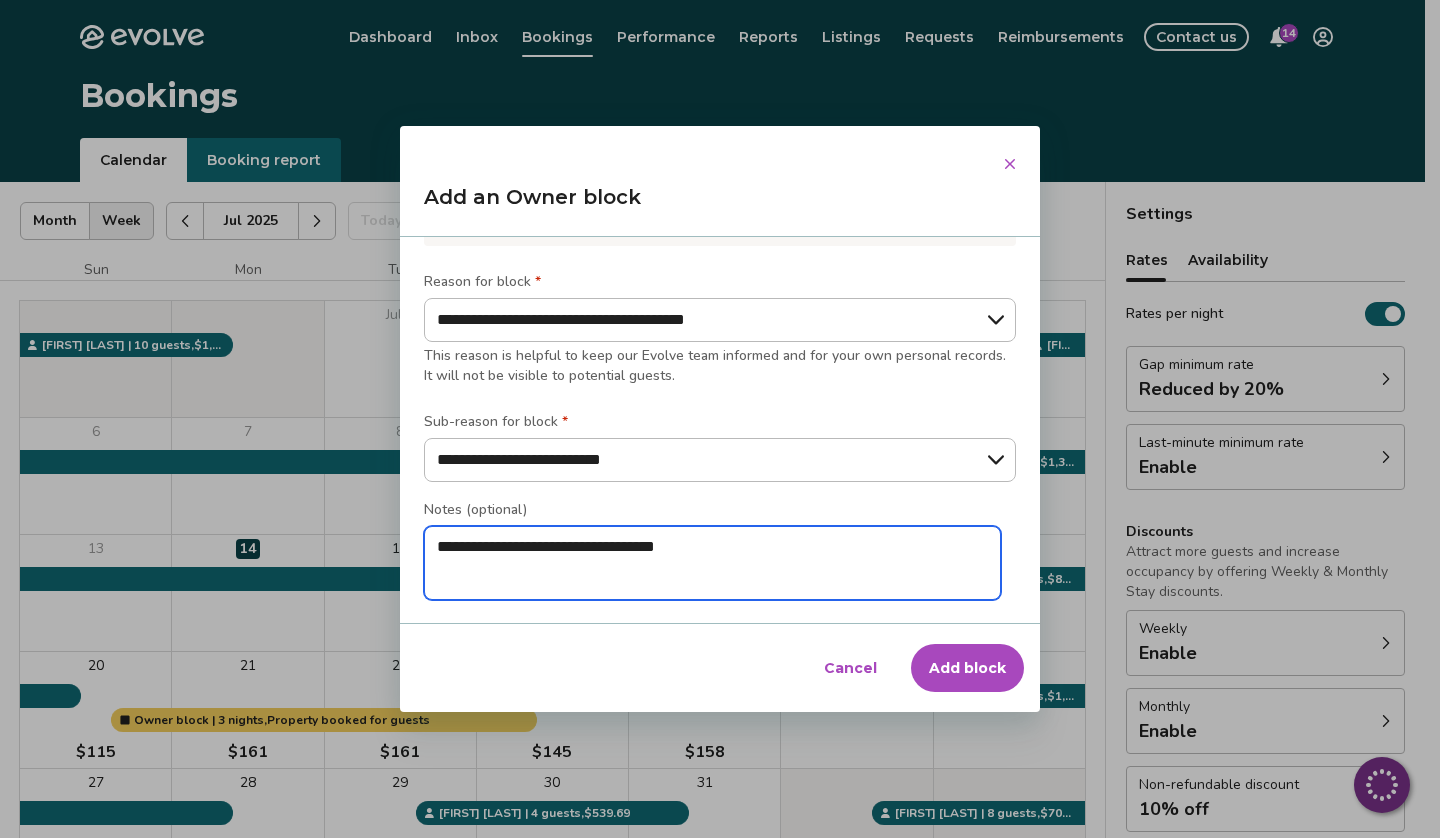type on "**********" 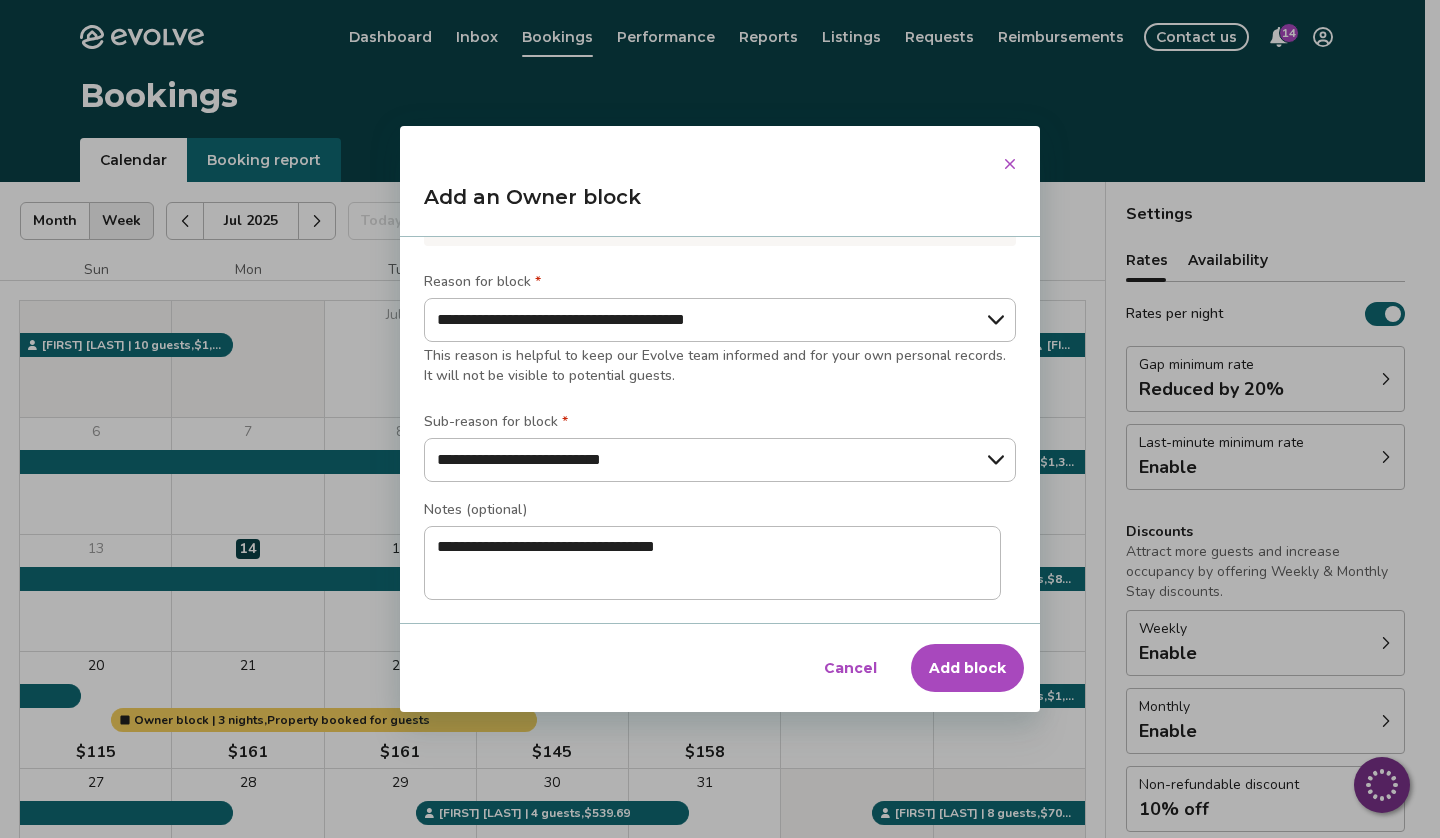 click on "Add block" at bounding box center [967, 668] 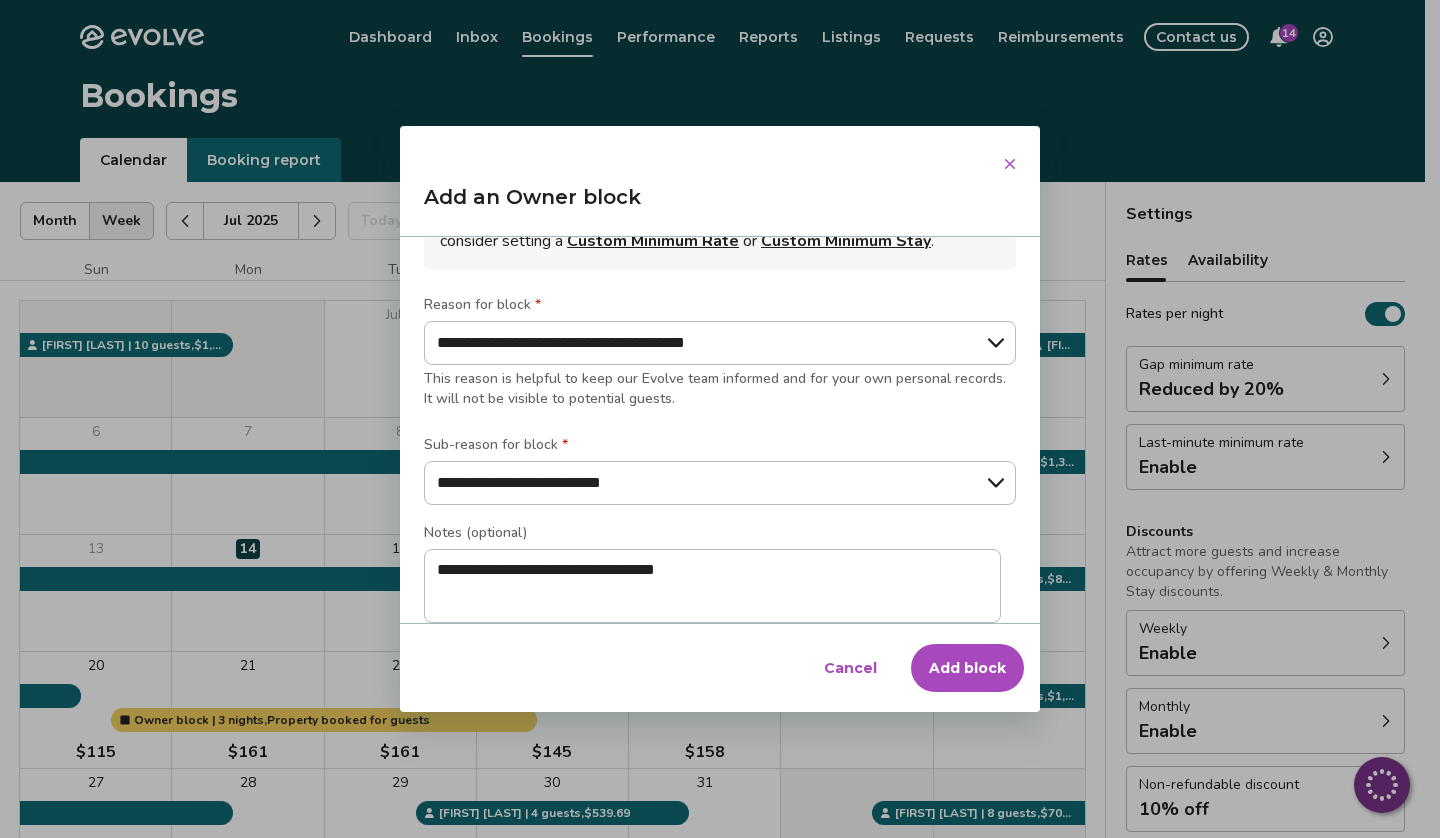 scroll, scrollTop: 236, scrollLeft: 0, axis: vertical 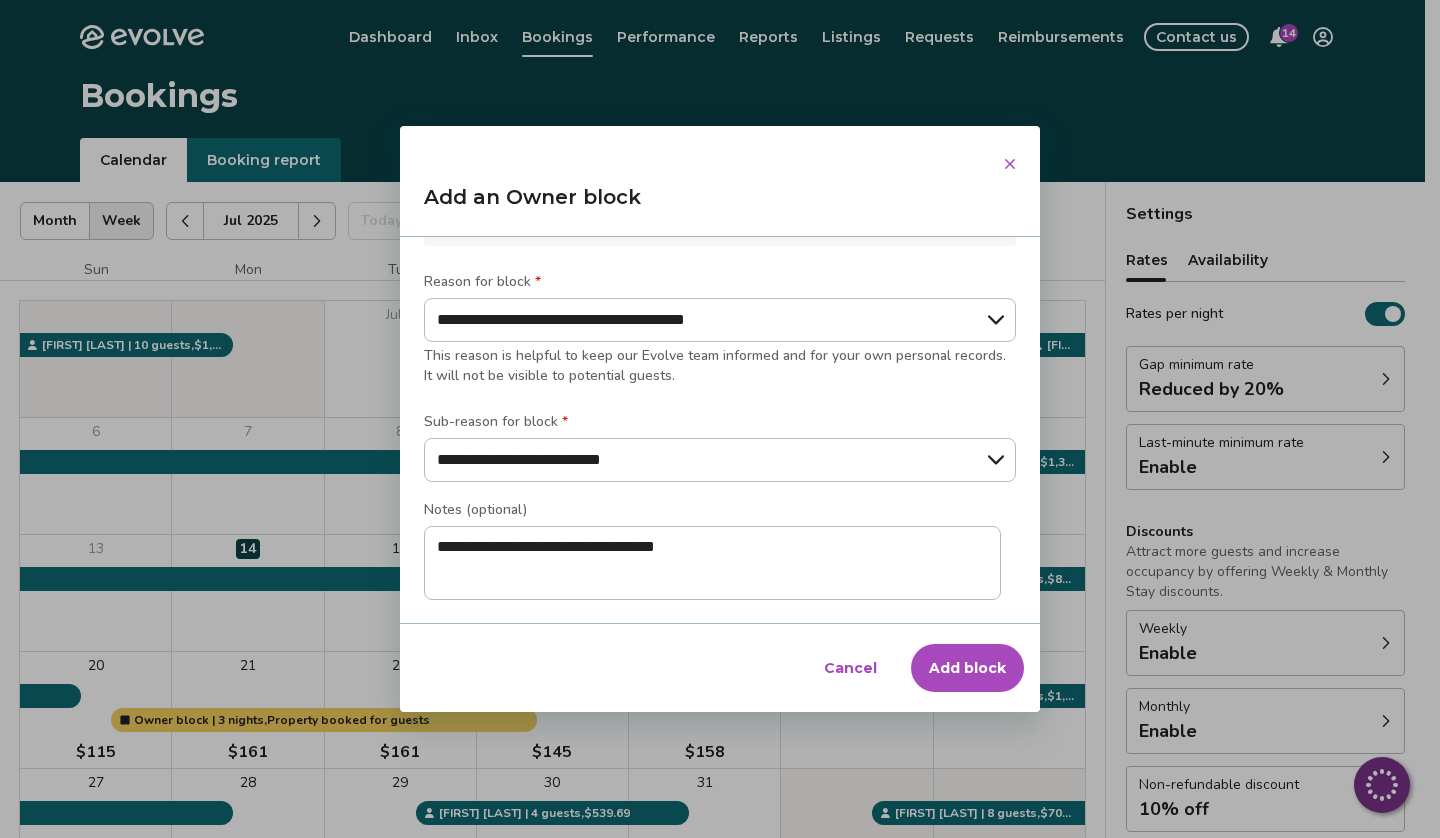 click on "Add block" at bounding box center [967, 668] 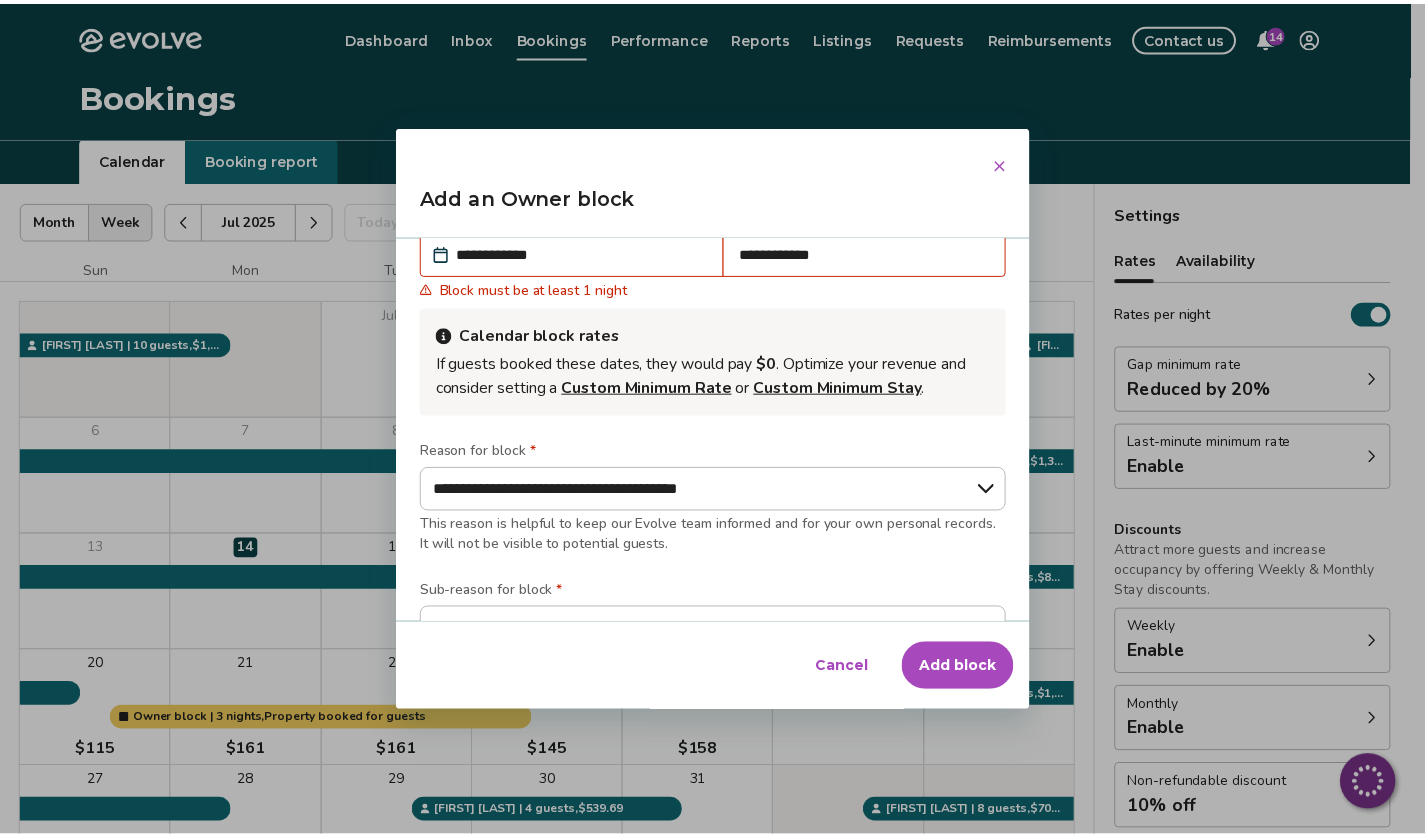 scroll, scrollTop: 0, scrollLeft: 0, axis: both 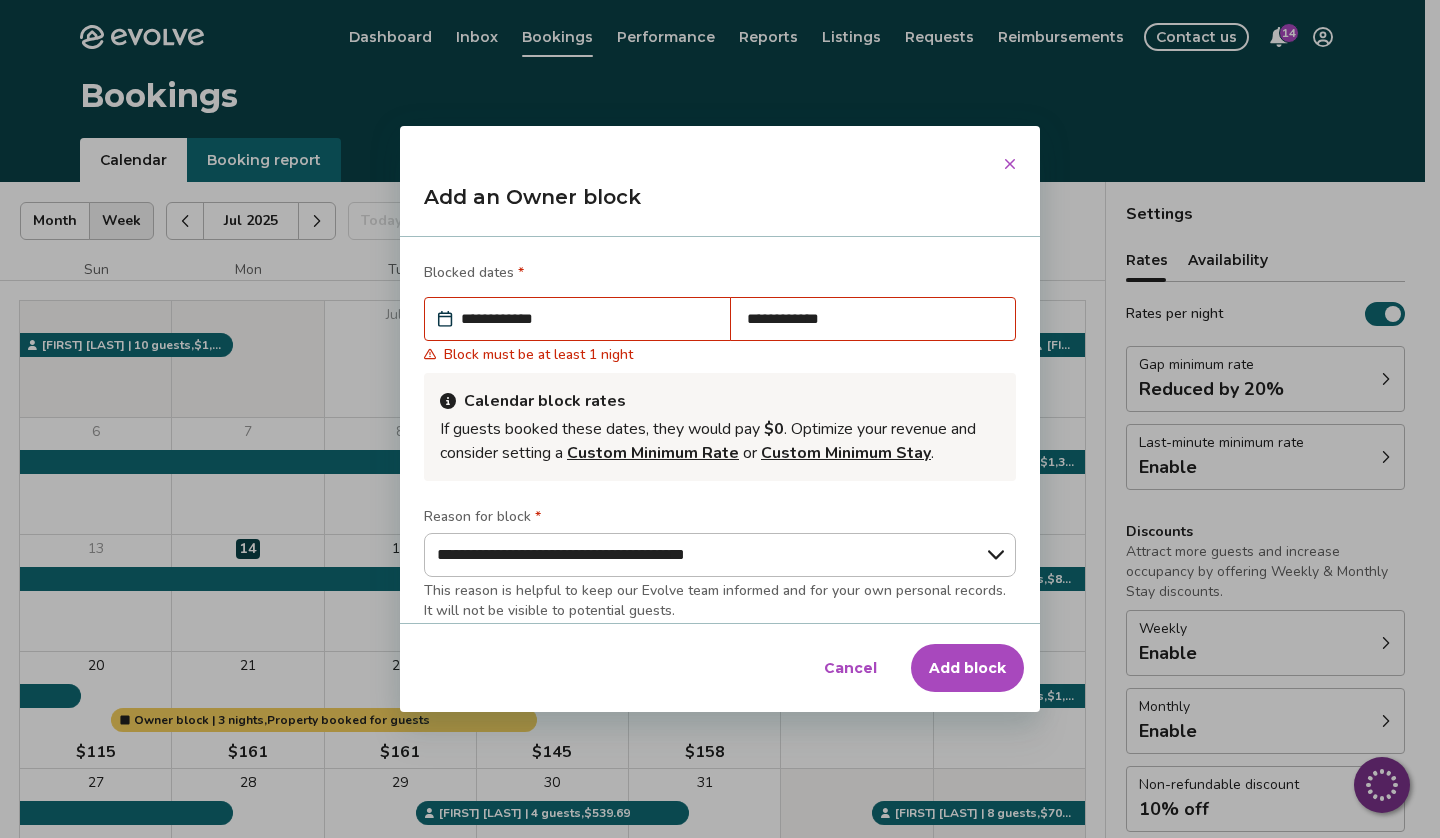click on "**********" at bounding box center (873, 319) 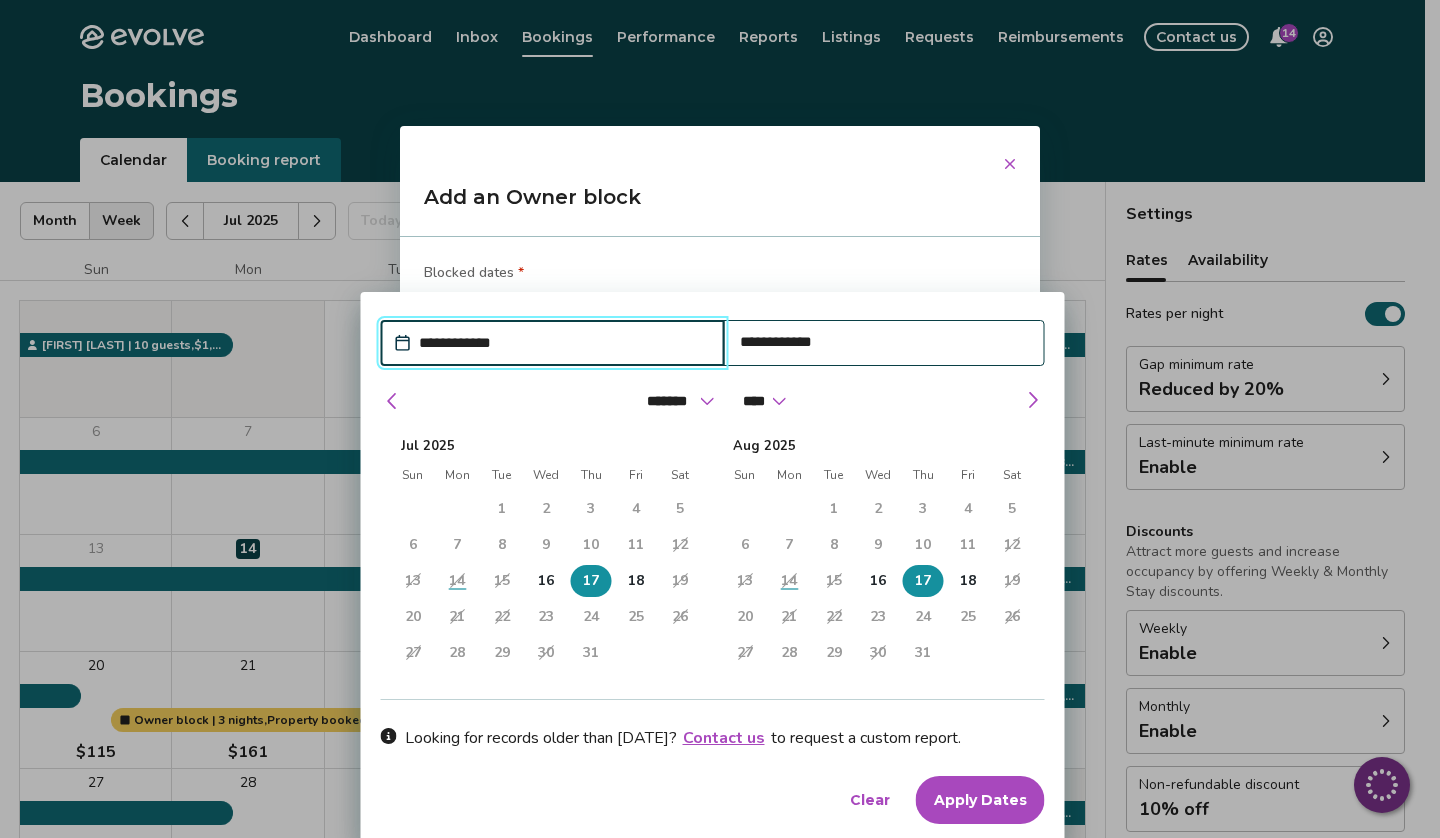 click on "18" at bounding box center (967, 581) 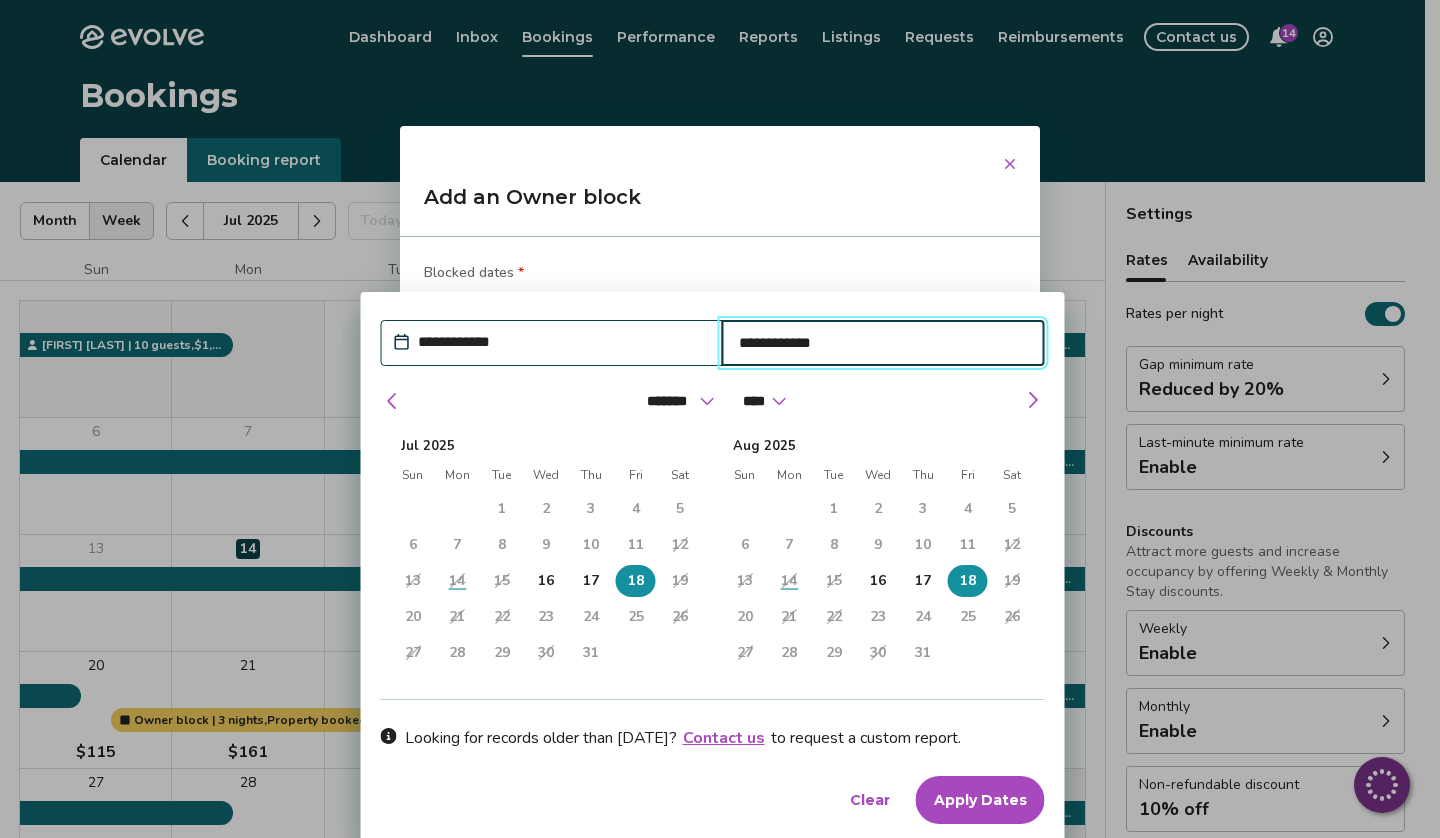 click on "16" at bounding box center [878, 581] 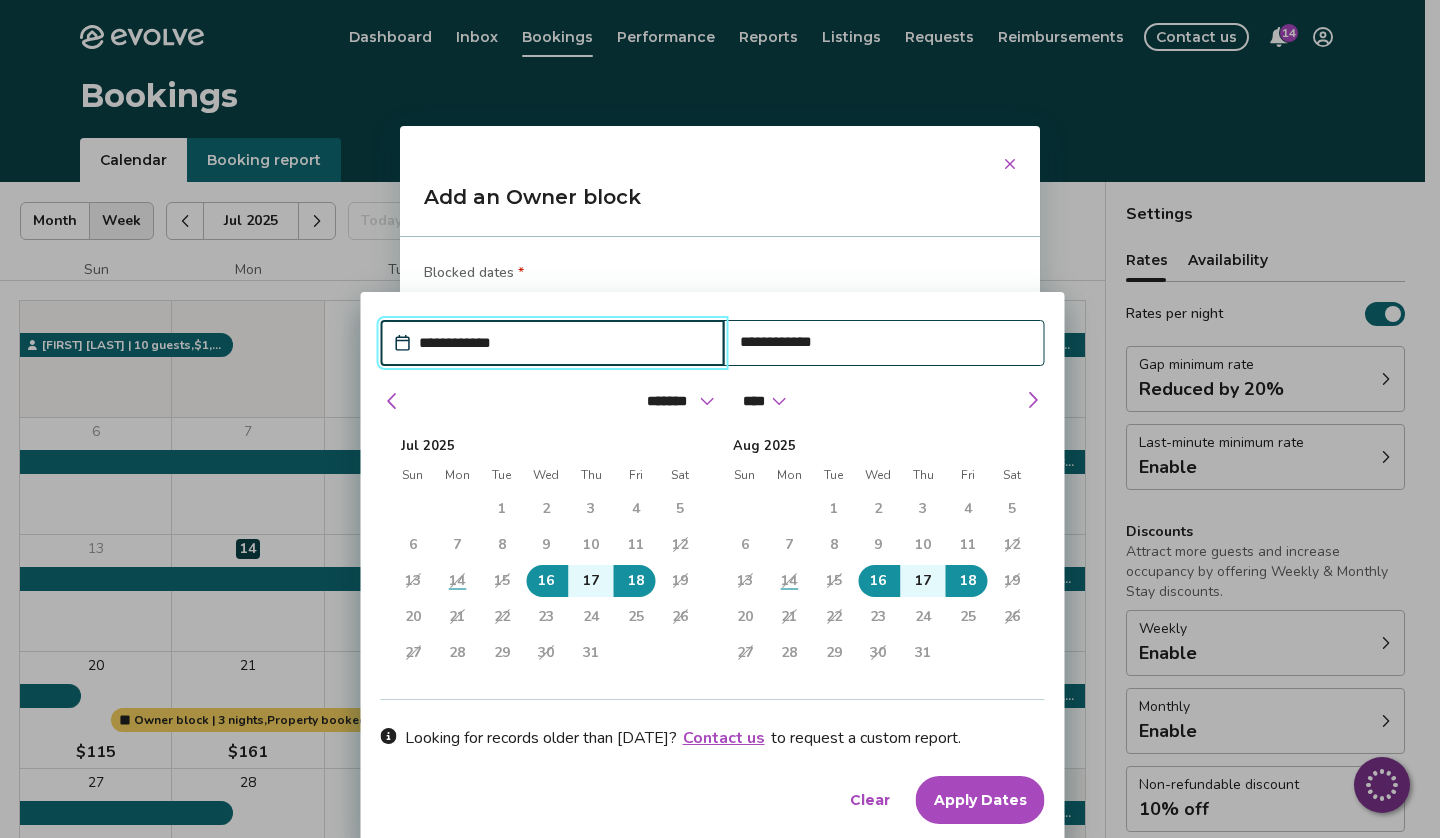 click on "17" at bounding box center [923, 581] 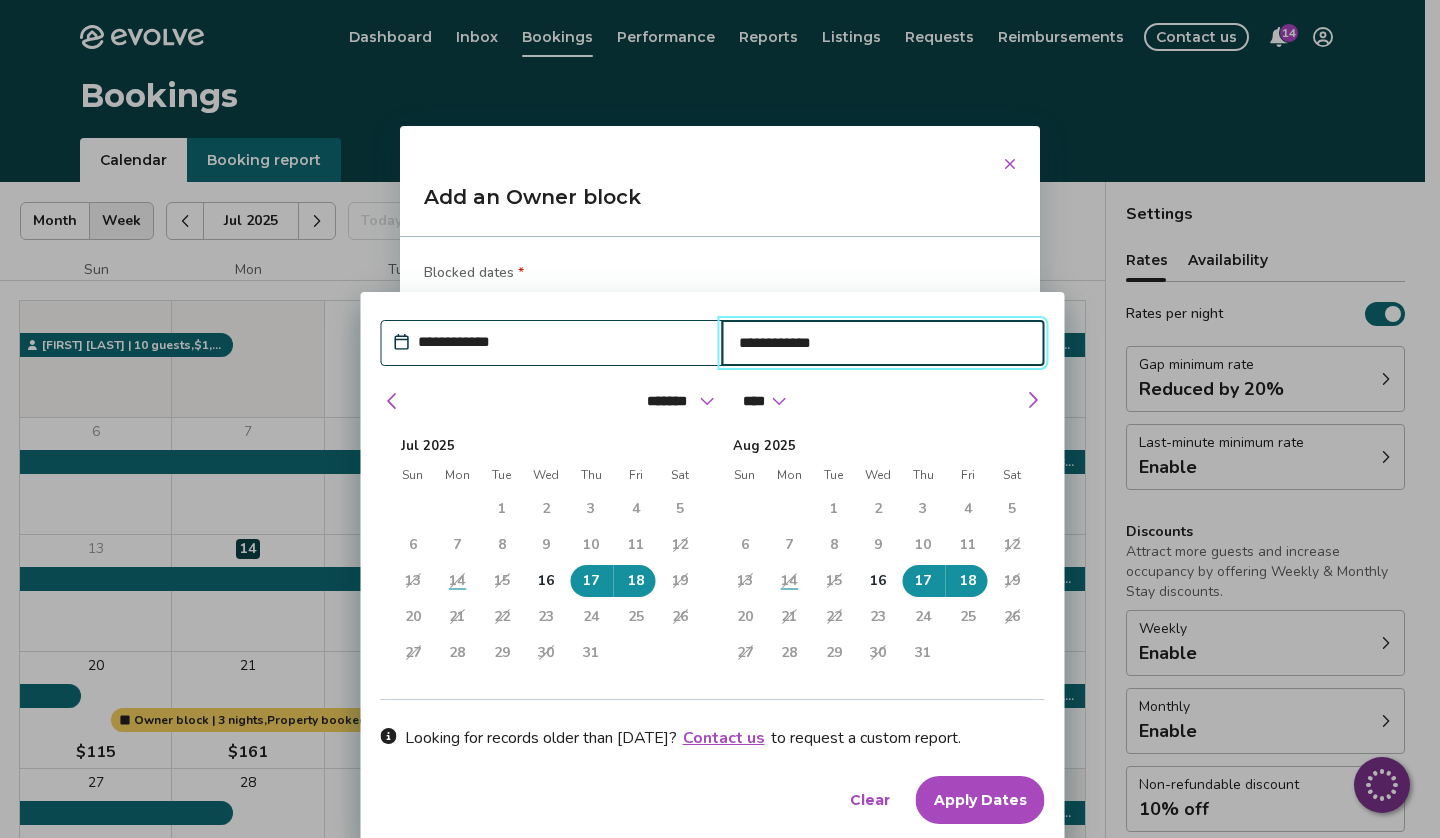 click on "**********" at bounding box center [562, 342] 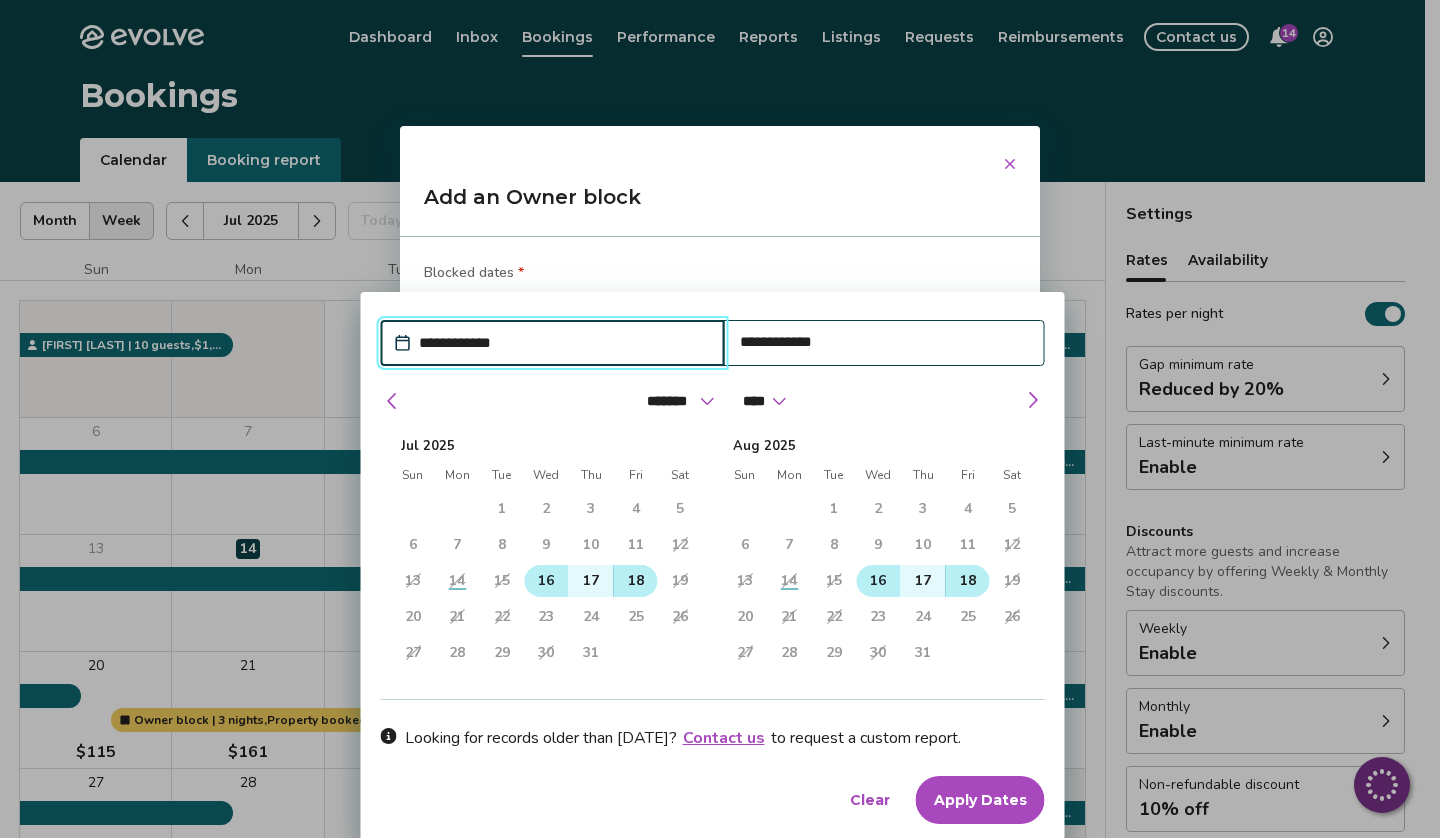 click on "16" at bounding box center (546, 581) 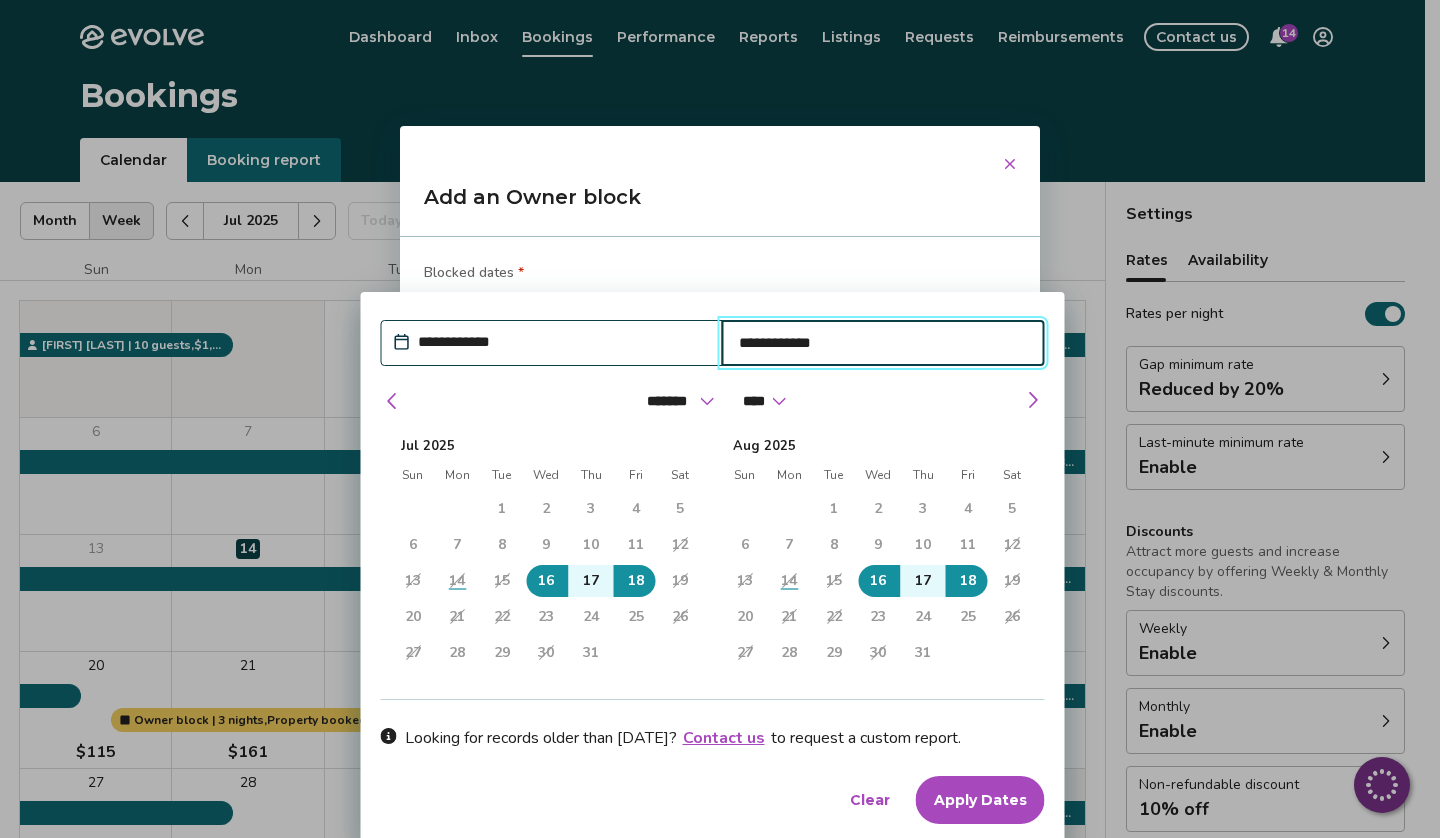 click on "**********" at bounding box center [883, 343] 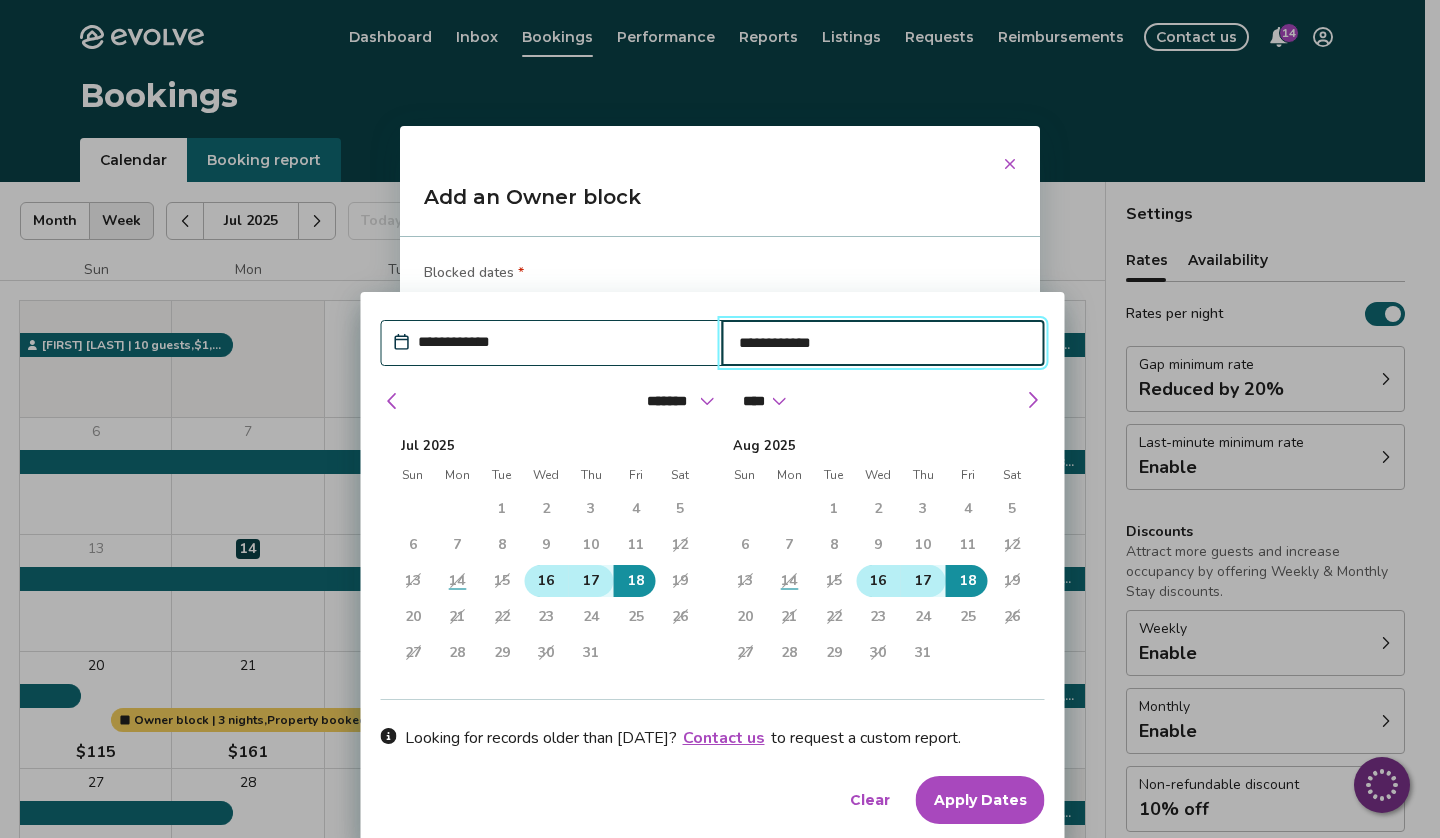 click on "17" at bounding box center (923, 581) 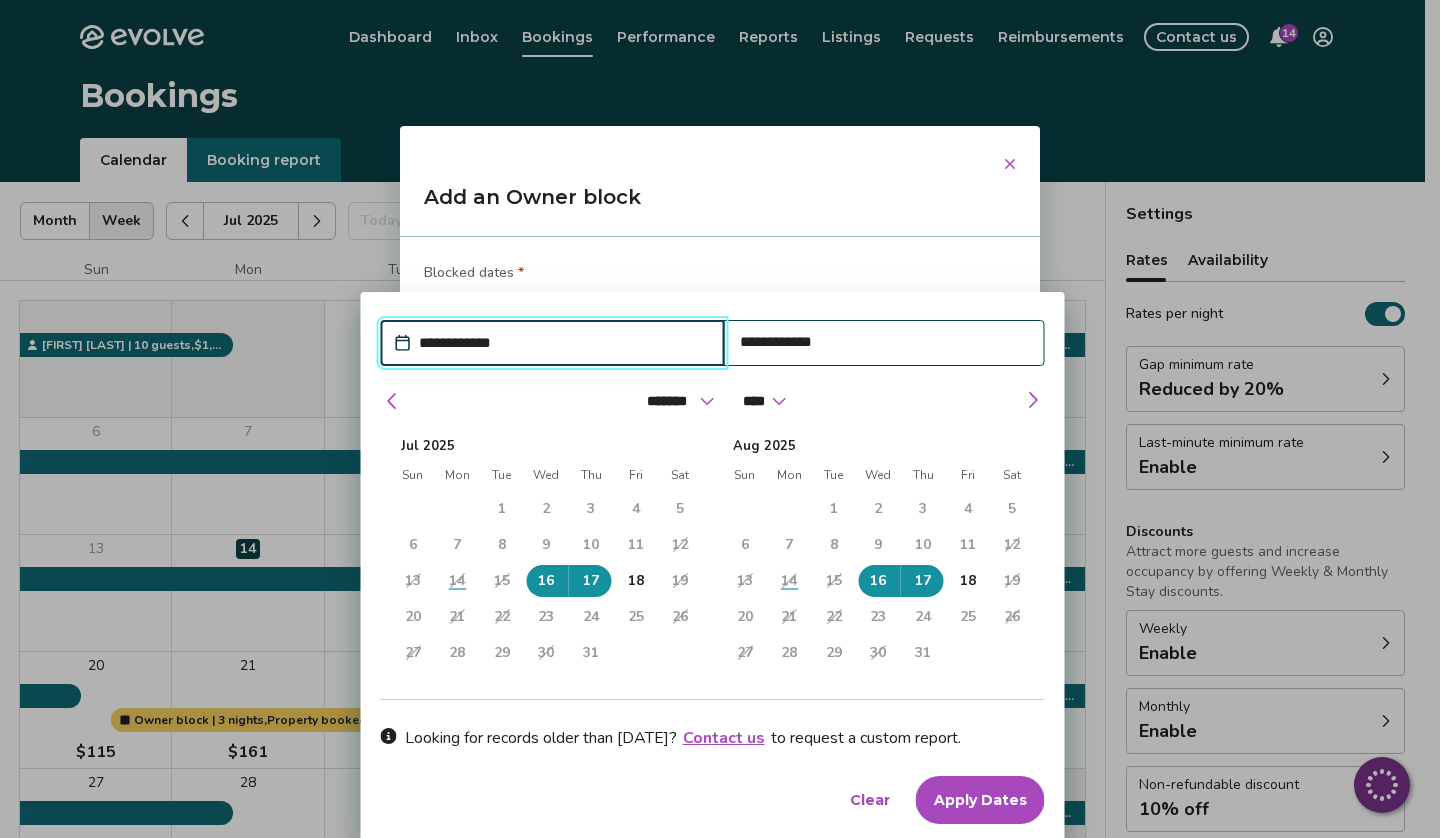 click on "Apply Dates" at bounding box center [980, 800] 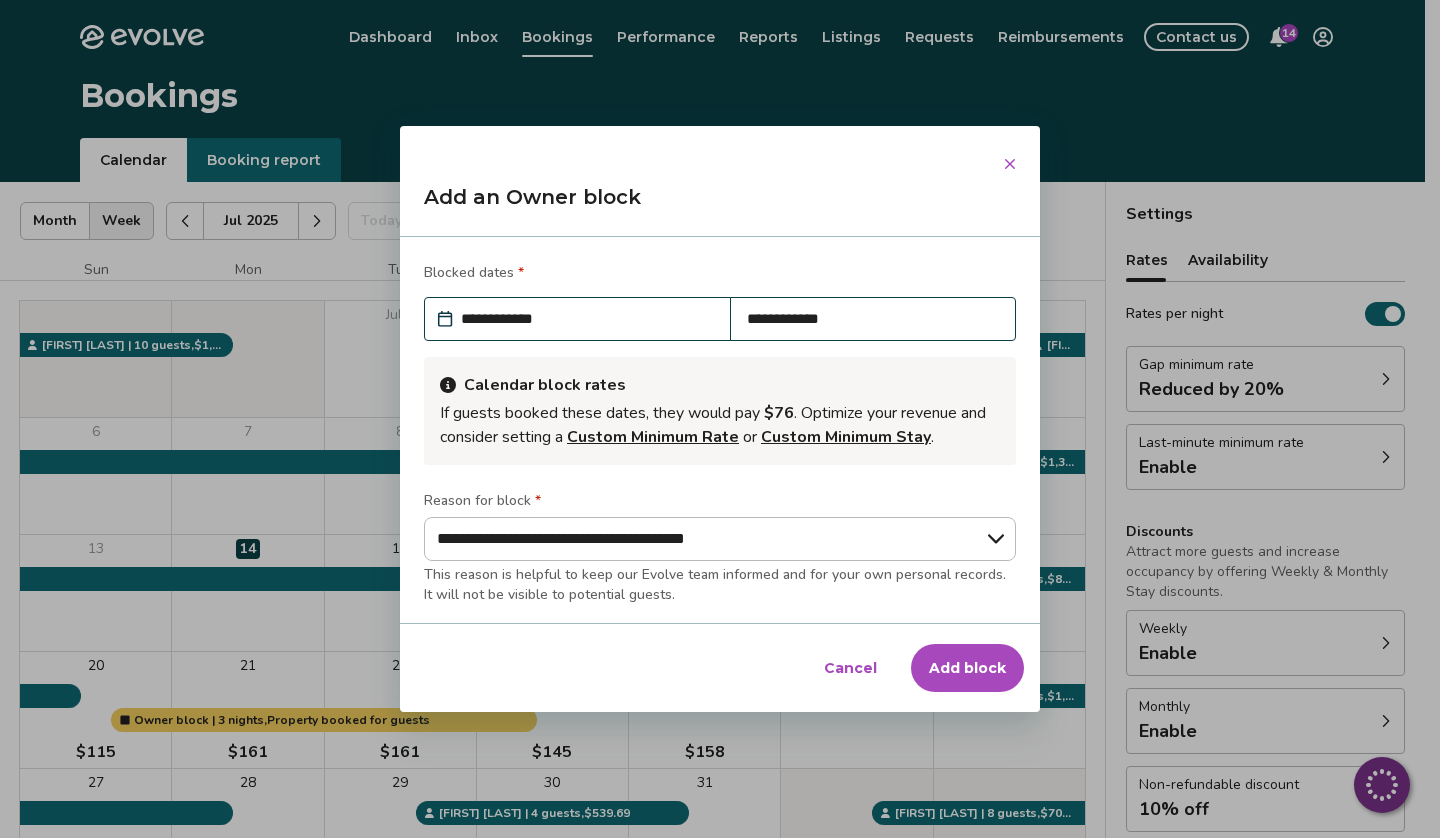 click on "Add block" at bounding box center [967, 668] 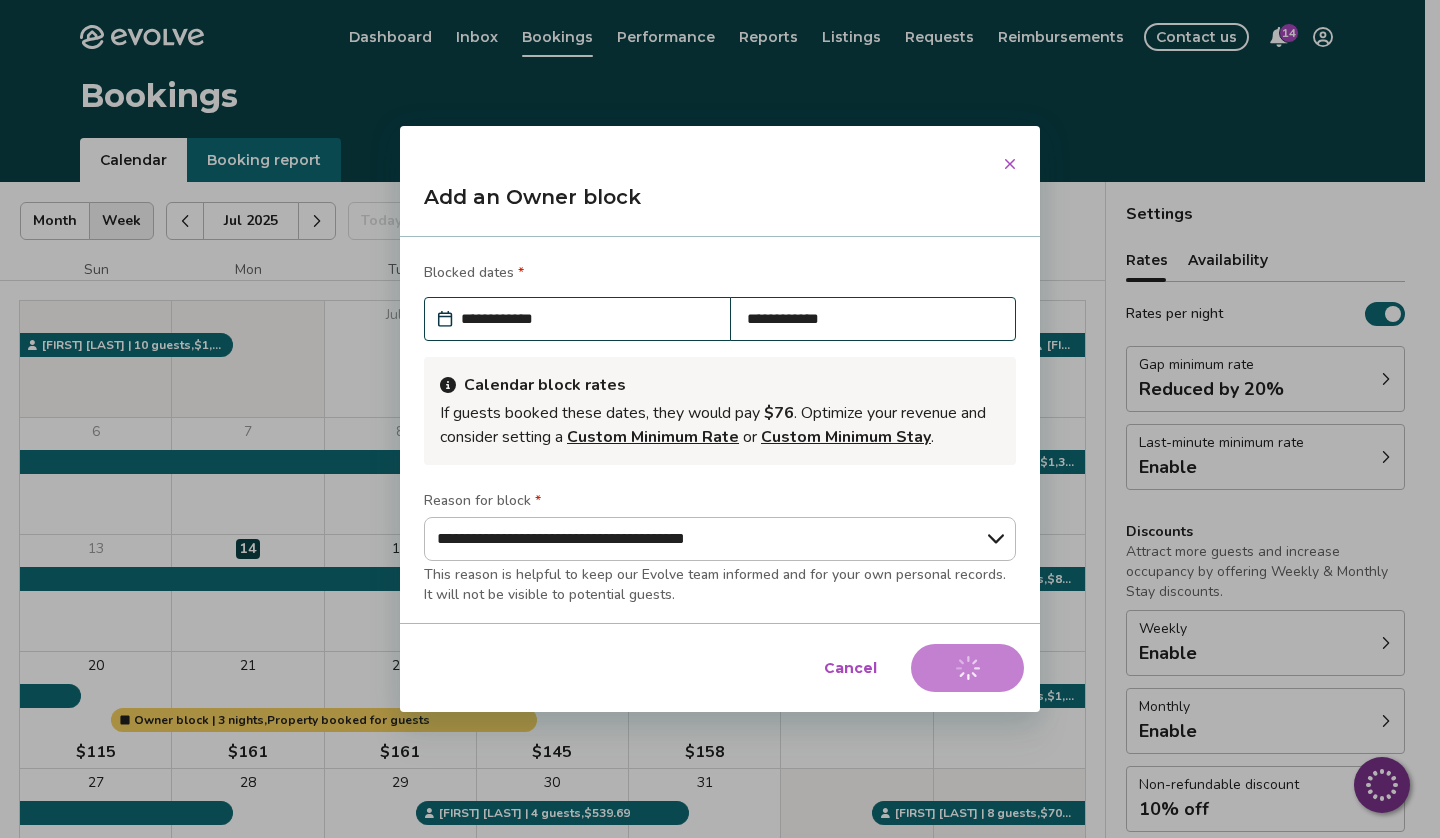 type on "*" 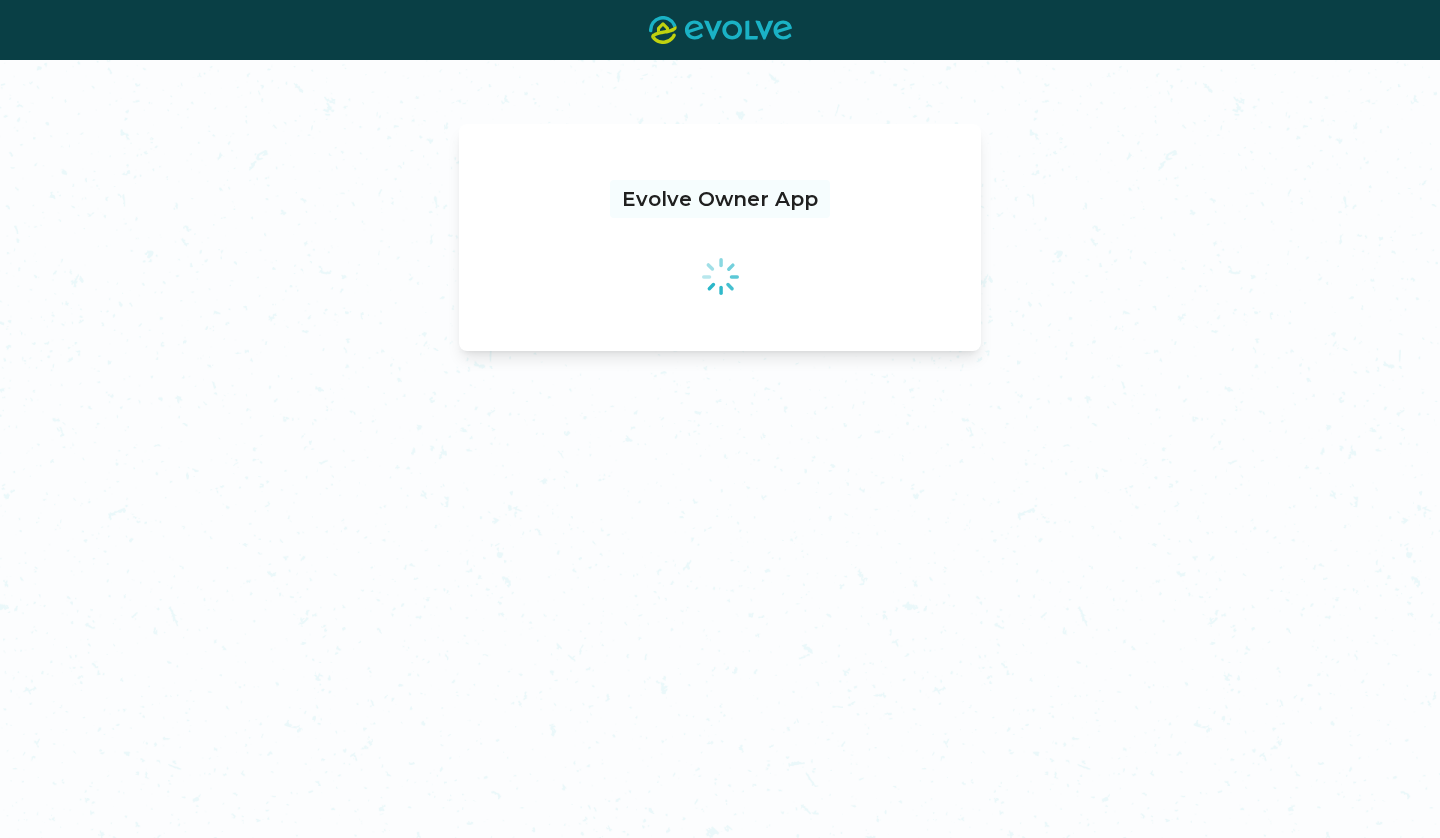 scroll, scrollTop: 0, scrollLeft: 0, axis: both 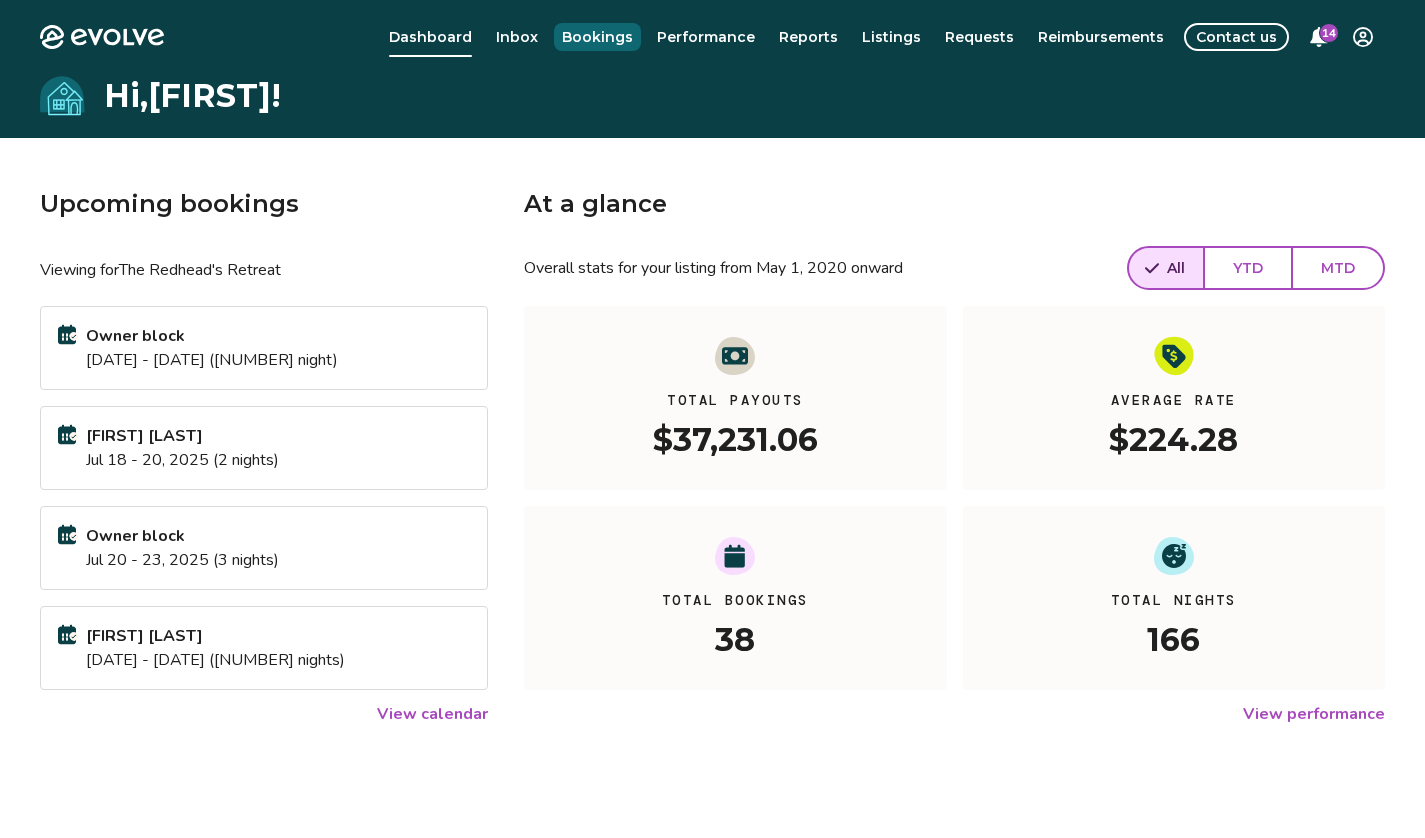 click on "Bookings" at bounding box center [597, 37] 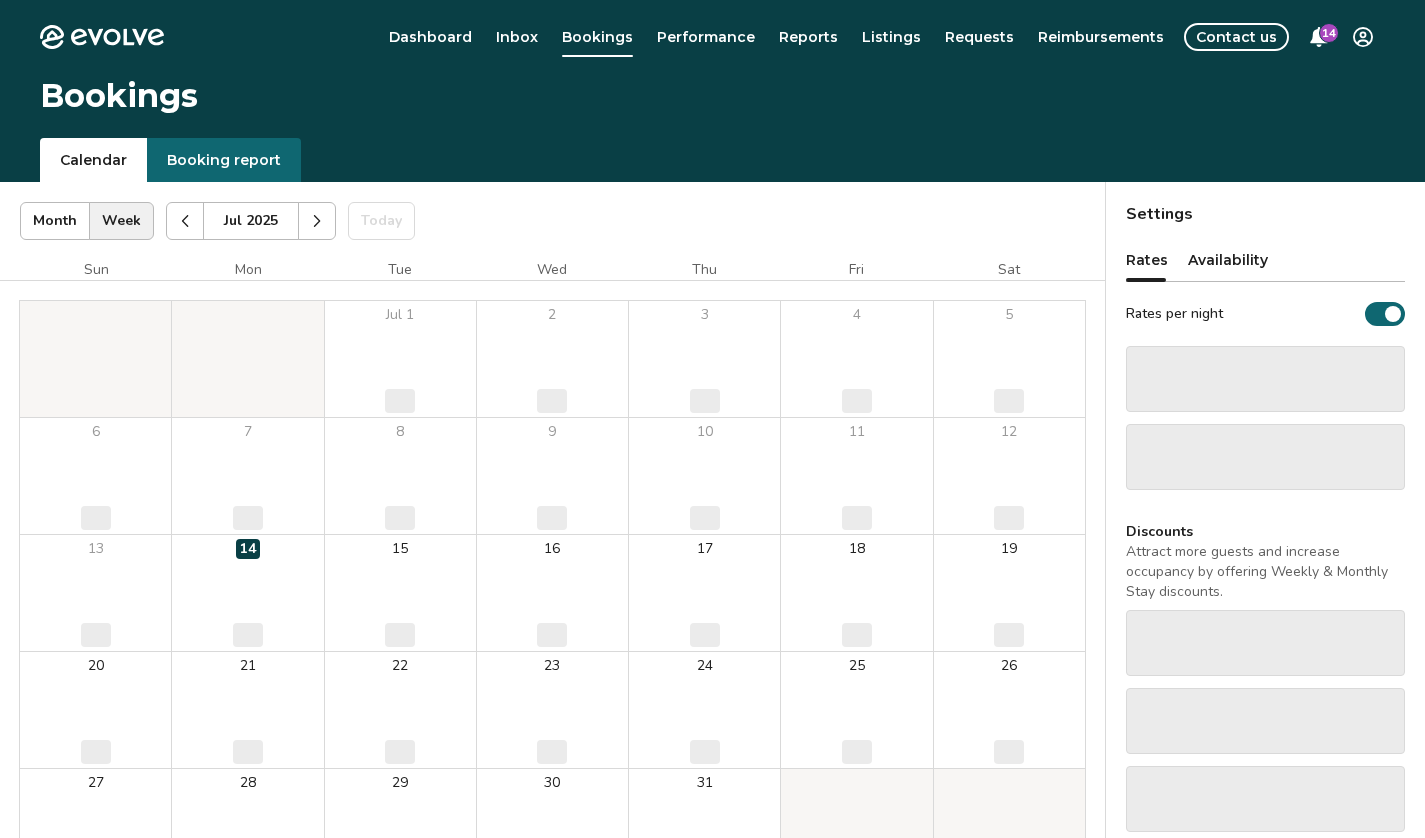 click 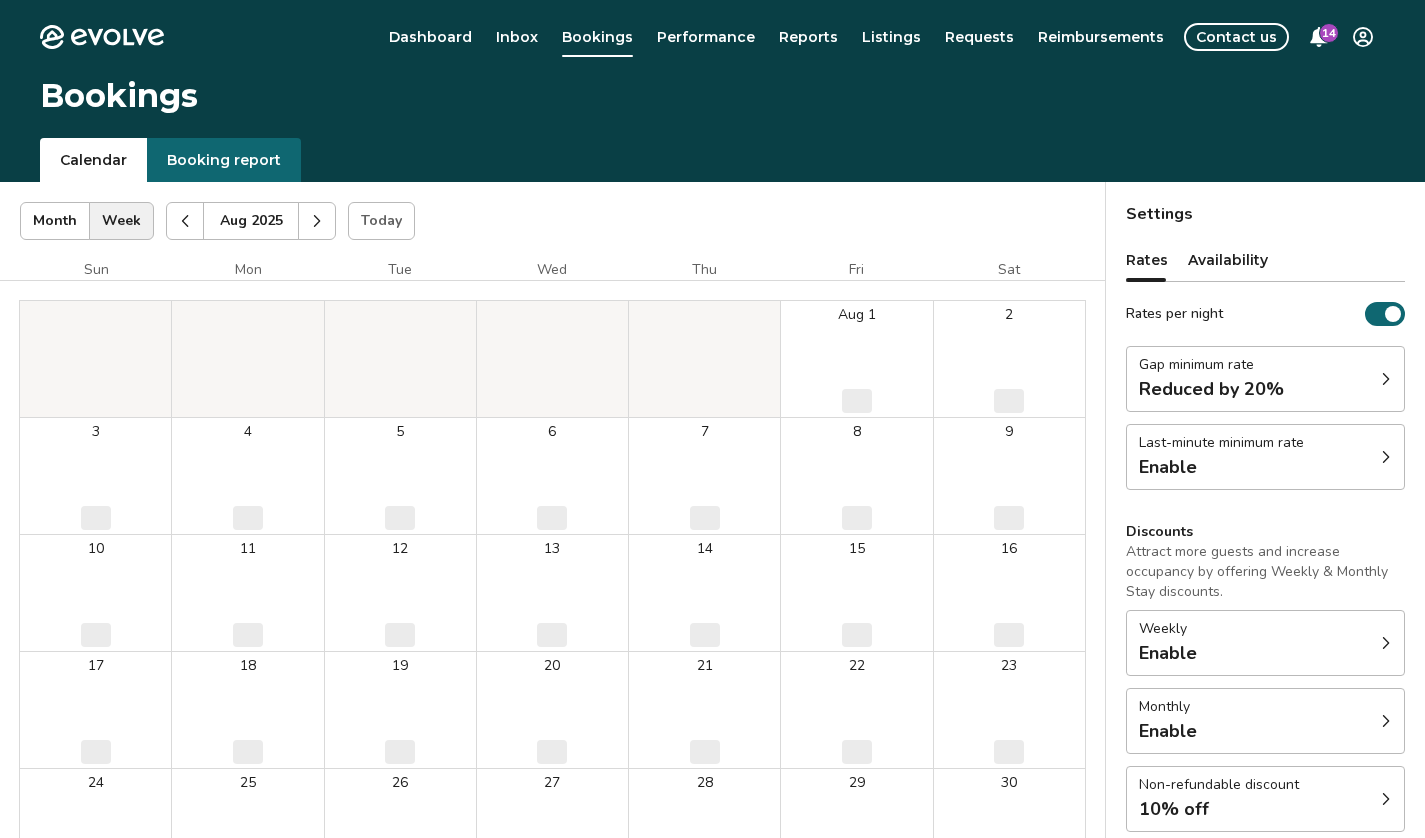click 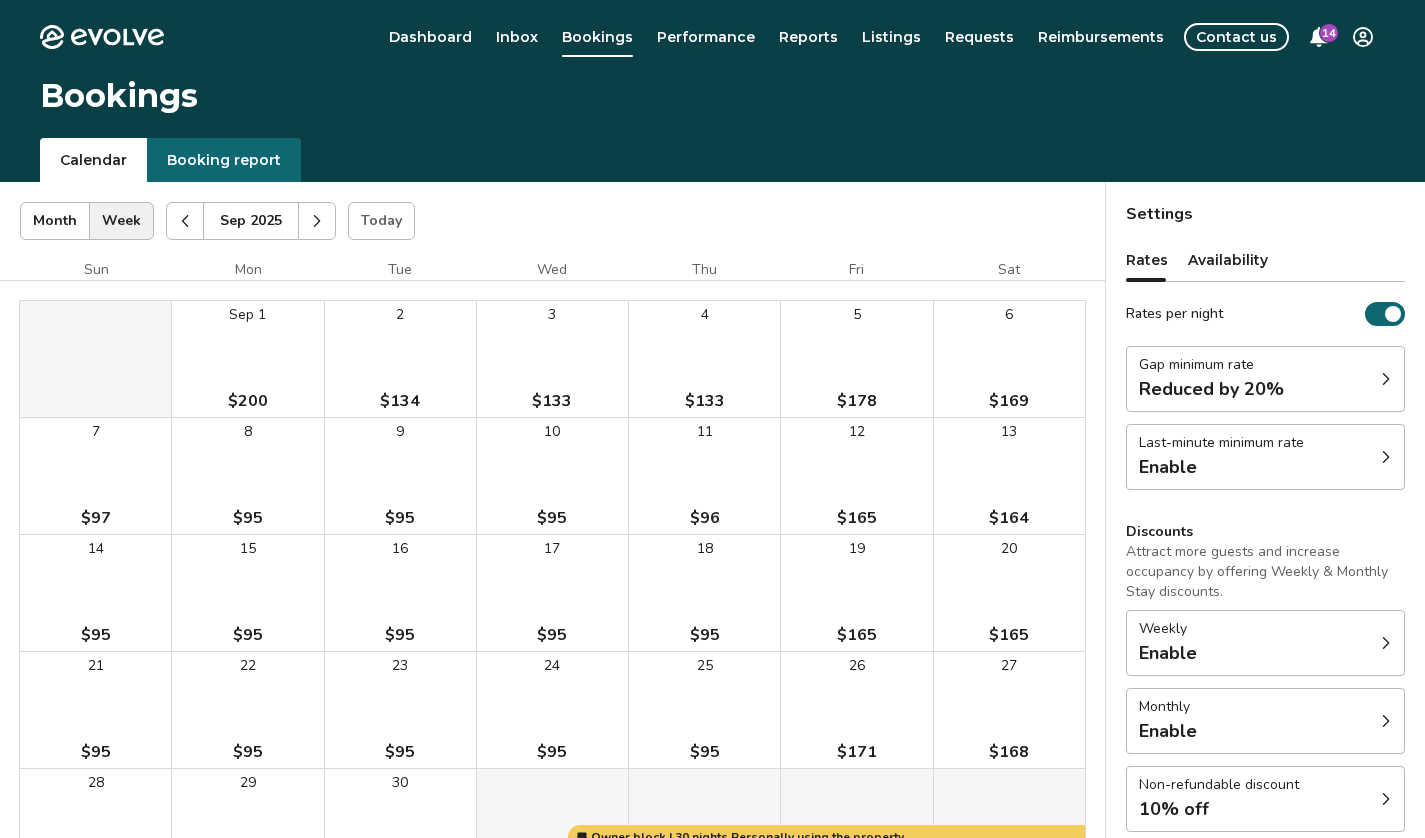 click on "10 $95" at bounding box center [552, 476] 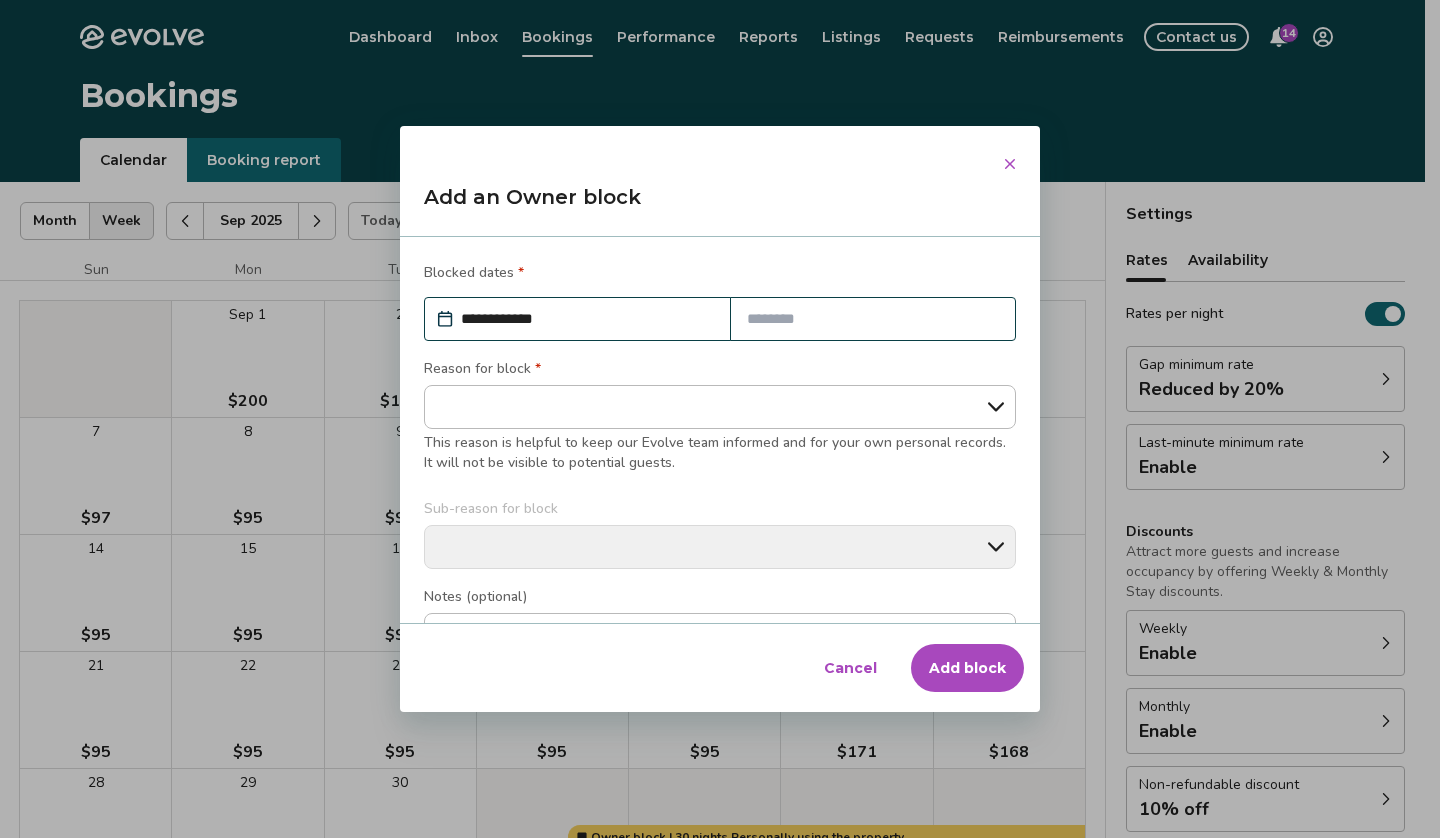 click at bounding box center (873, 319) 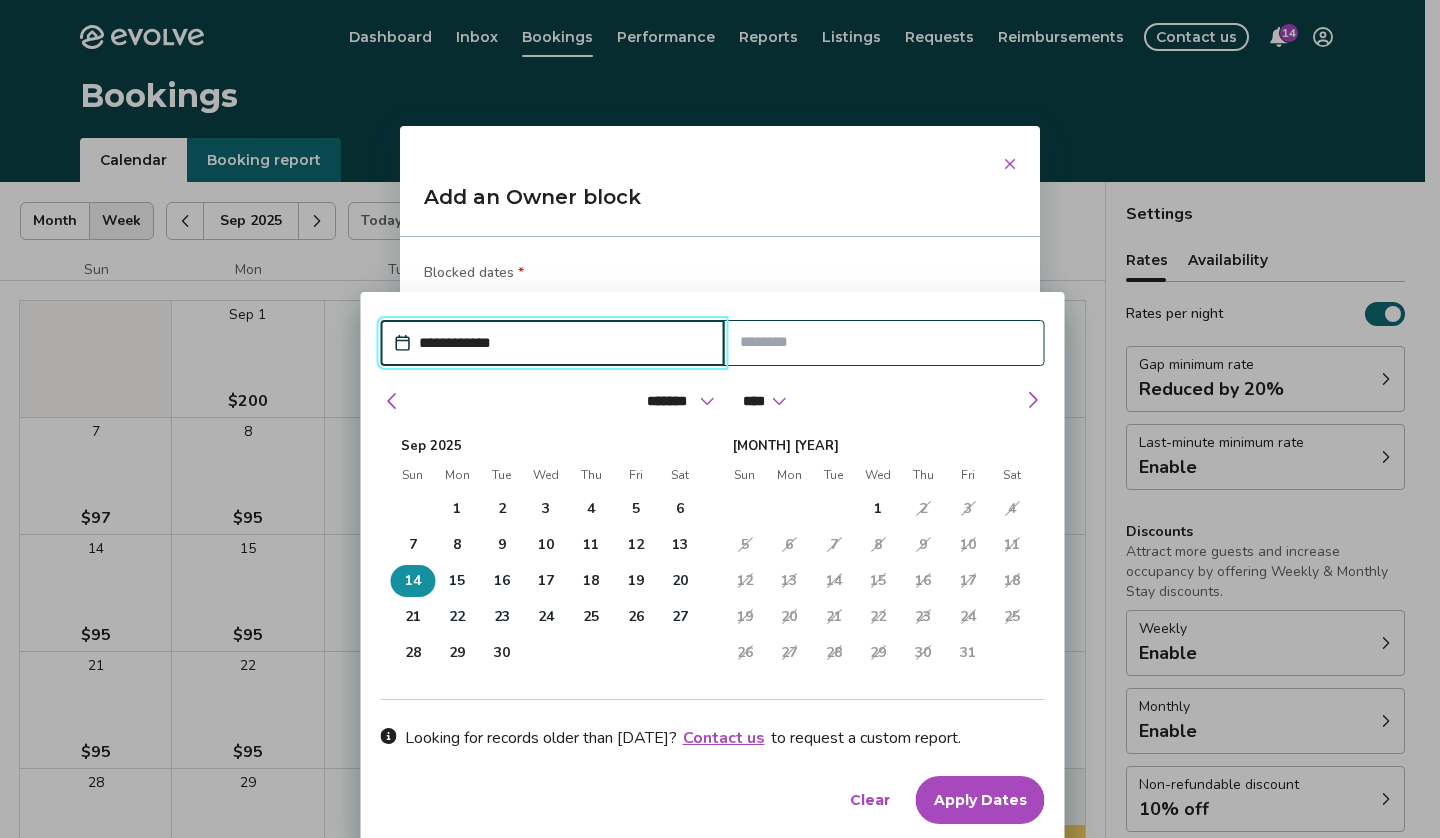 click on "14" at bounding box center (413, 581) 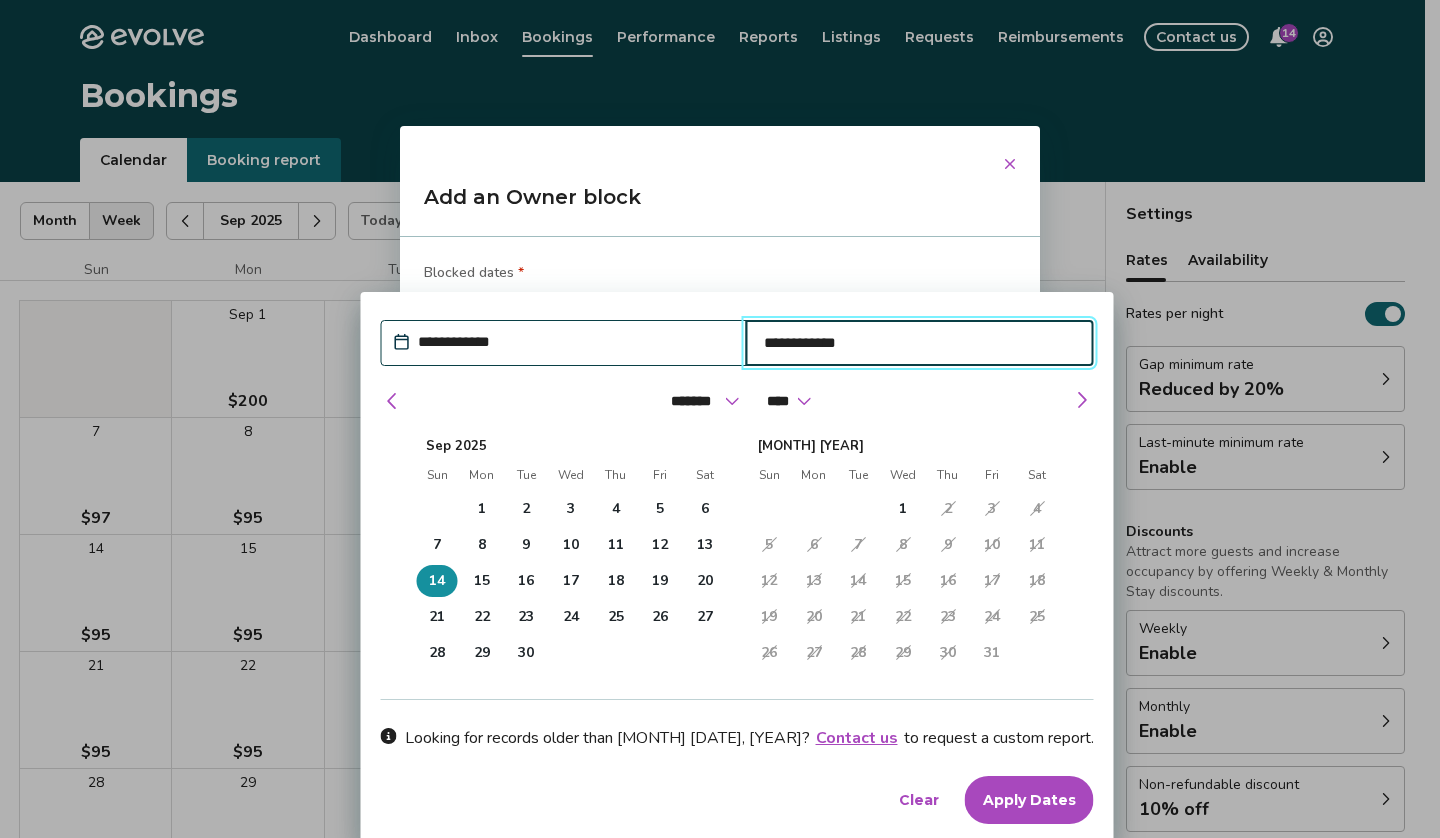 type on "*" 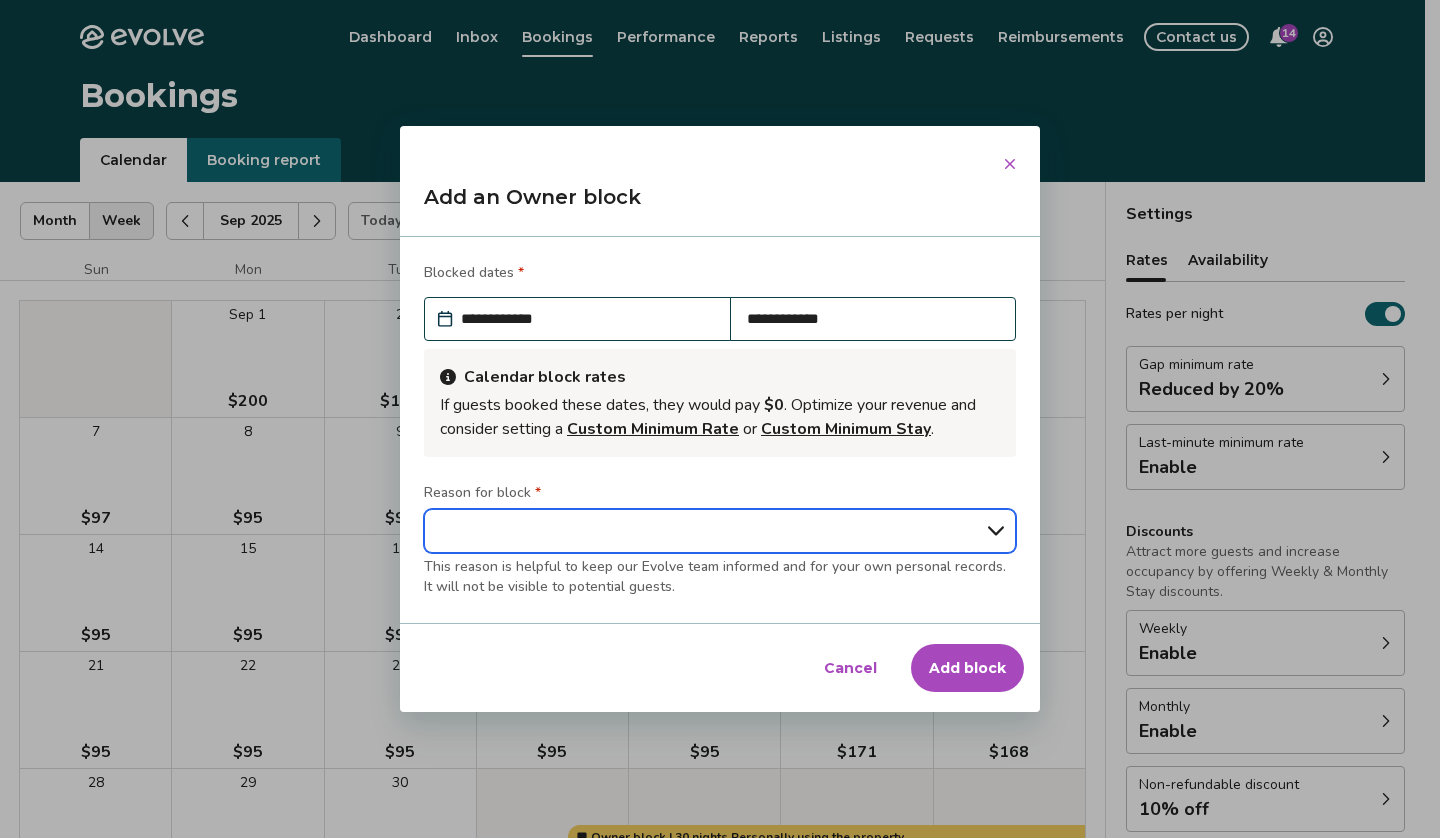 click on "**********" at bounding box center [720, 531] 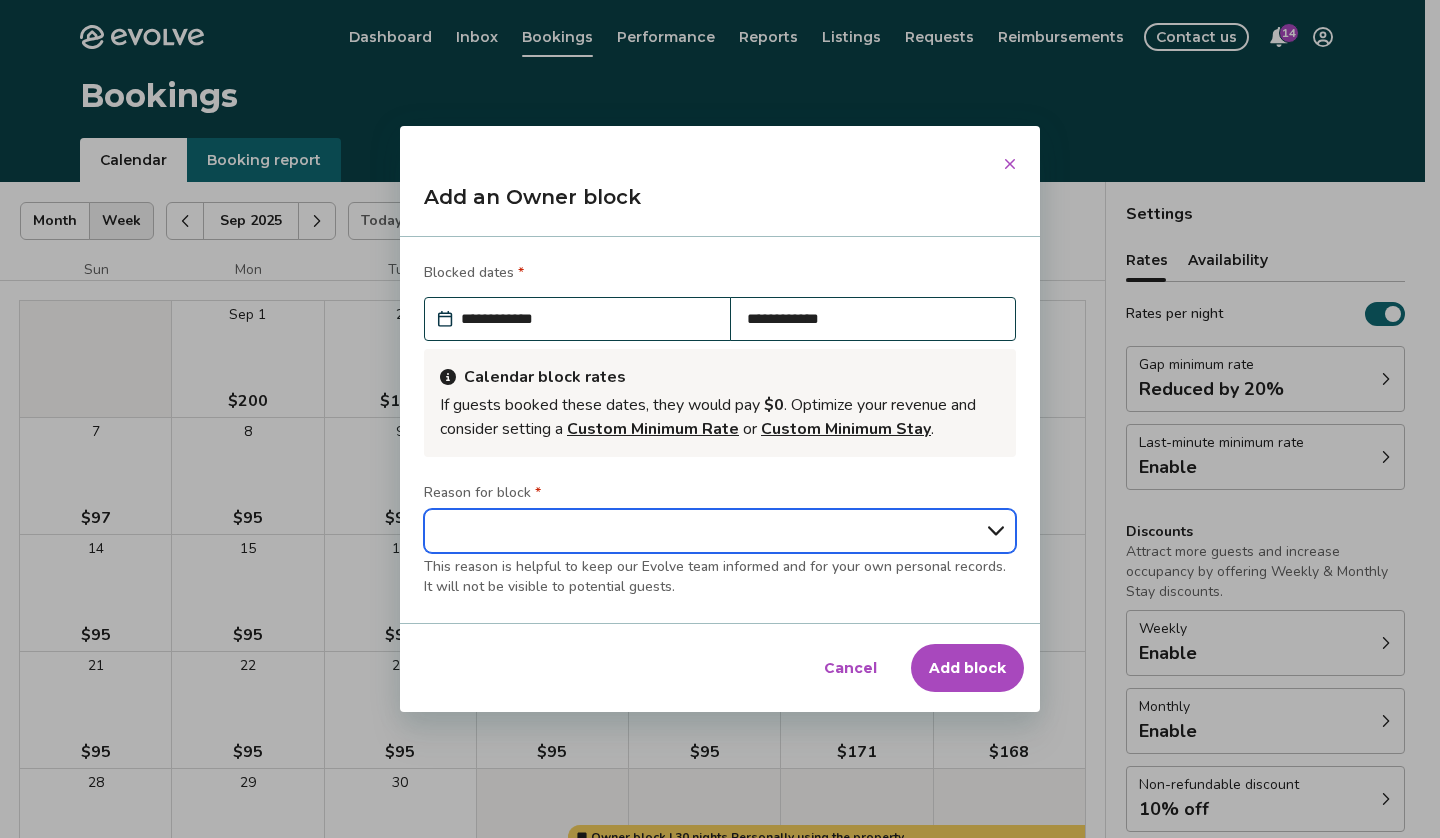 select on "**********" 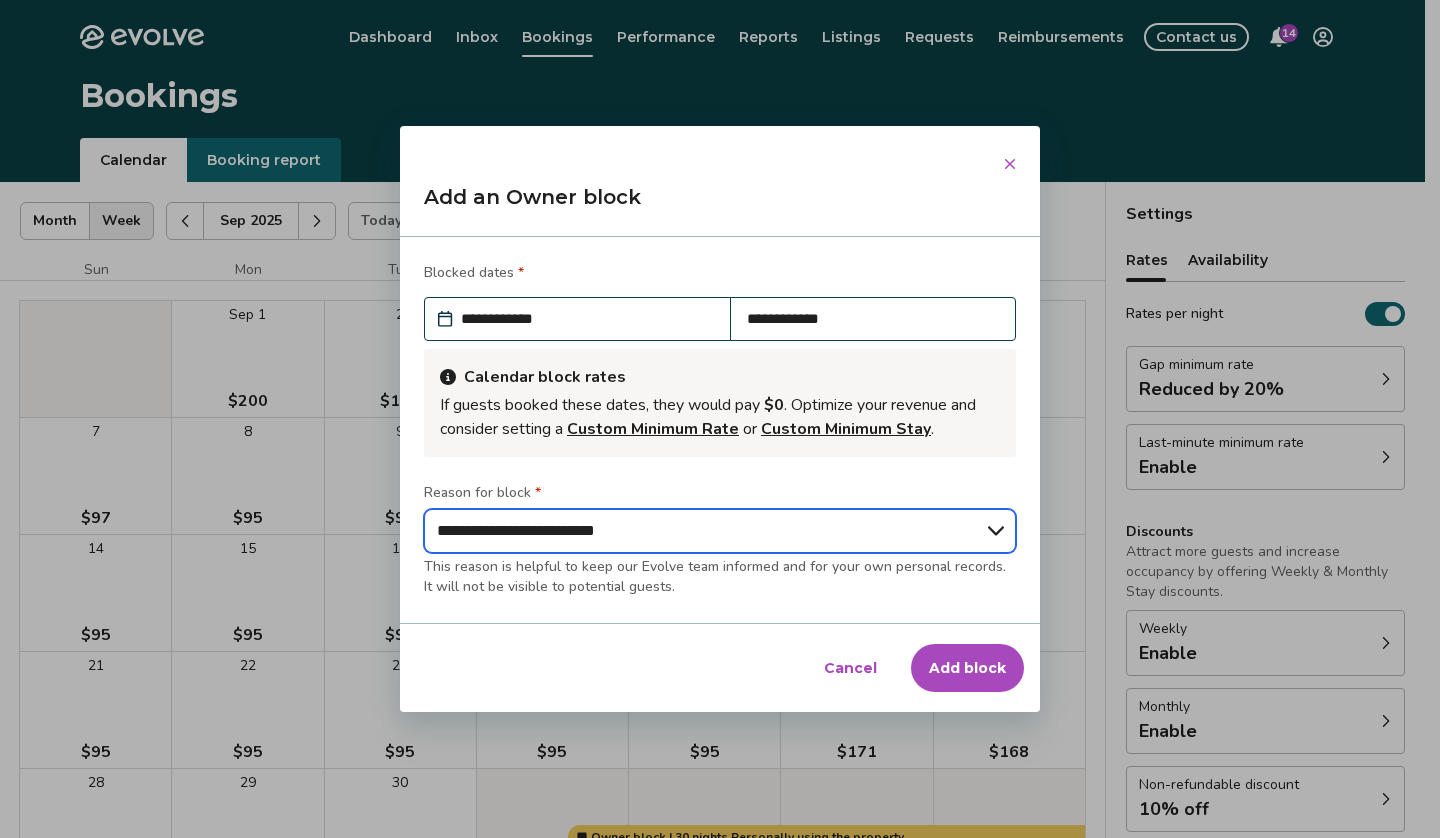 click on "**********" at bounding box center [720, 531] 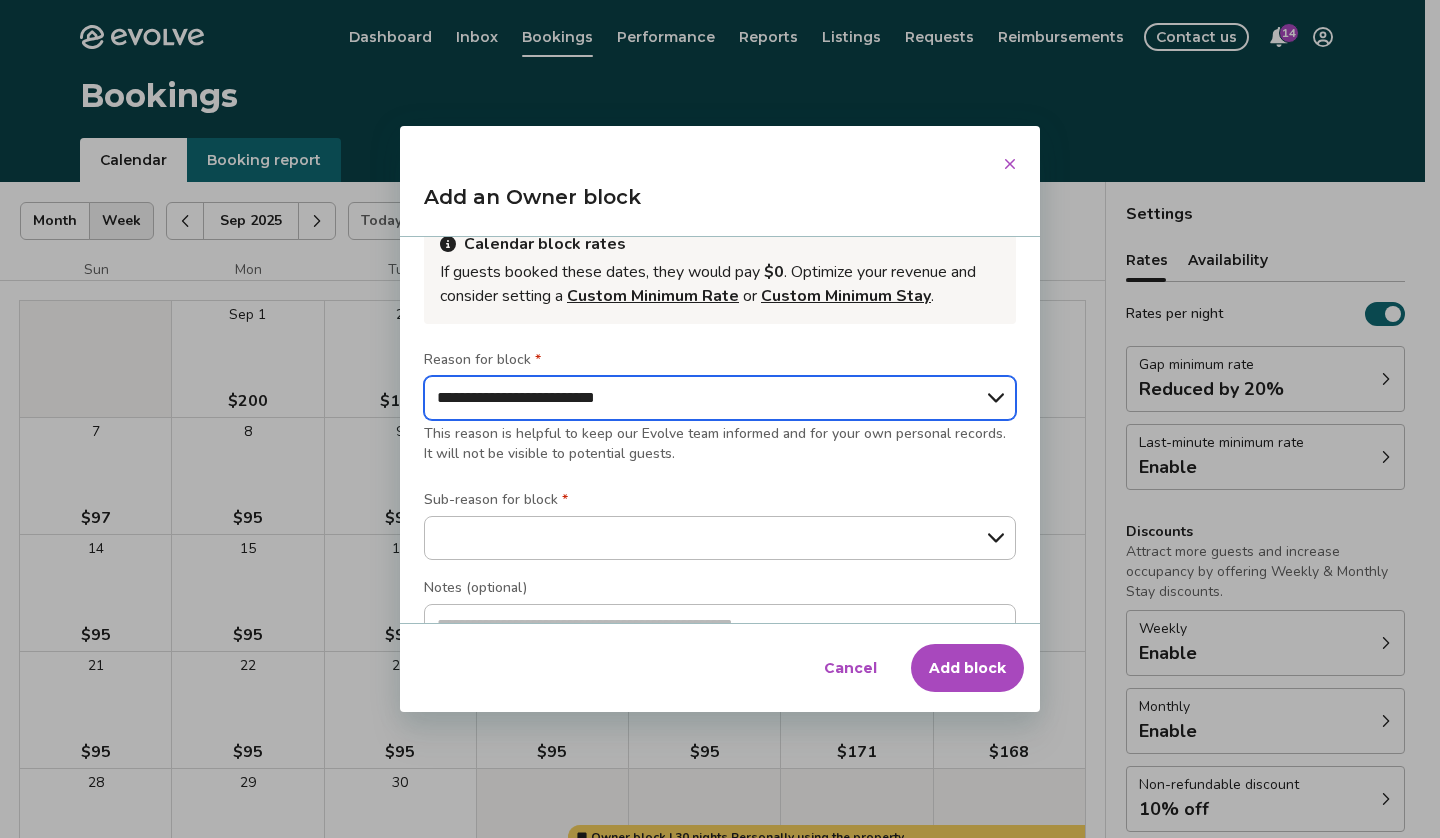scroll, scrollTop: 212, scrollLeft: 0, axis: vertical 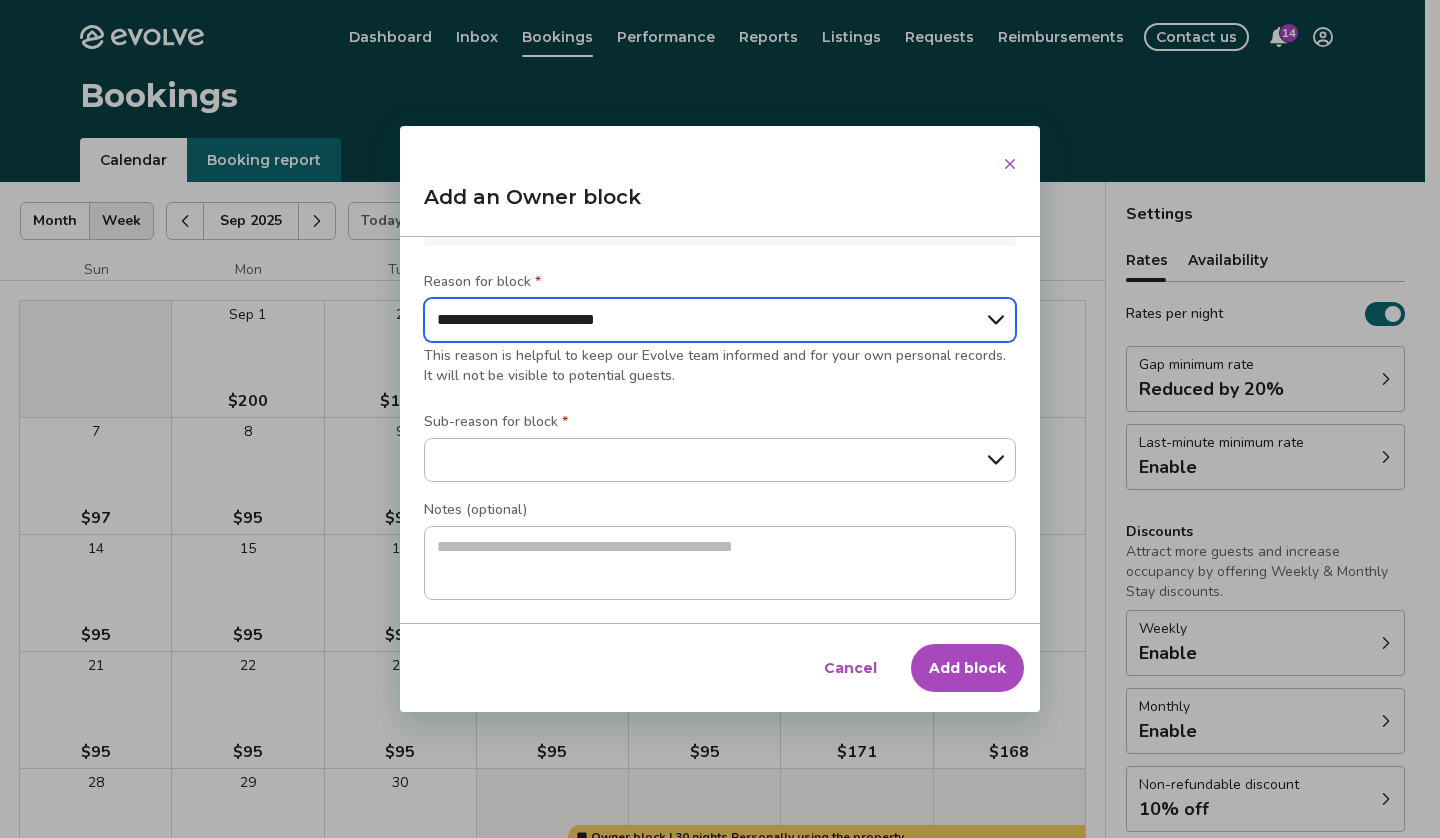 click on "**********" at bounding box center [720, 320] 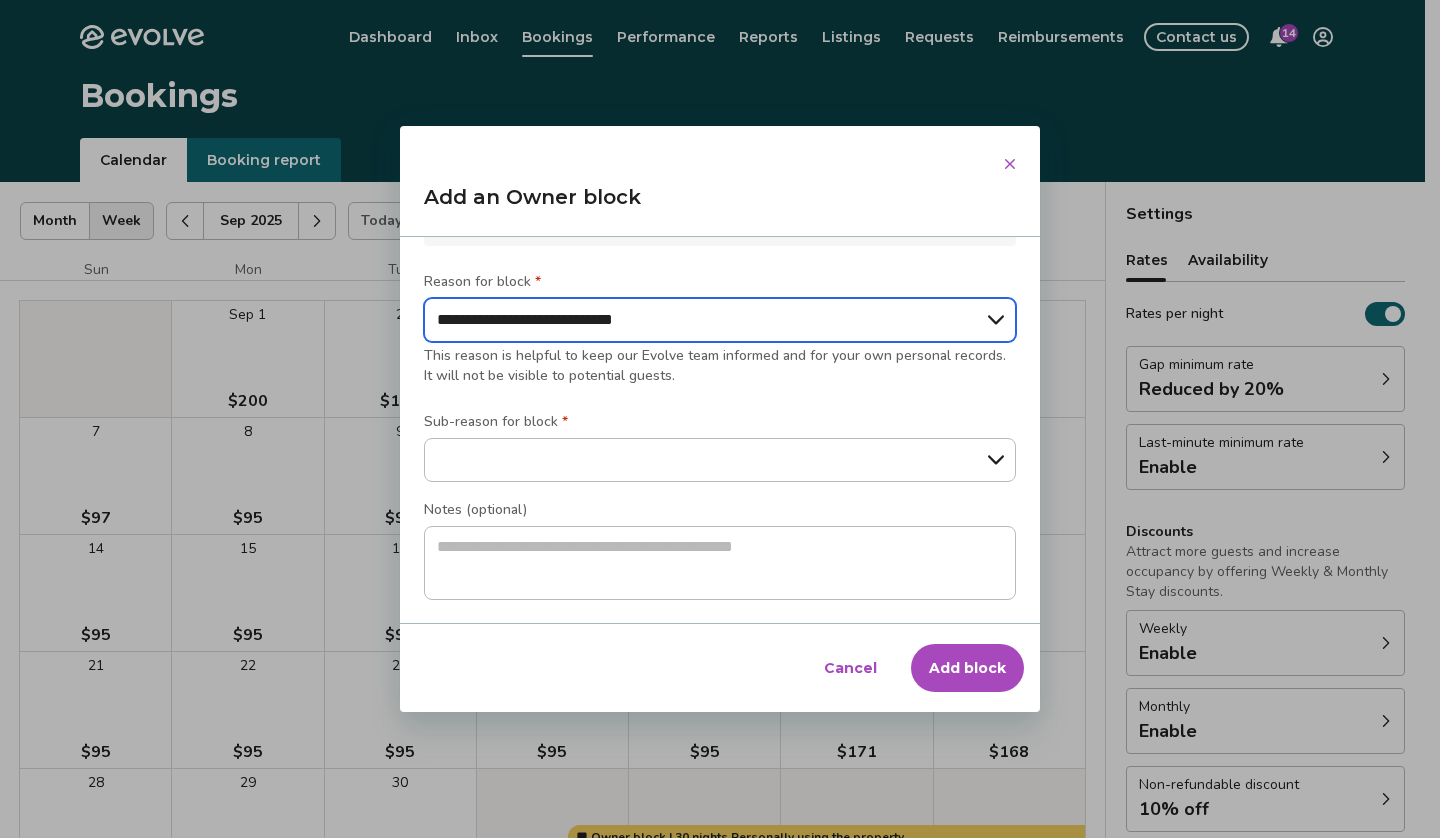 click on "**********" at bounding box center (720, 320) 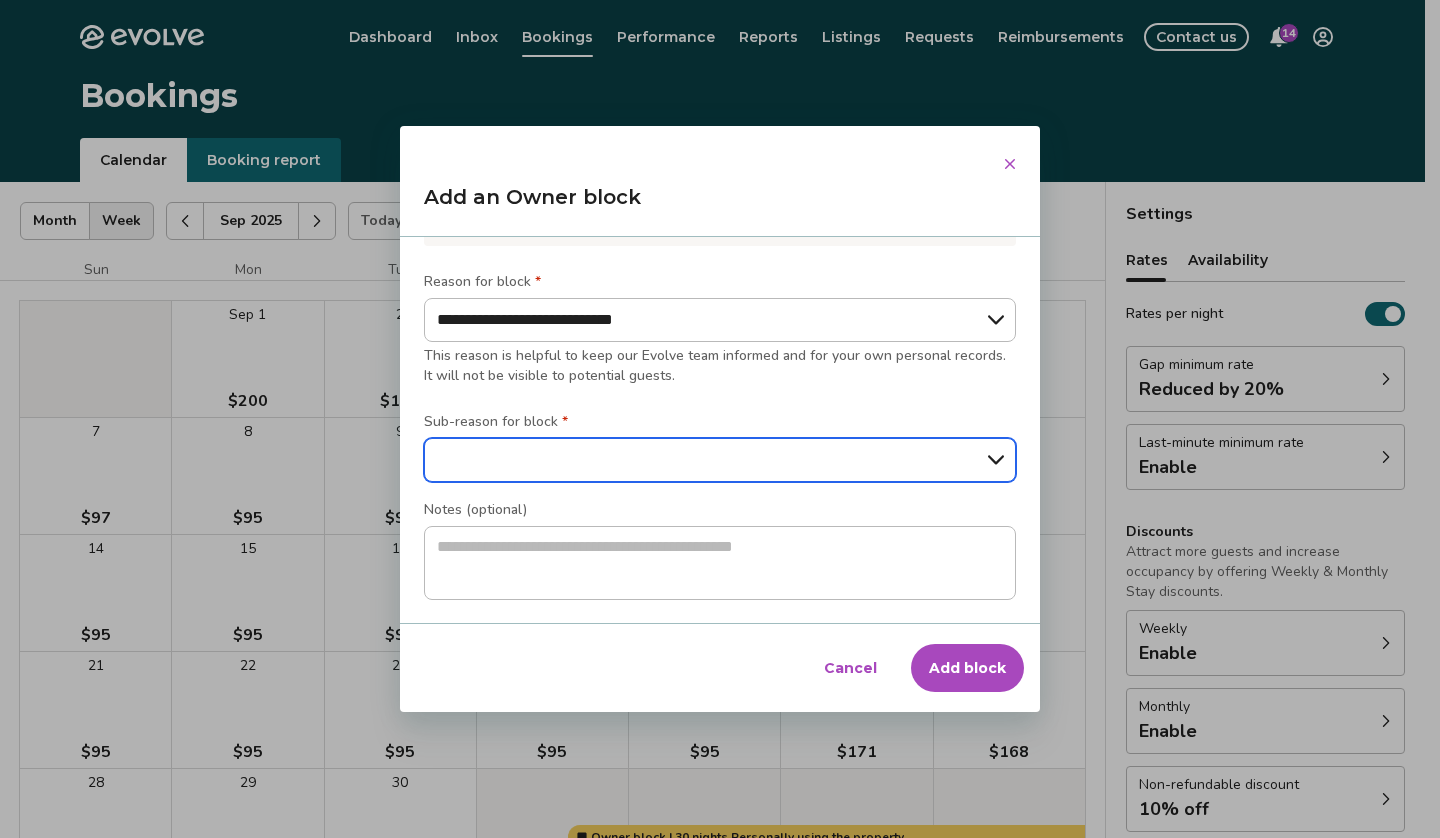 click on "**********" at bounding box center (720, 460) 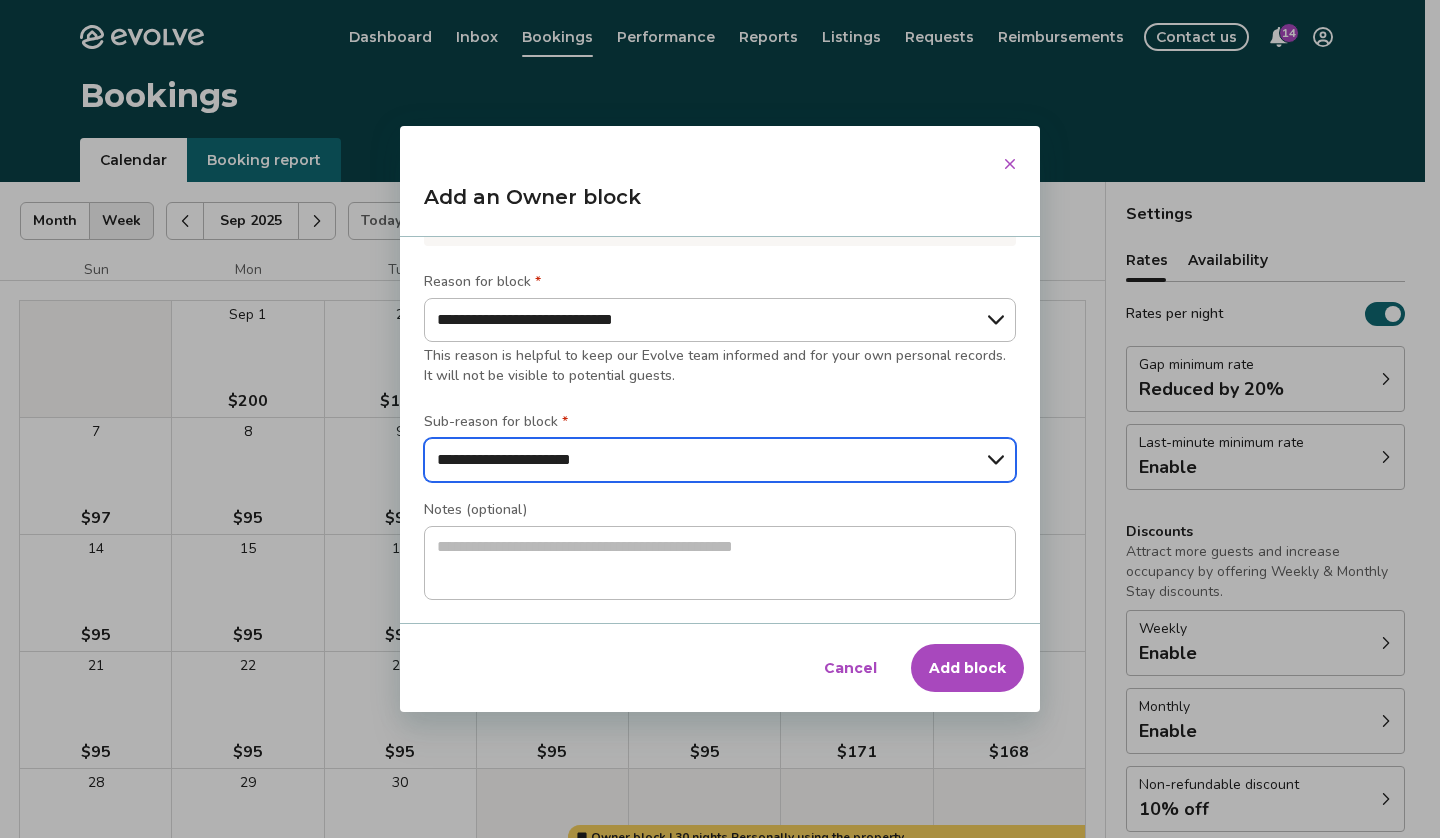 click on "**********" at bounding box center (720, 460) 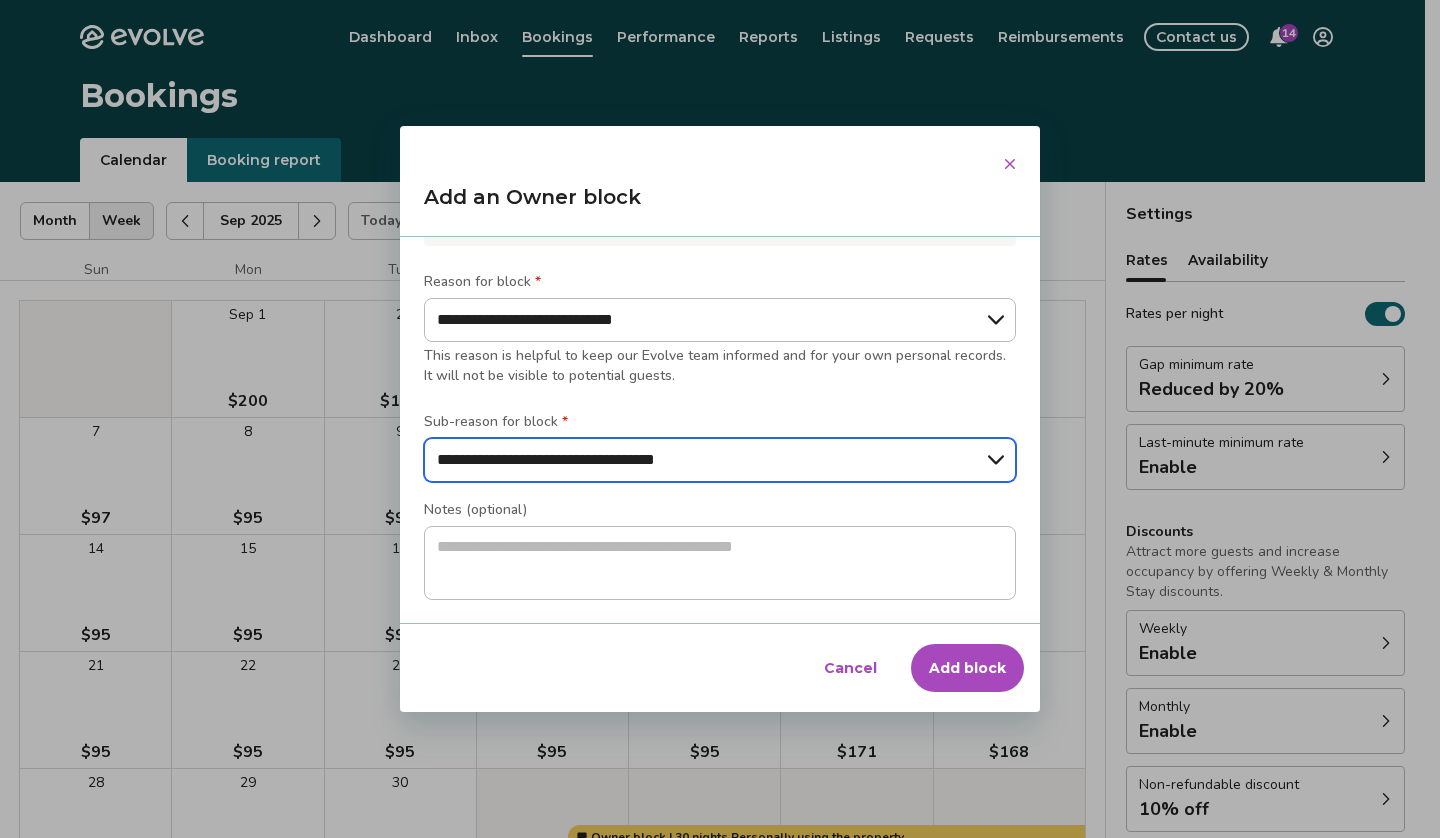 click on "**********" at bounding box center [720, 460] 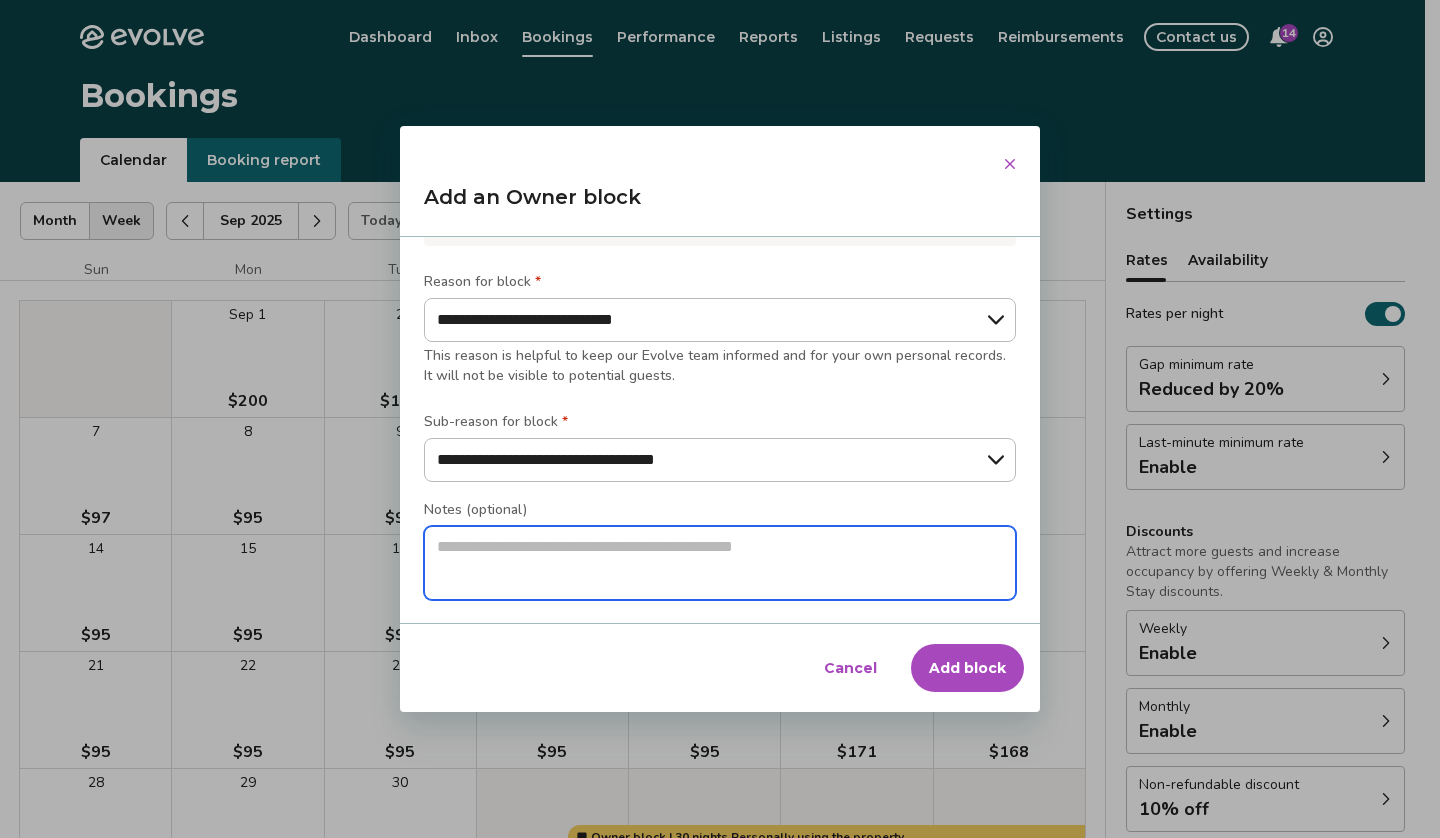 click at bounding box center (720, 563) 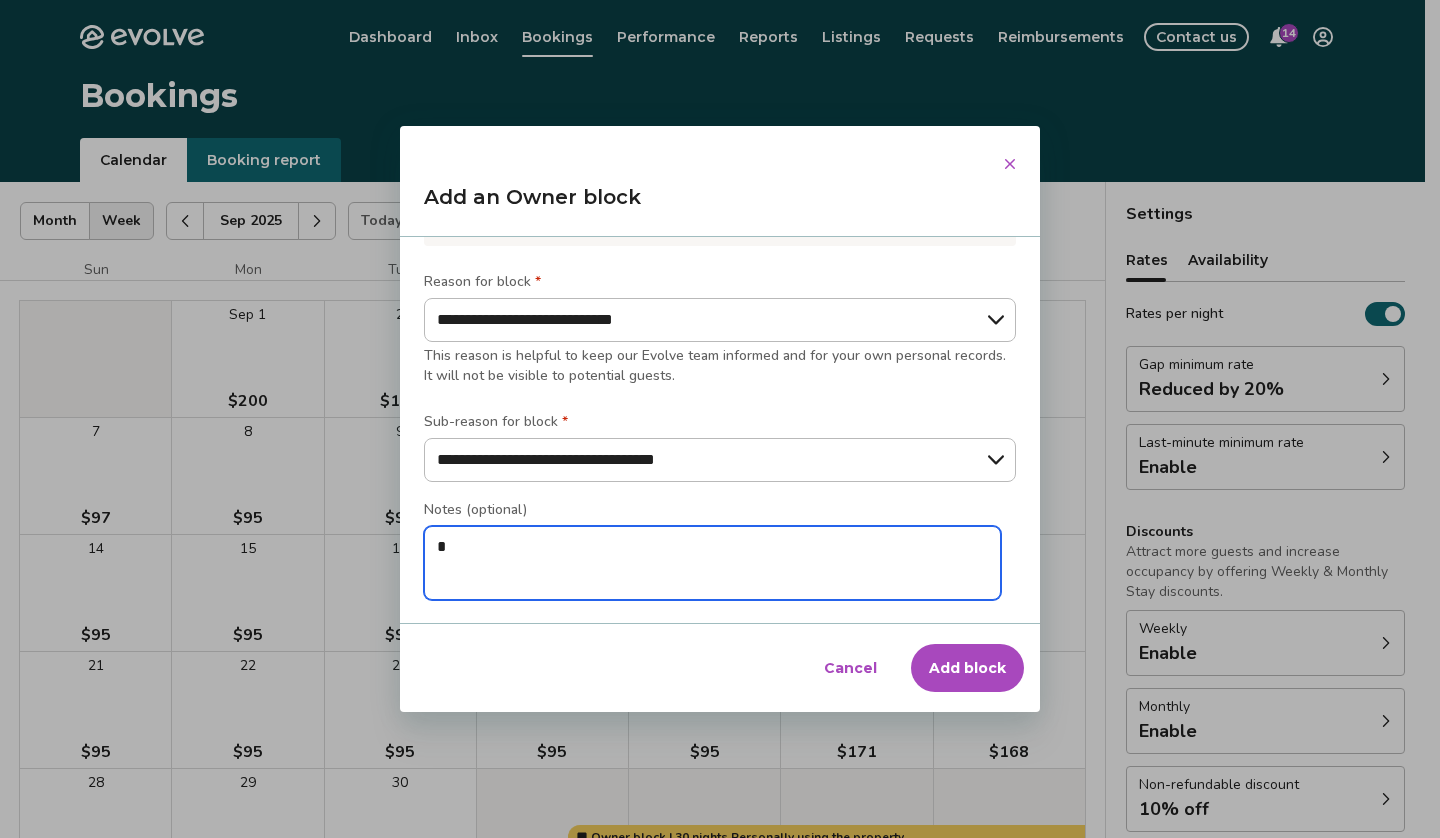 type on "*" 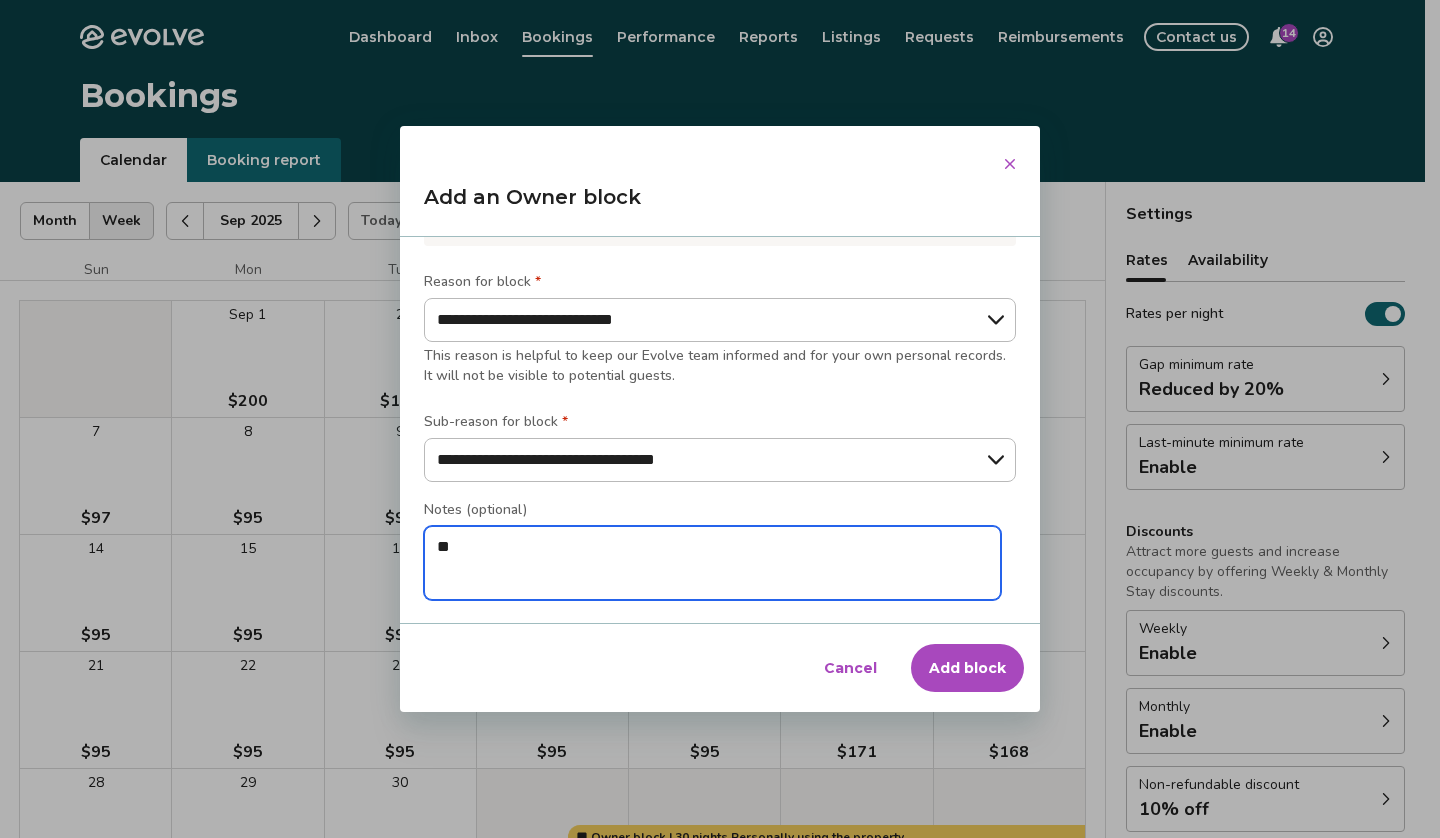 type on "*" 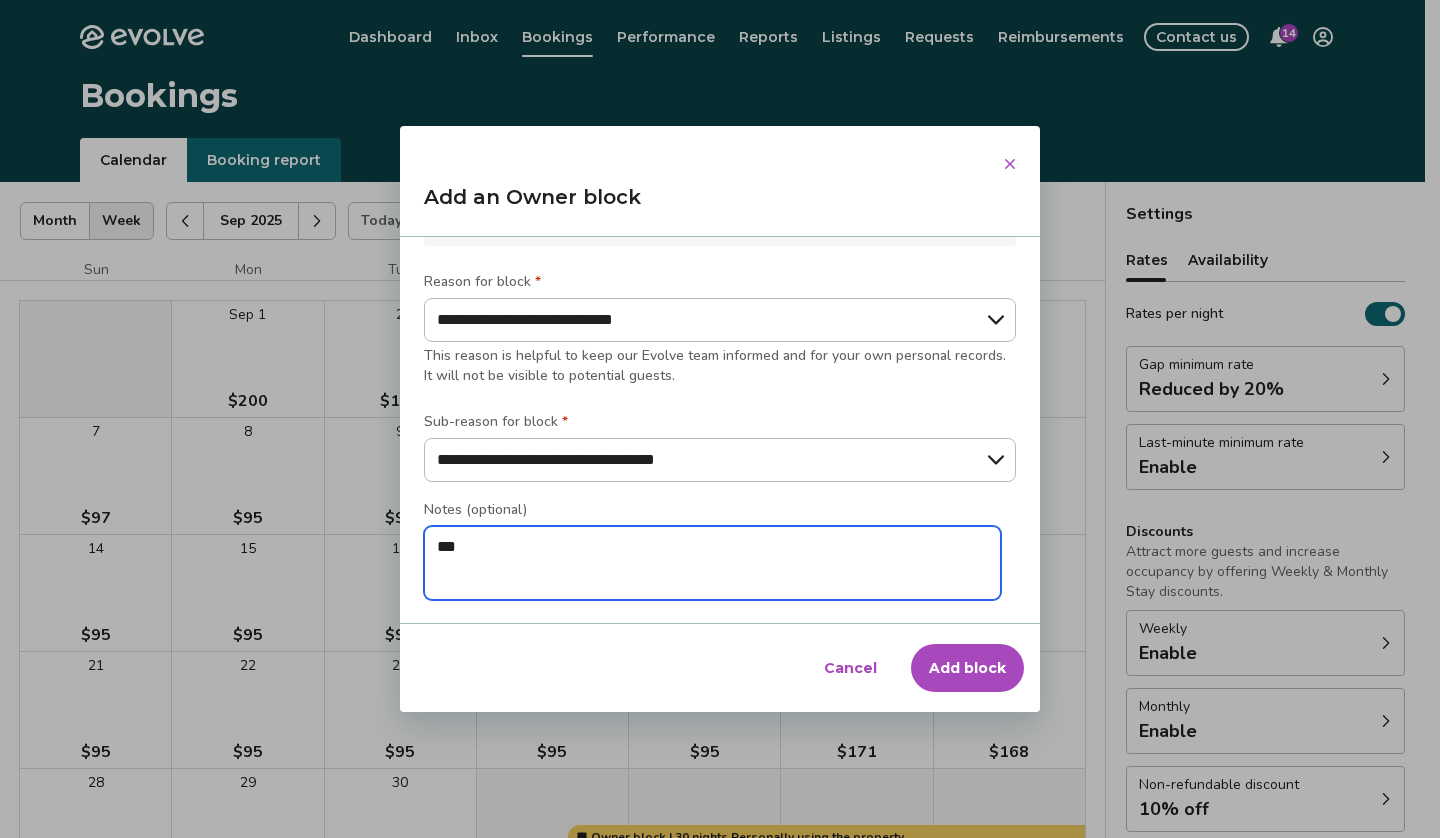 type on "*" 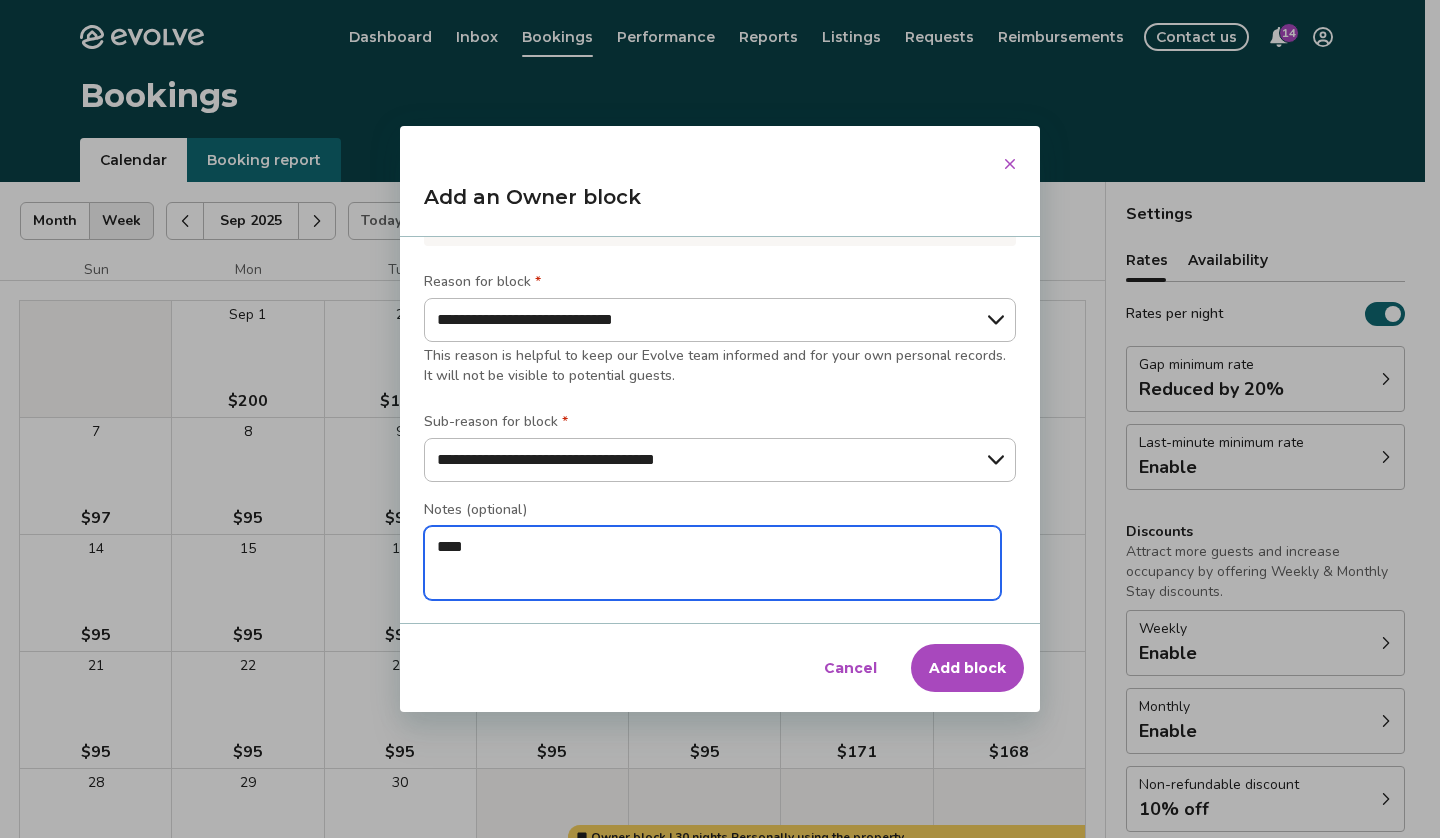 type on "*" 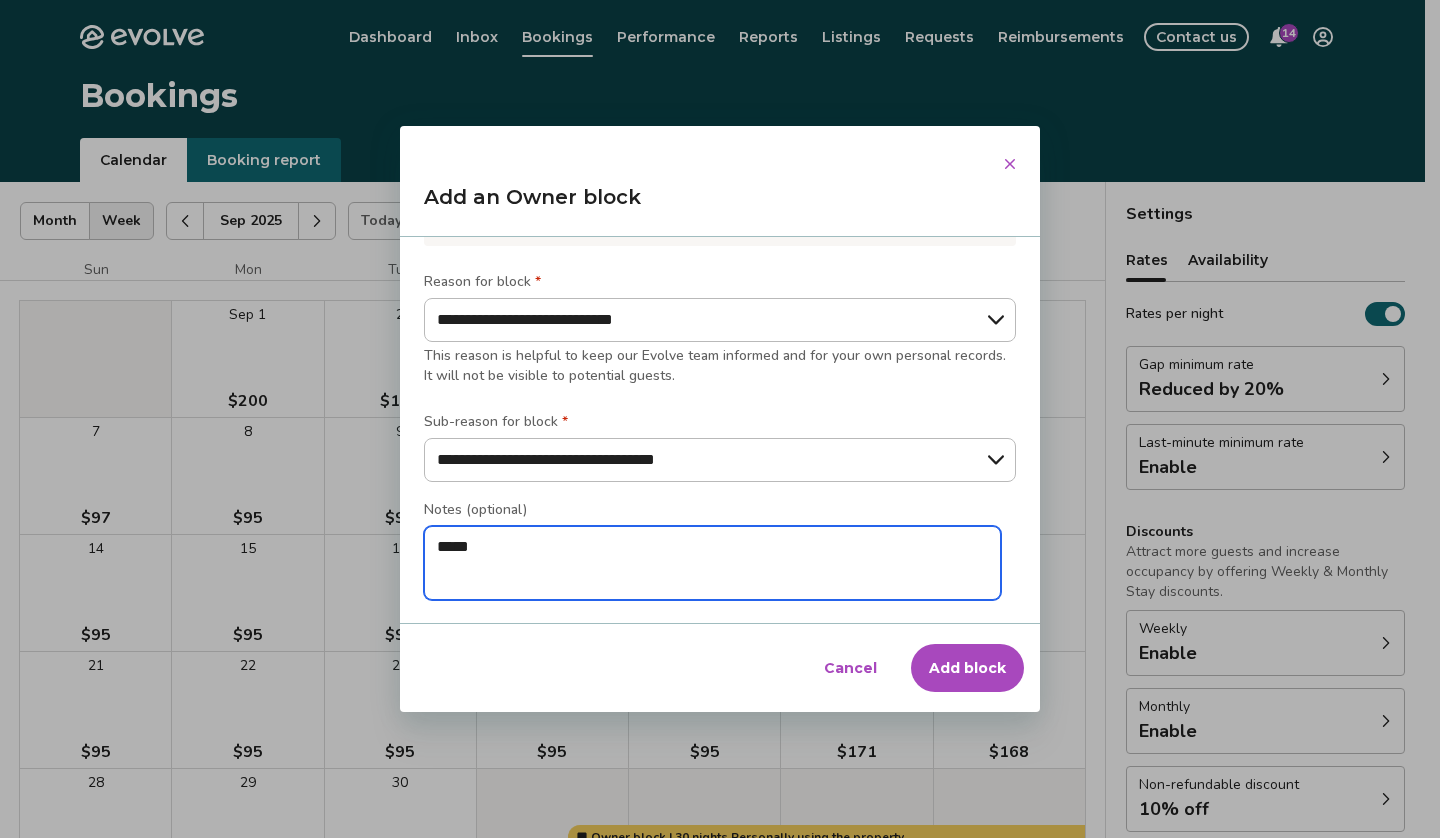 type on "*" 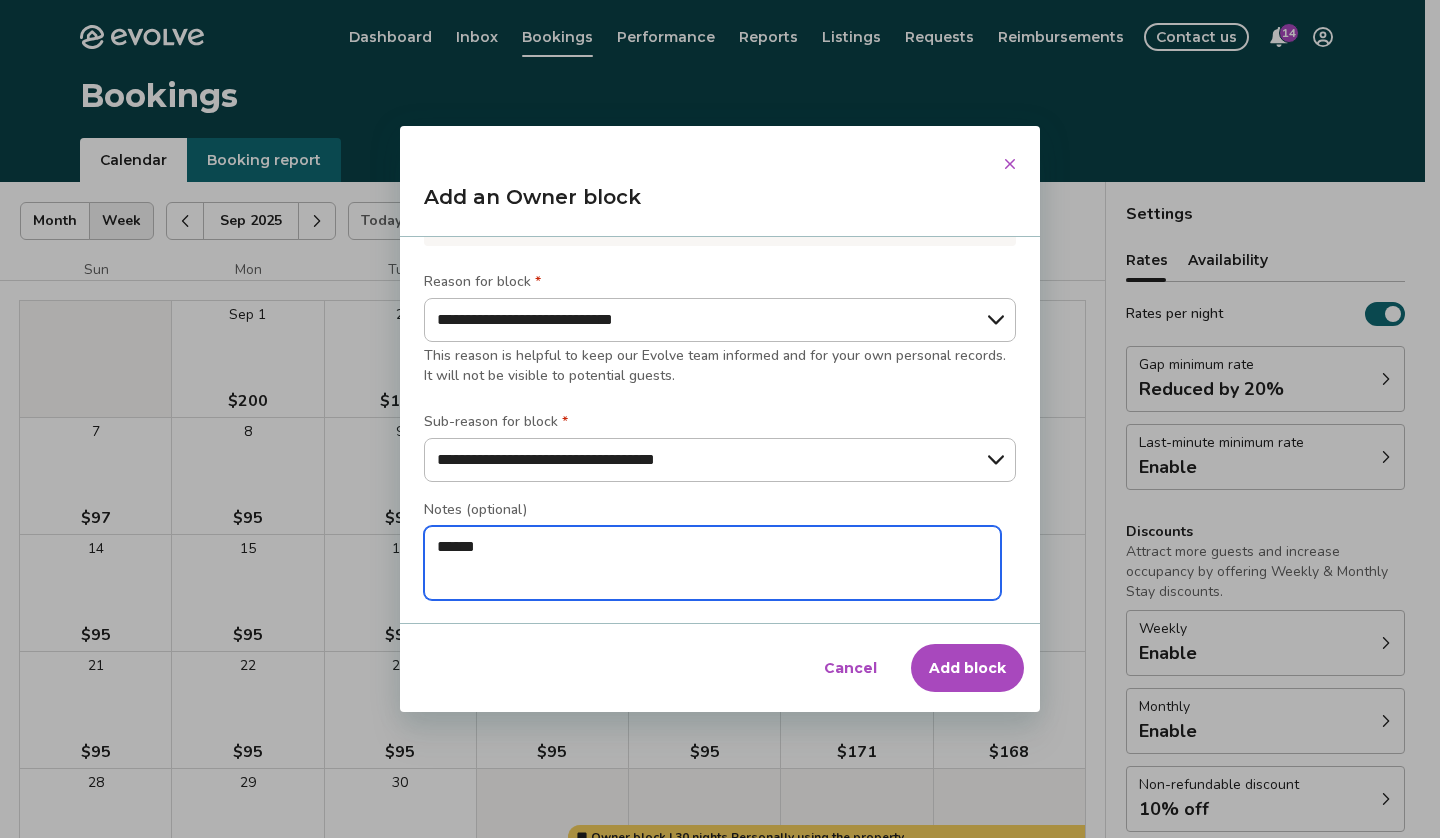 type on "*" 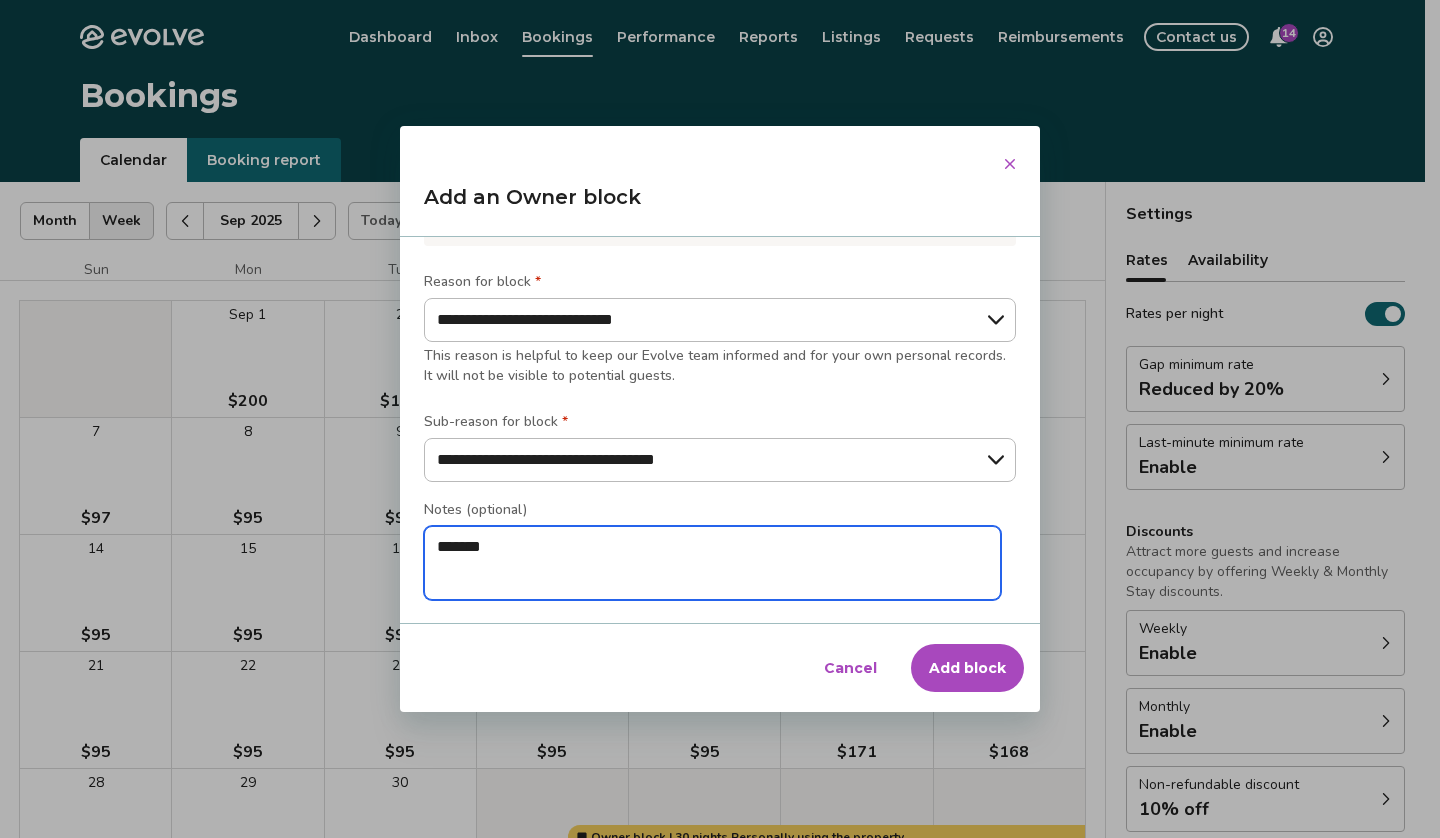 type on "*" 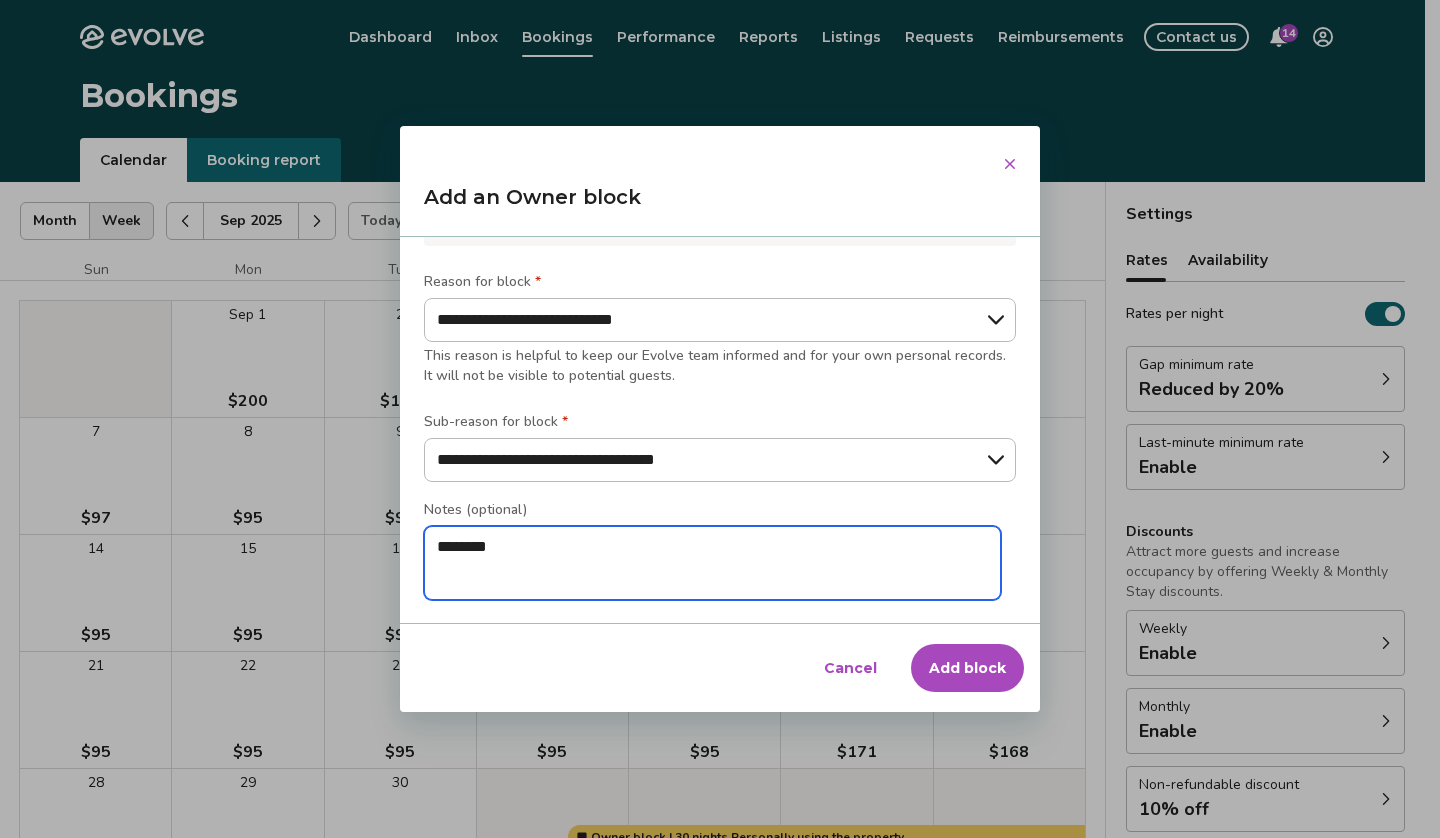 type on "*" 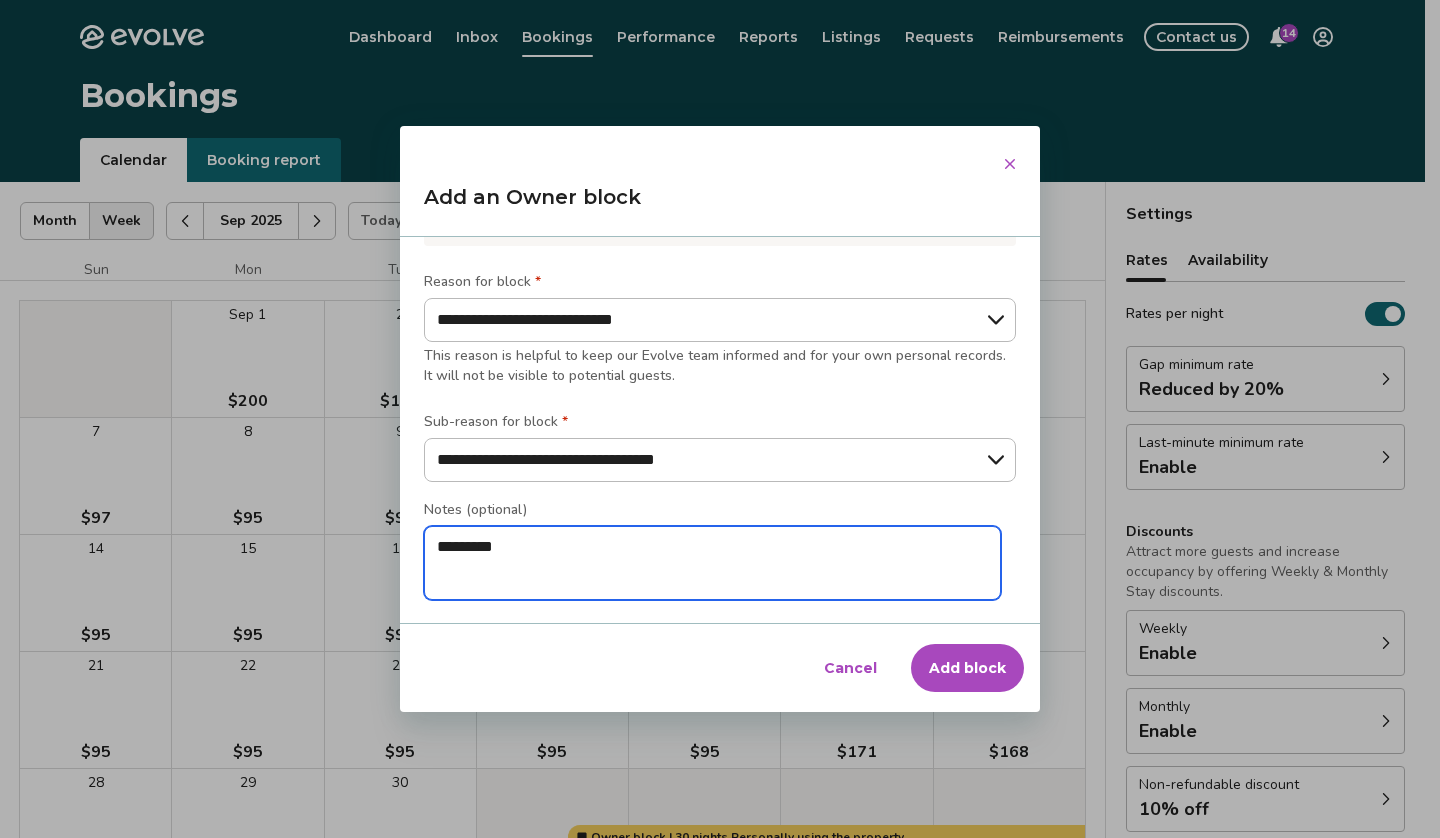type on "*" 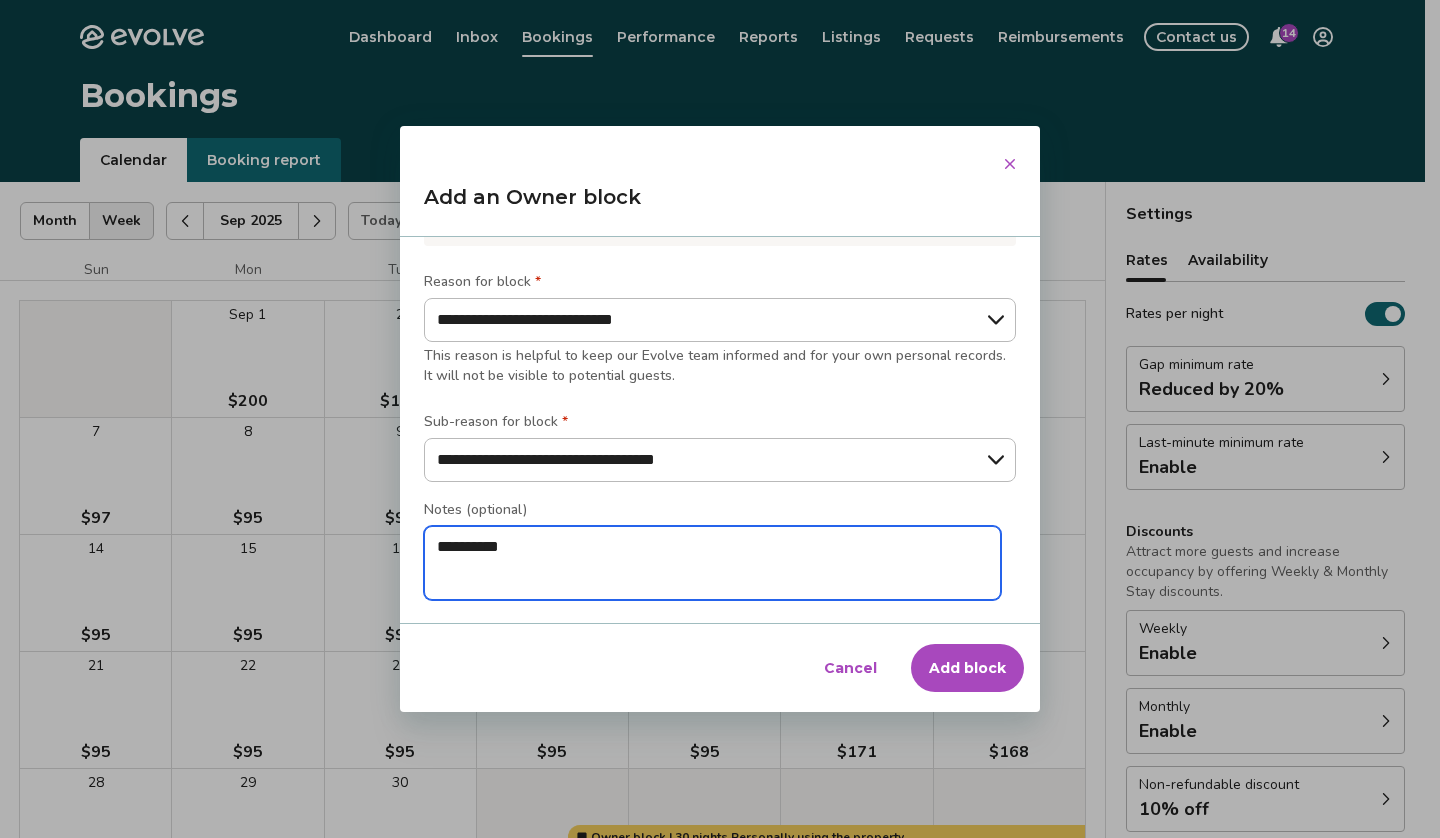 type on "*" 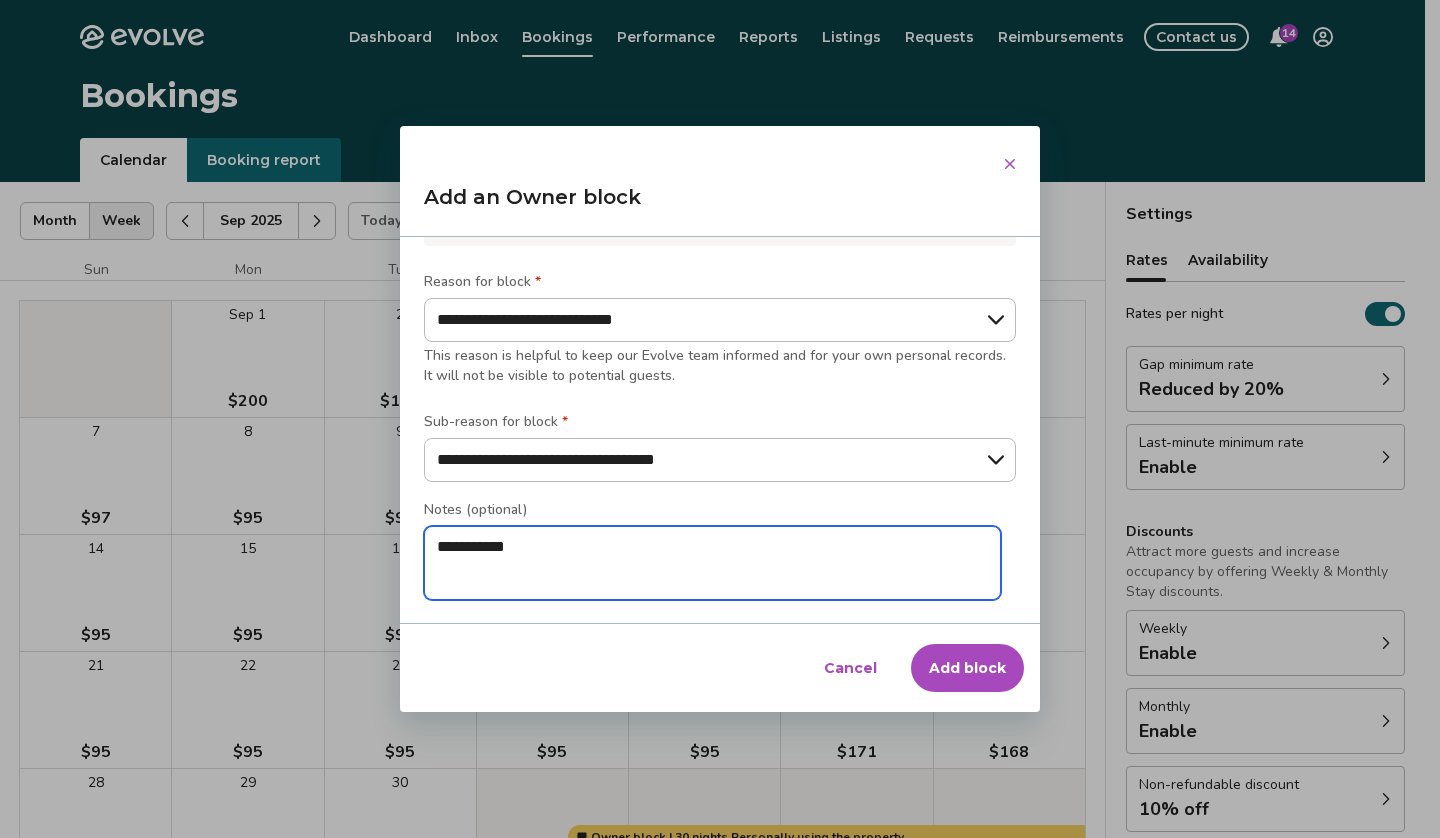 type on "*" 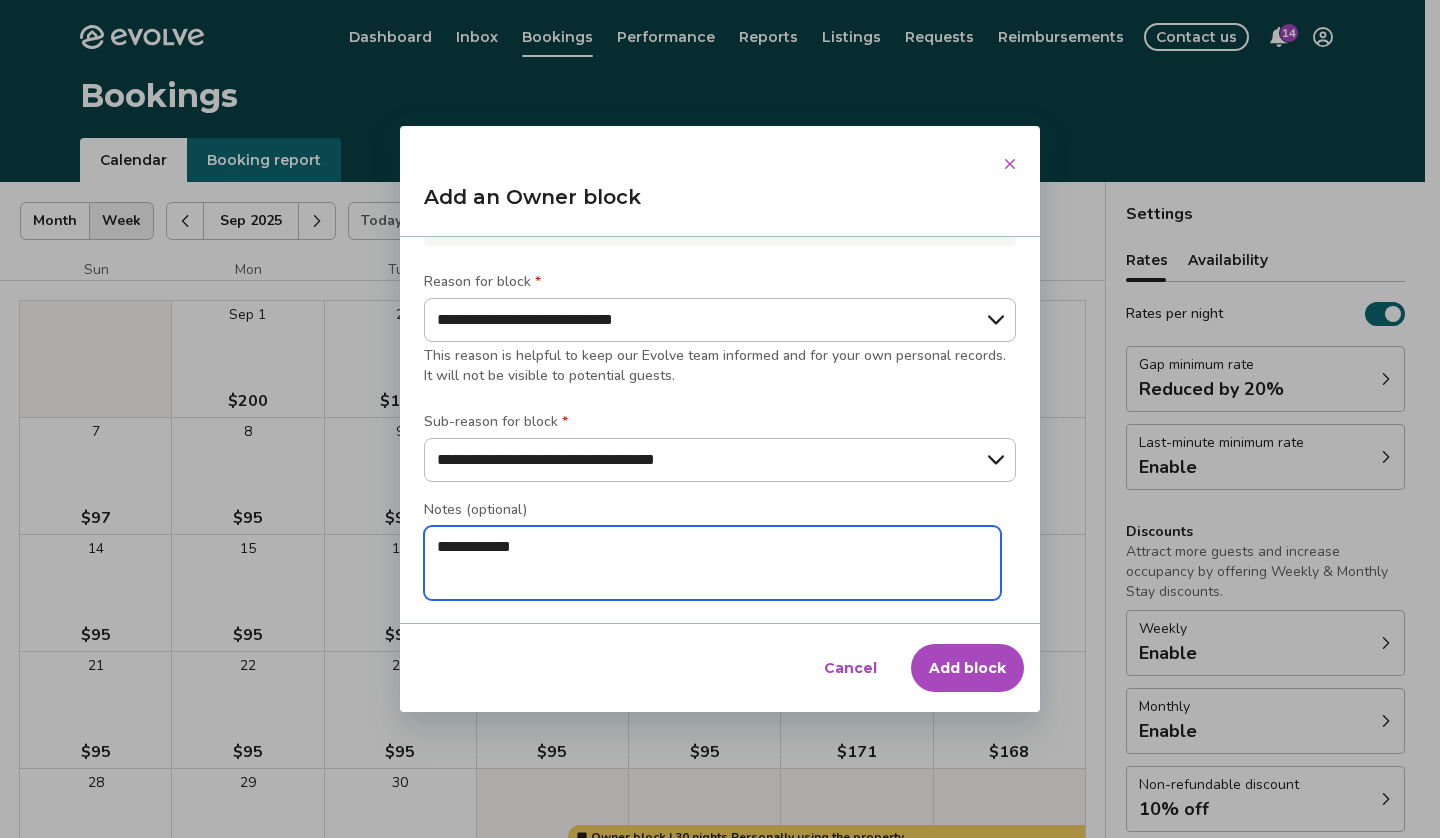 type on "*" 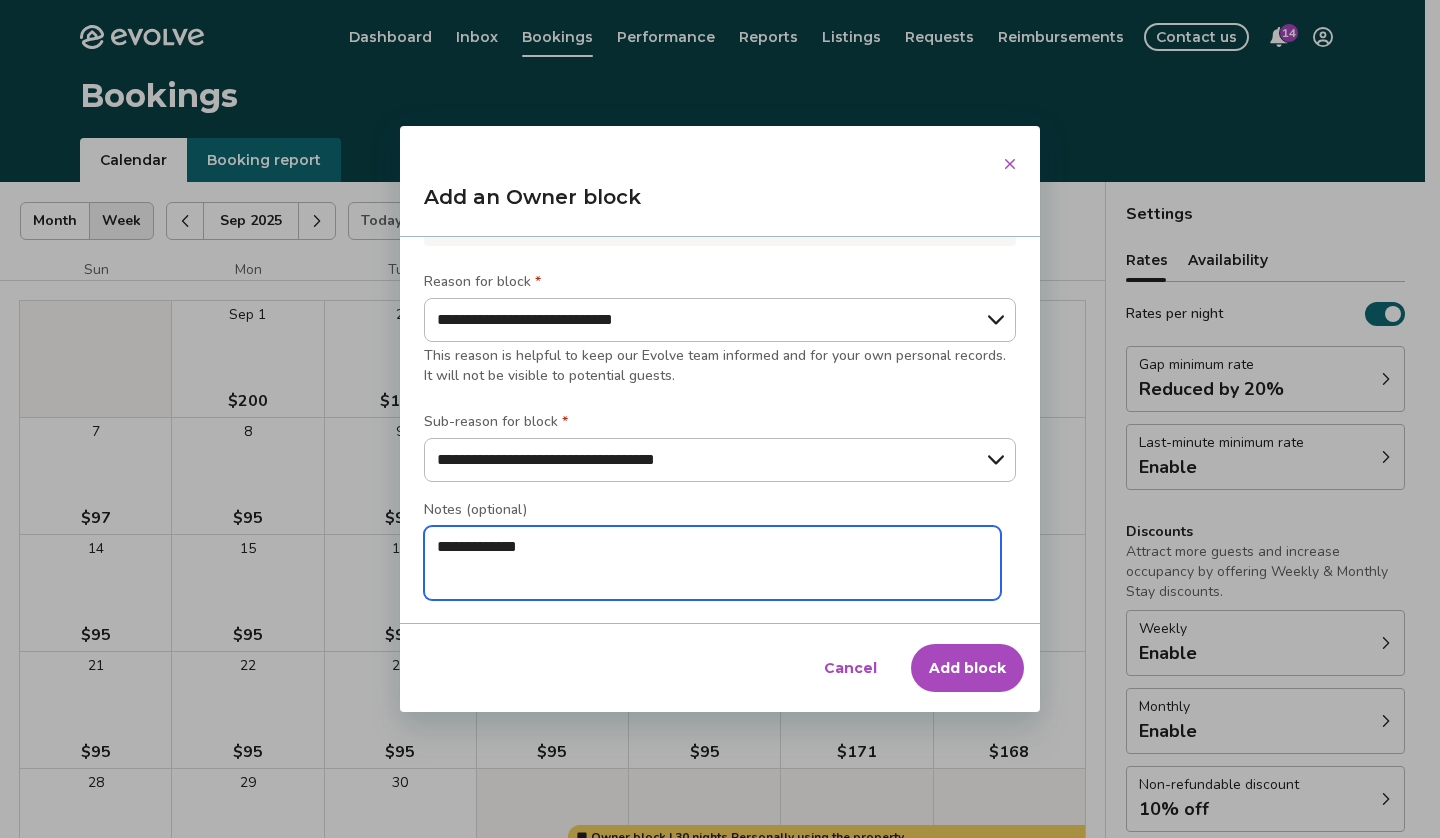 type on "*" 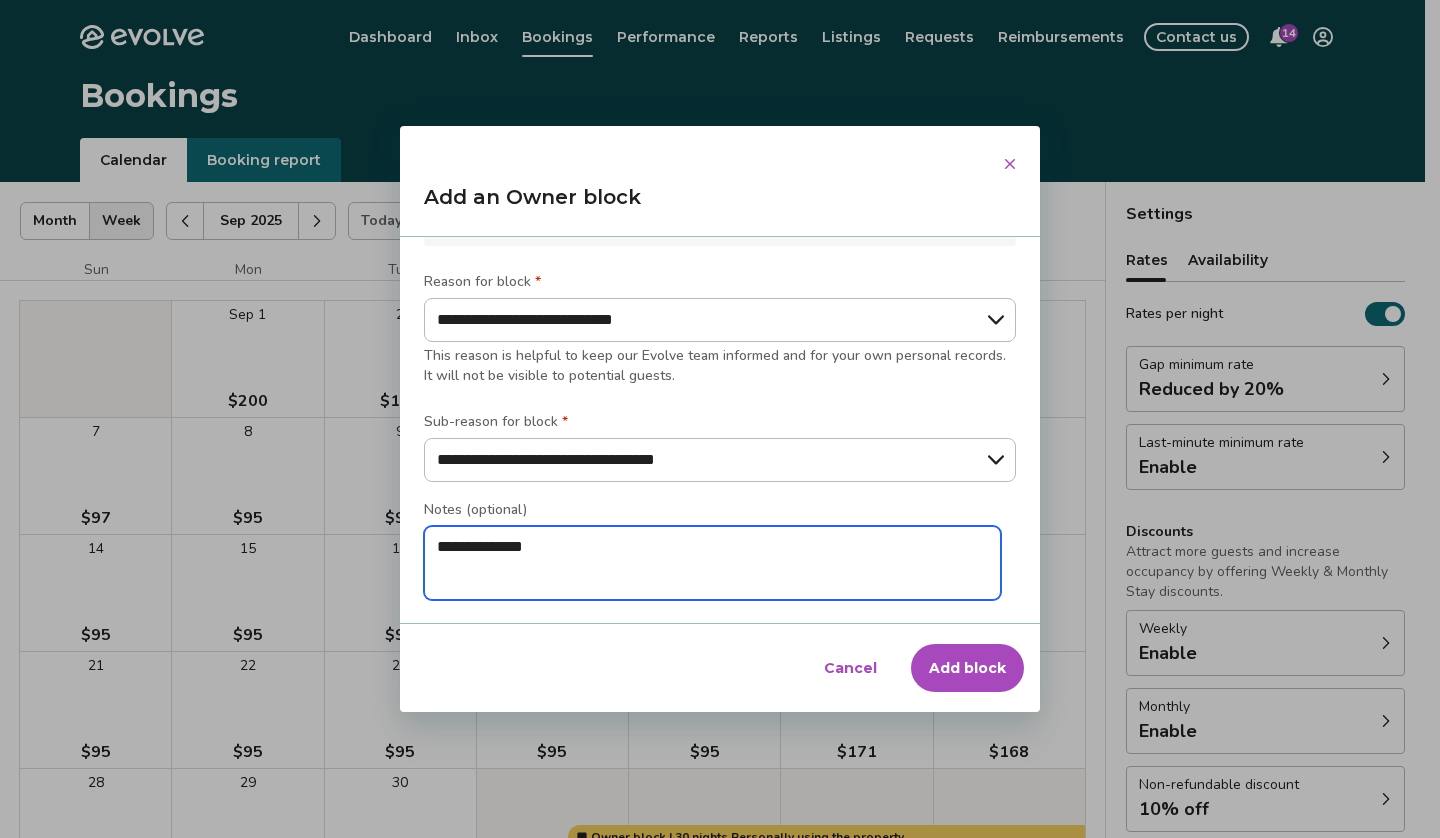 type on "**********" 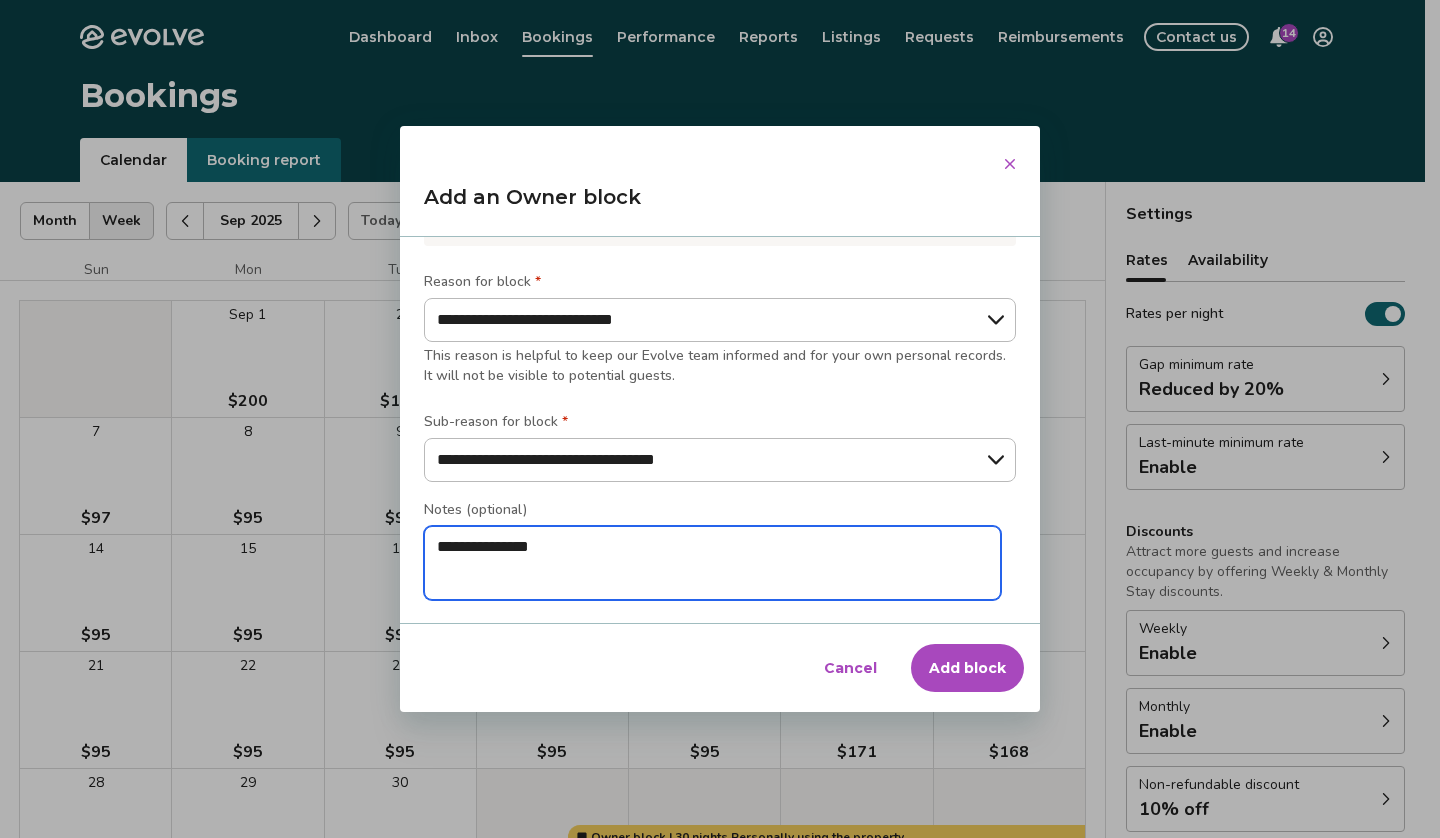 type on "*" 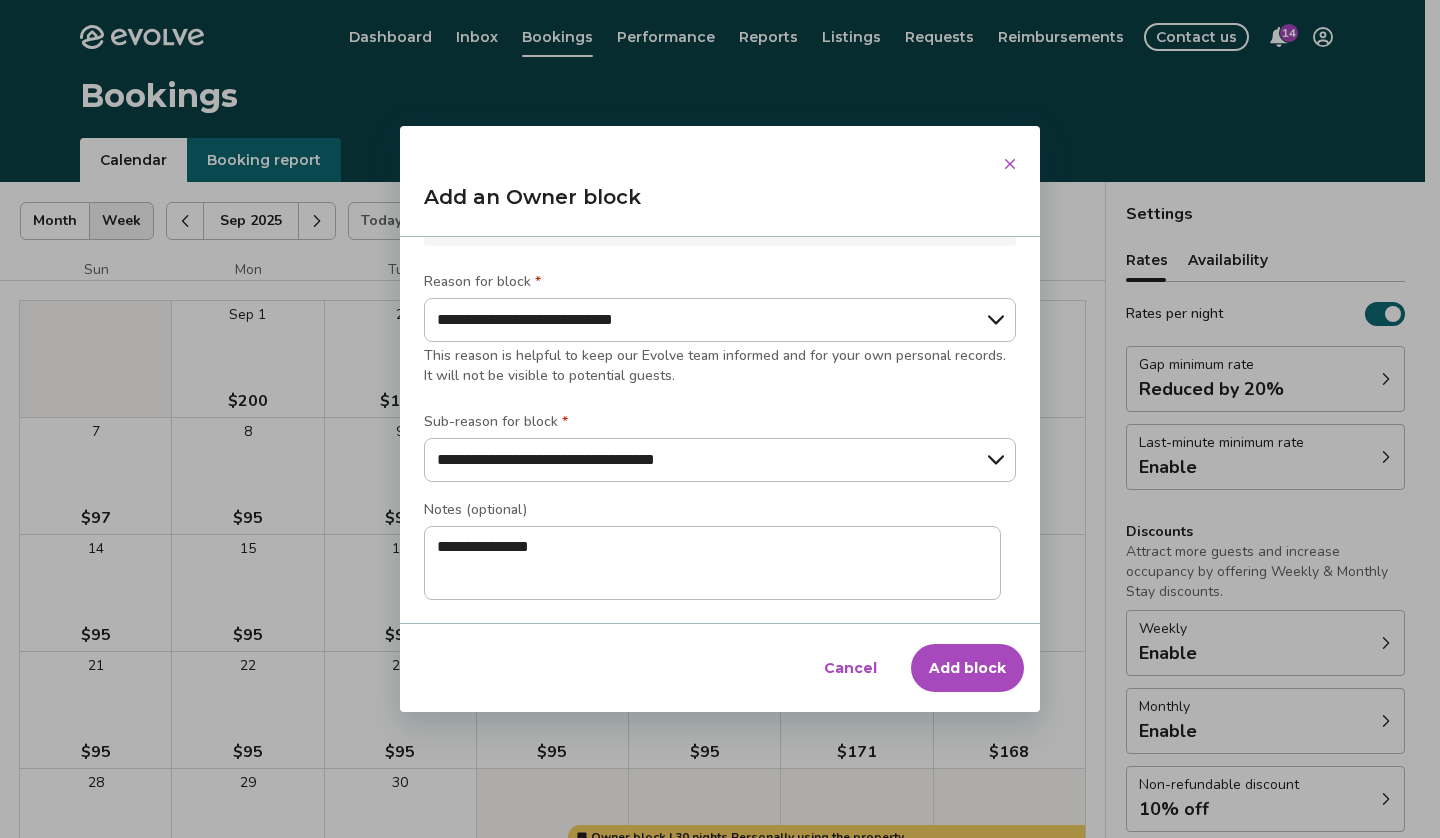 click on "Add block" at bounding box center [967, 668] 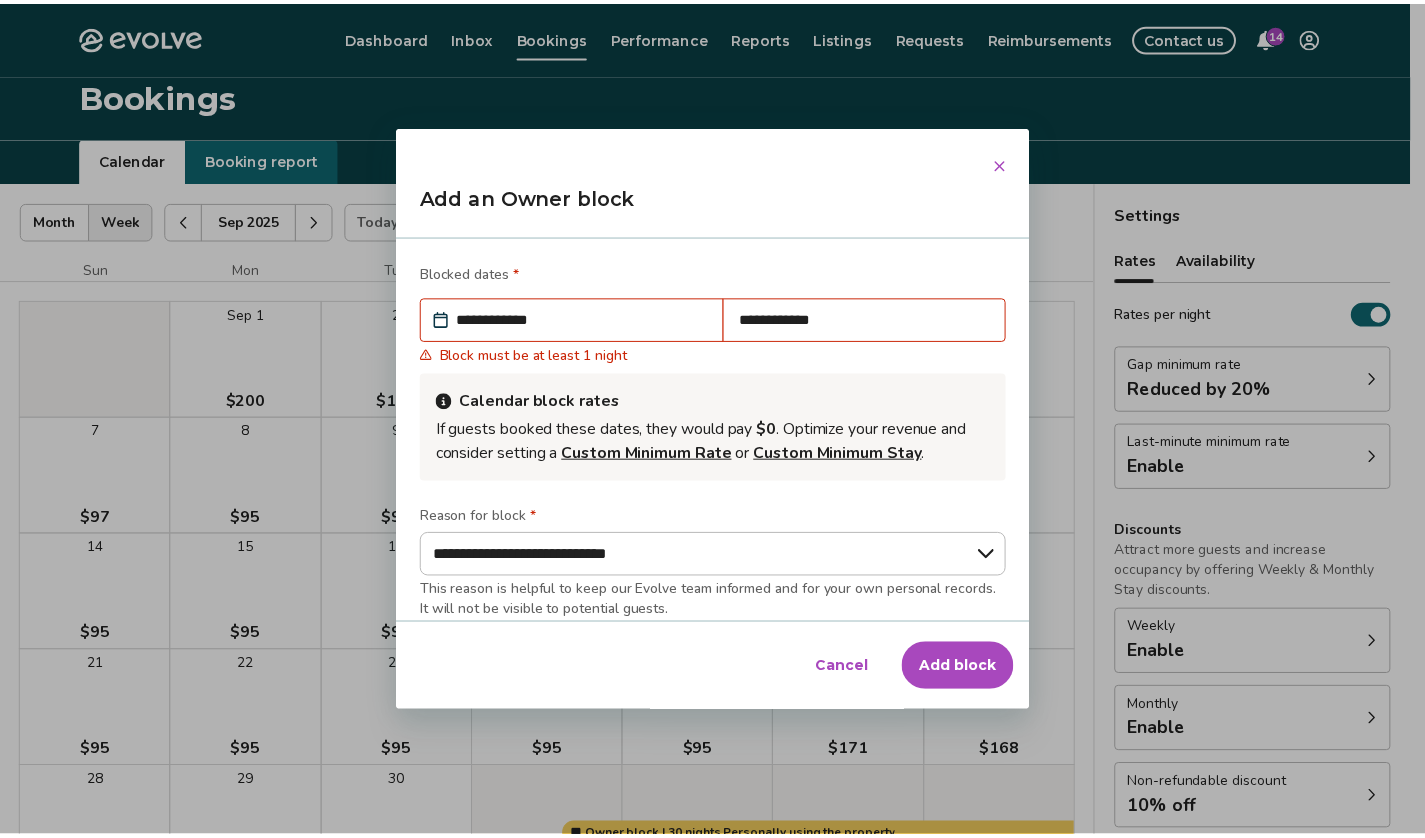 scroll, scrollTop: 0, scrollLeft: 0, axis: both 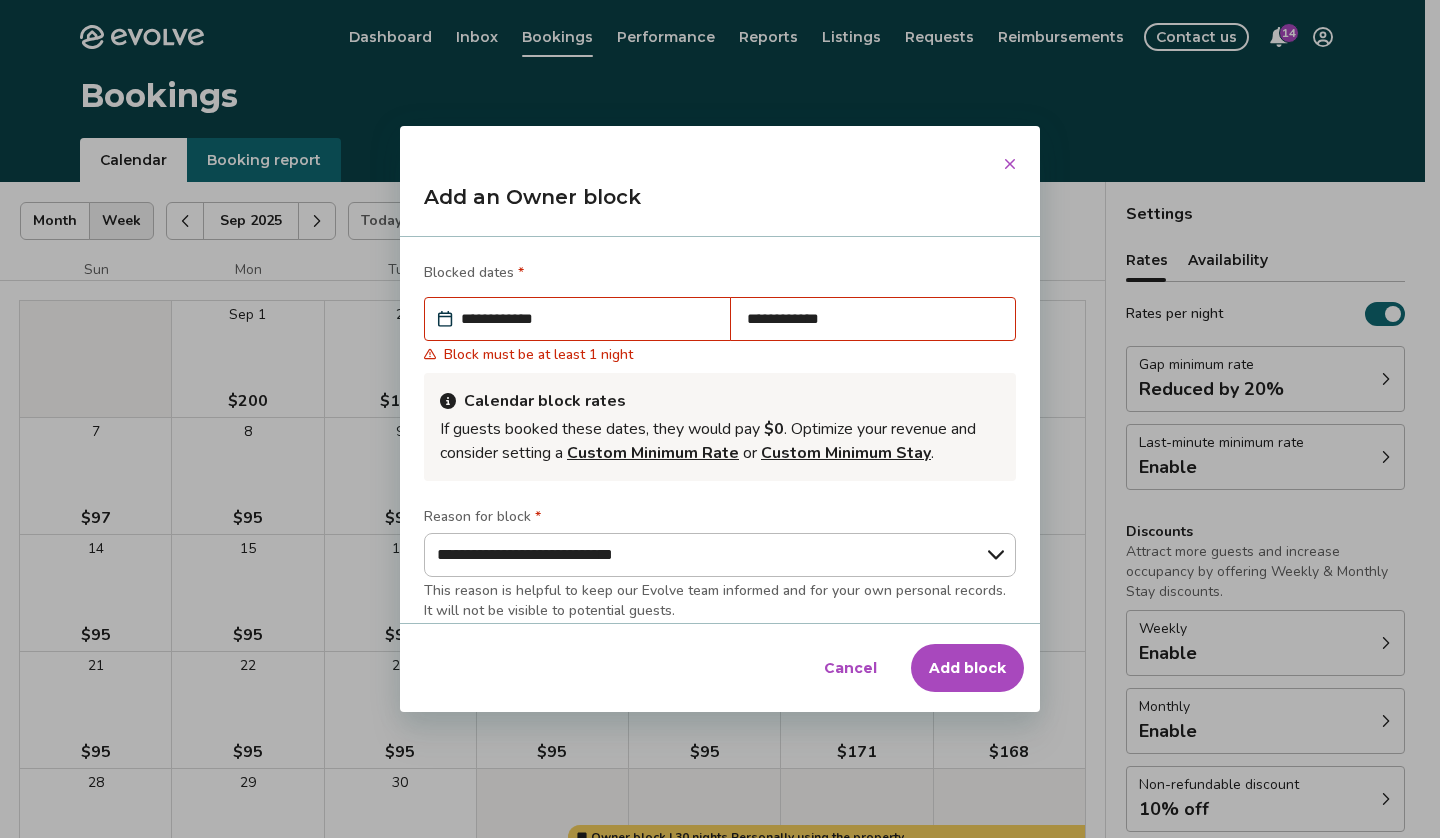 click on "**********" at bounding box center [873, 319] 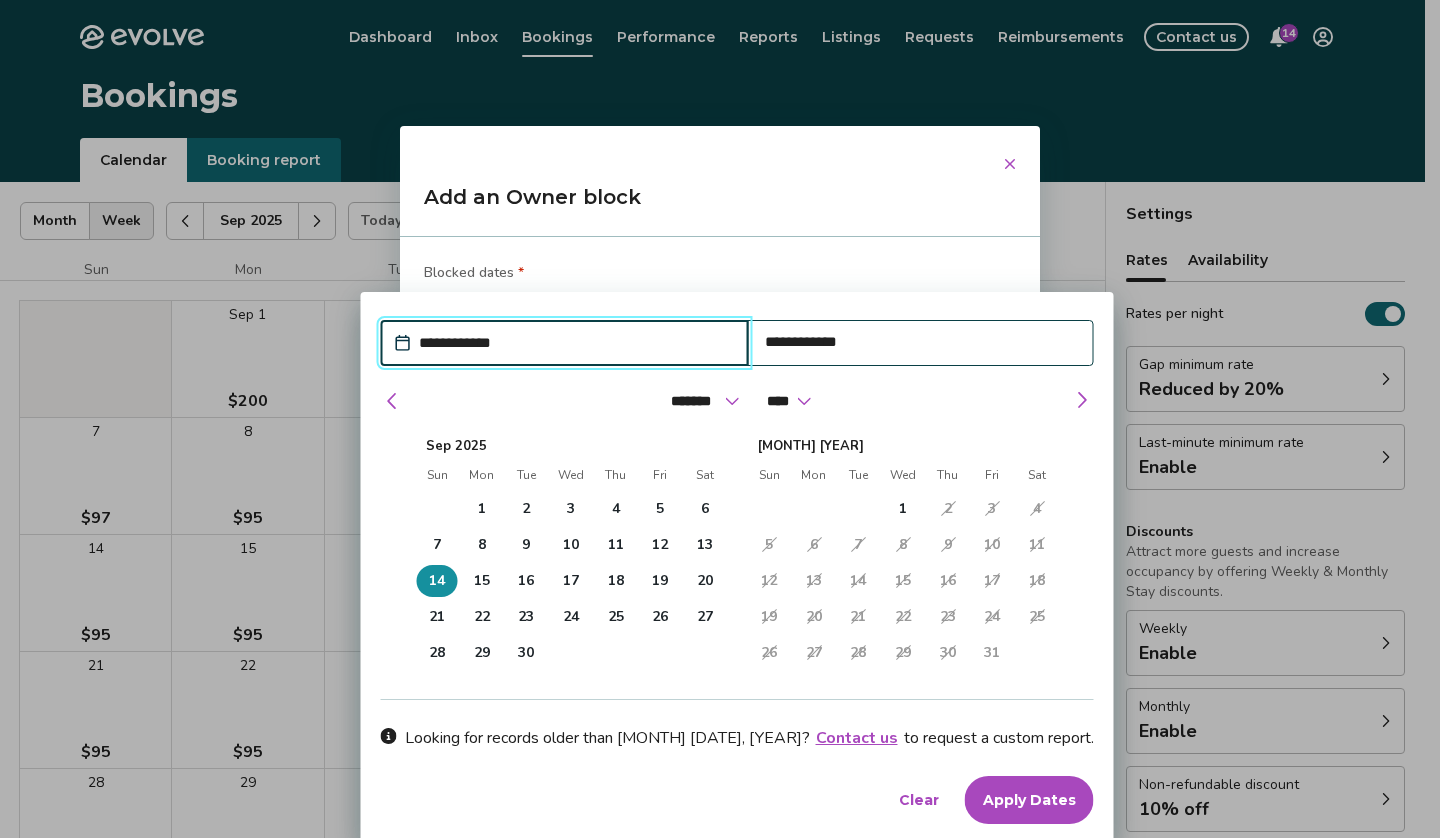 click on "**********" at bounding box center [575, 343] 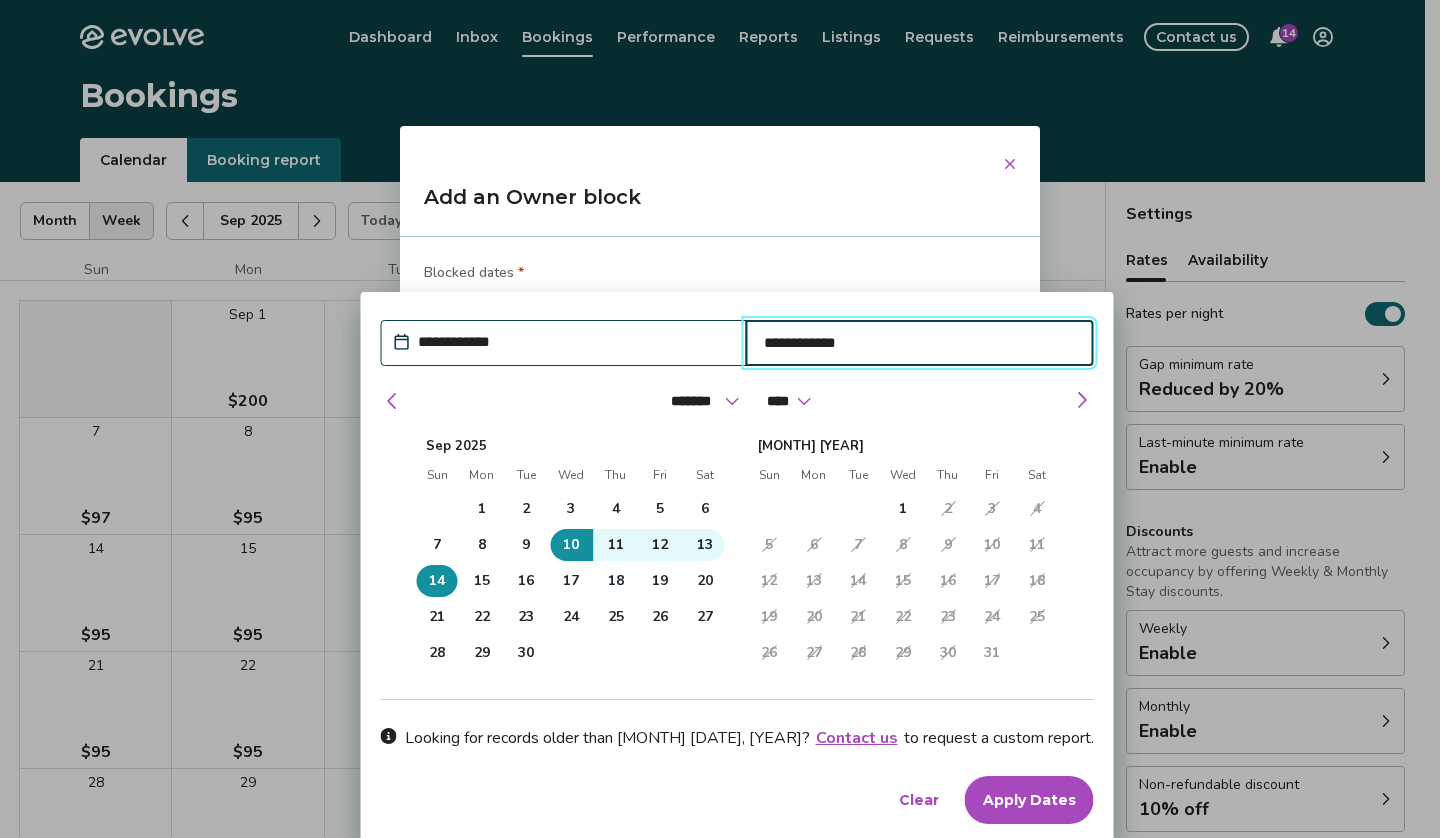 click on "Apply Dates" at bounding box center [1029, 800] 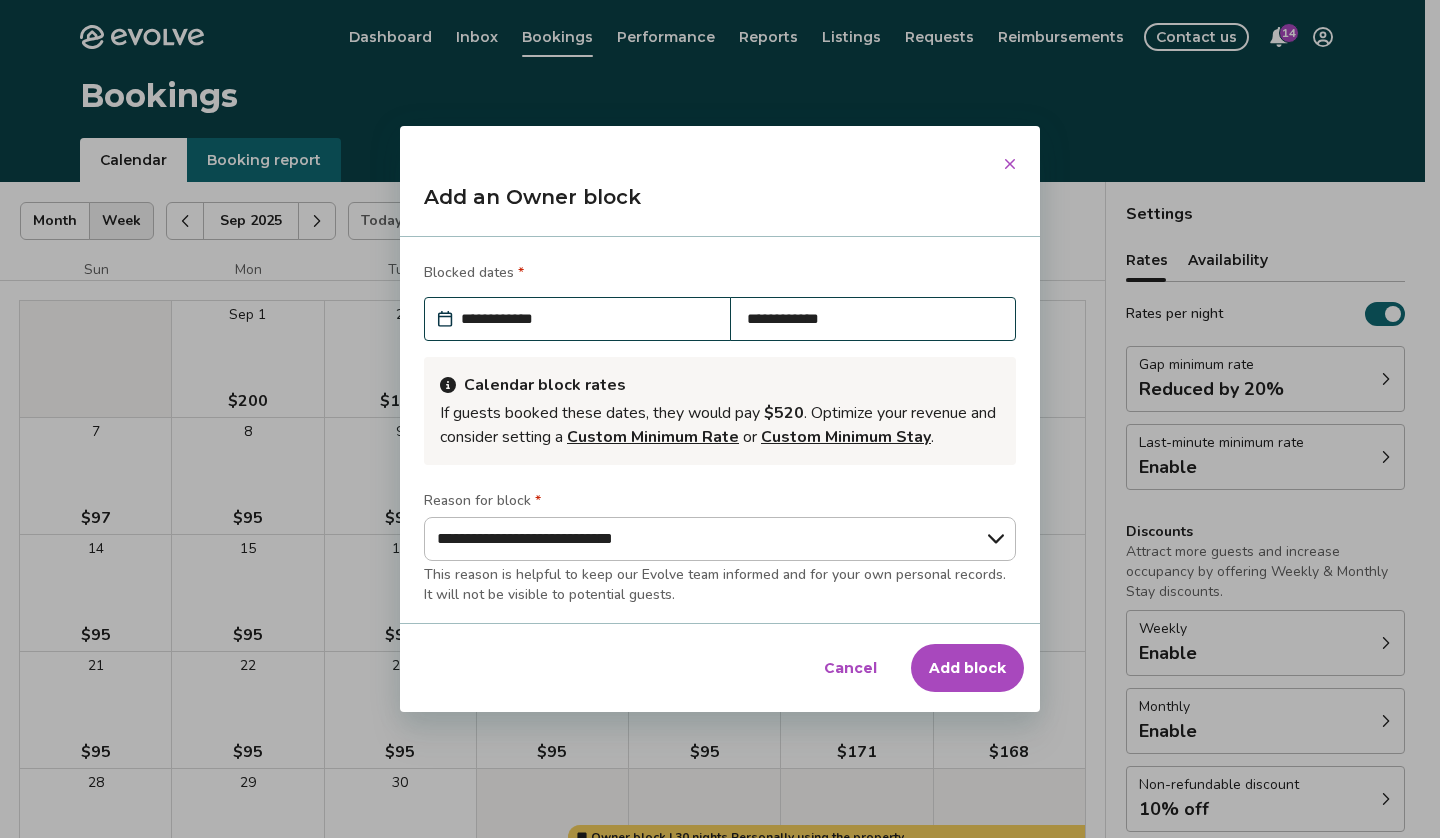 click on "Add block" at bounding box center (967, 668) 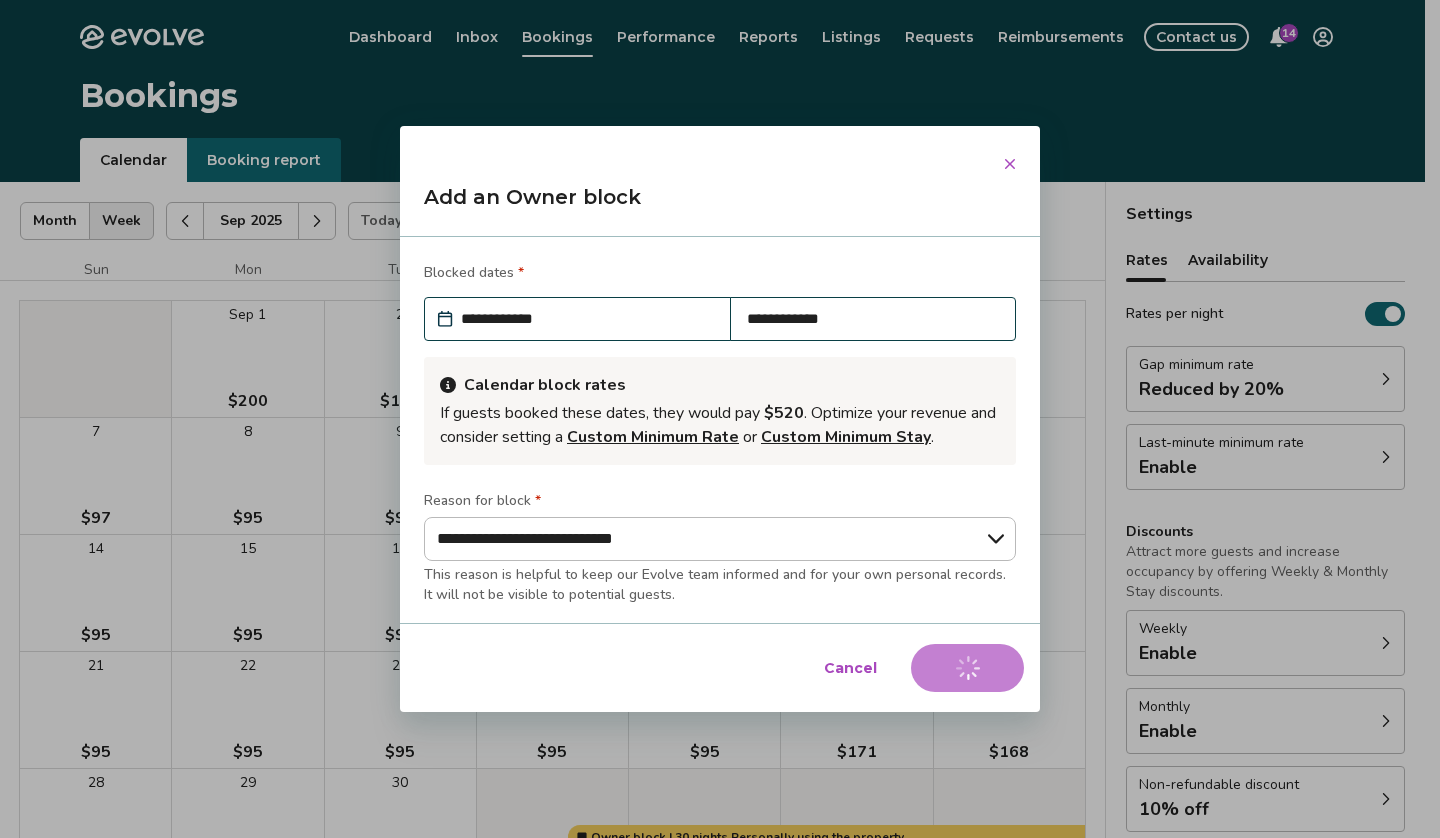 type on "*" 